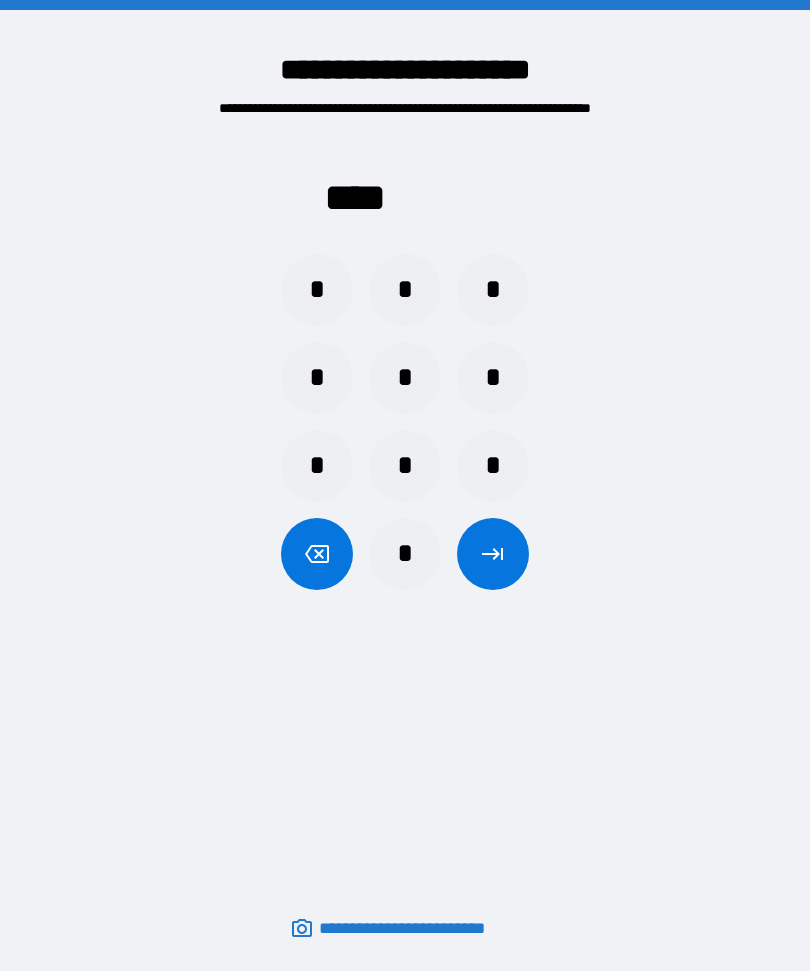 scroll, scrollTop: 67, scrollLeft: 0, axis: vertical 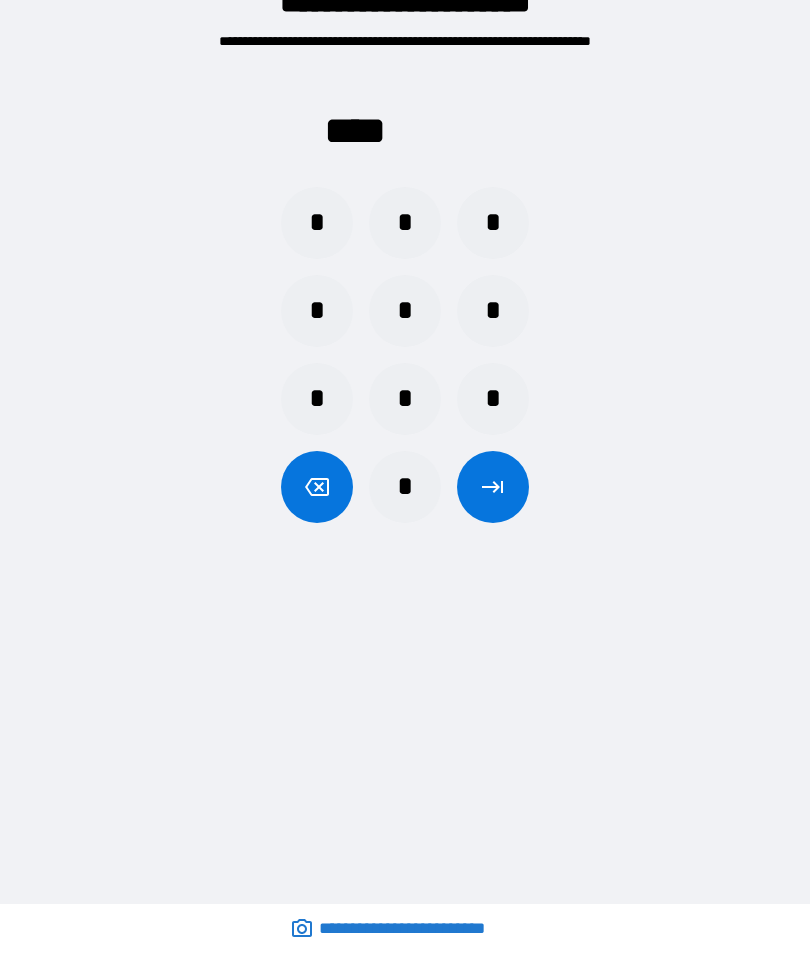 click on "*" at bounding box center (317, 223) 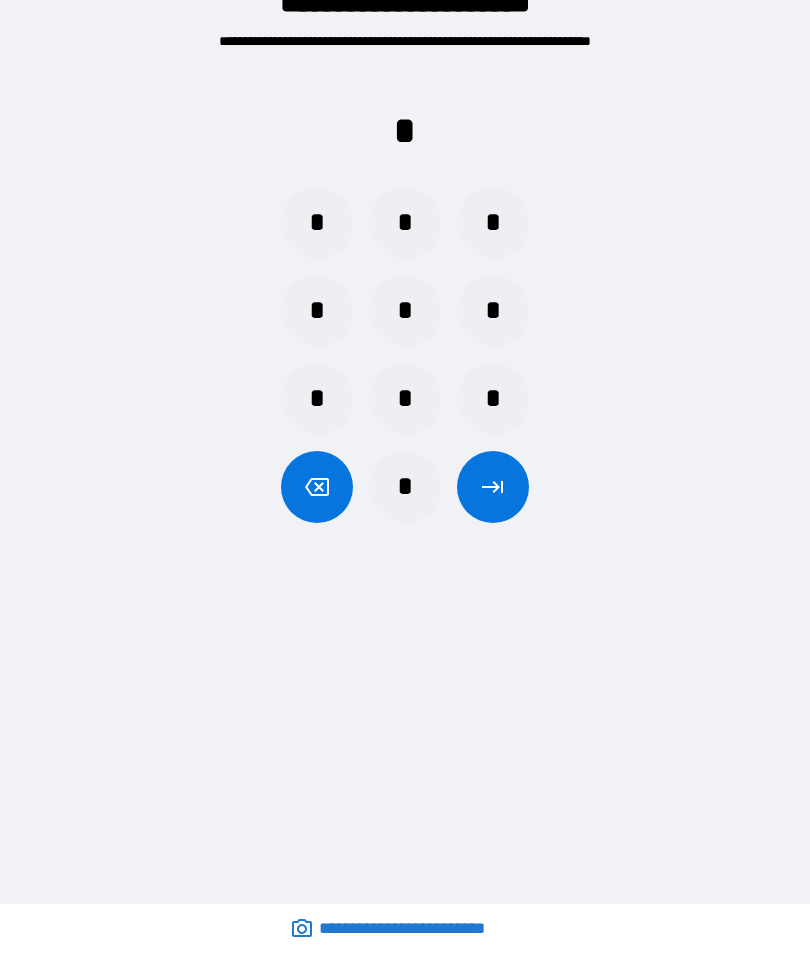 click on "*" at bounding box center (405, 223) 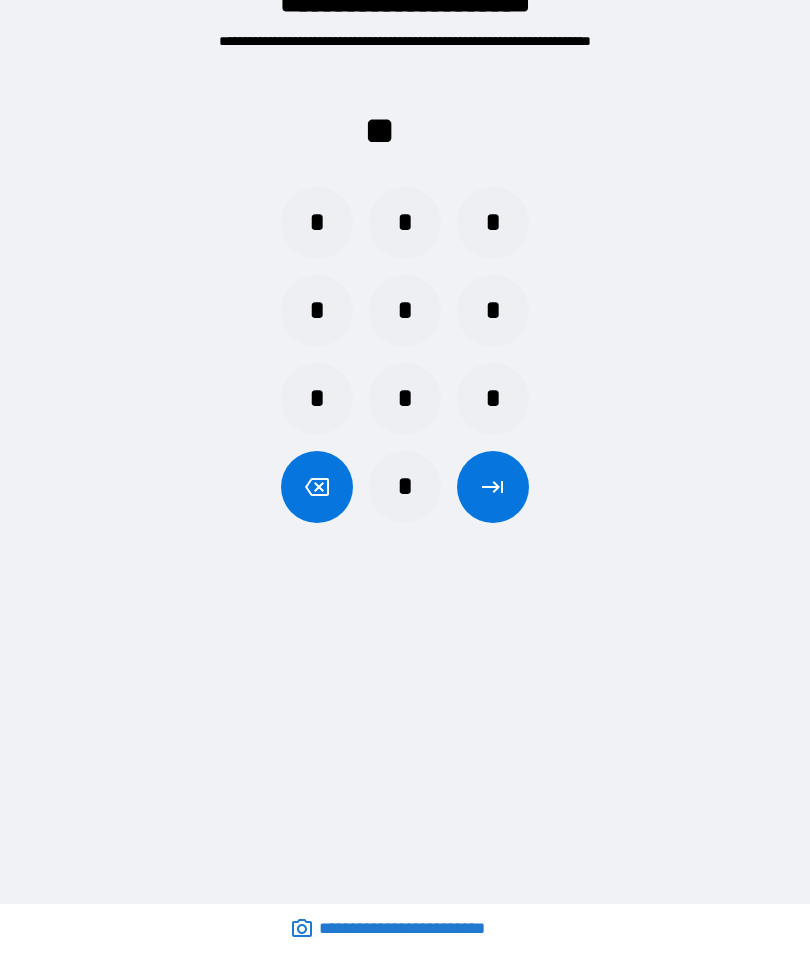click on "*" at bounding box center [405, 487] 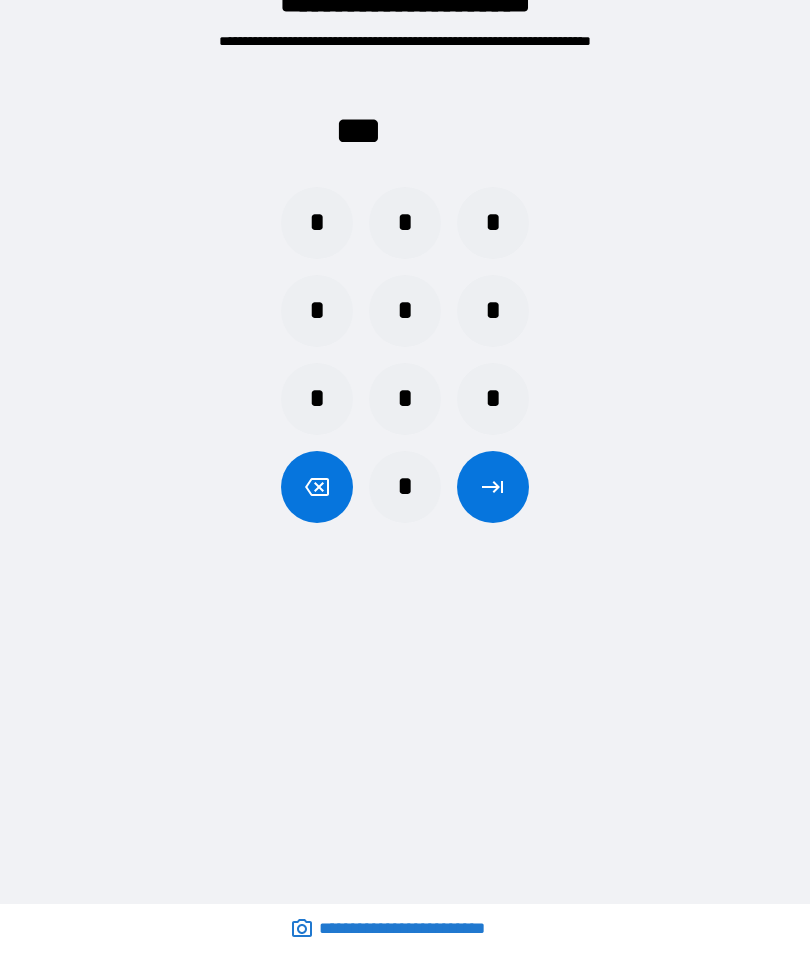 click on "*" at bounding box center (317, 399) 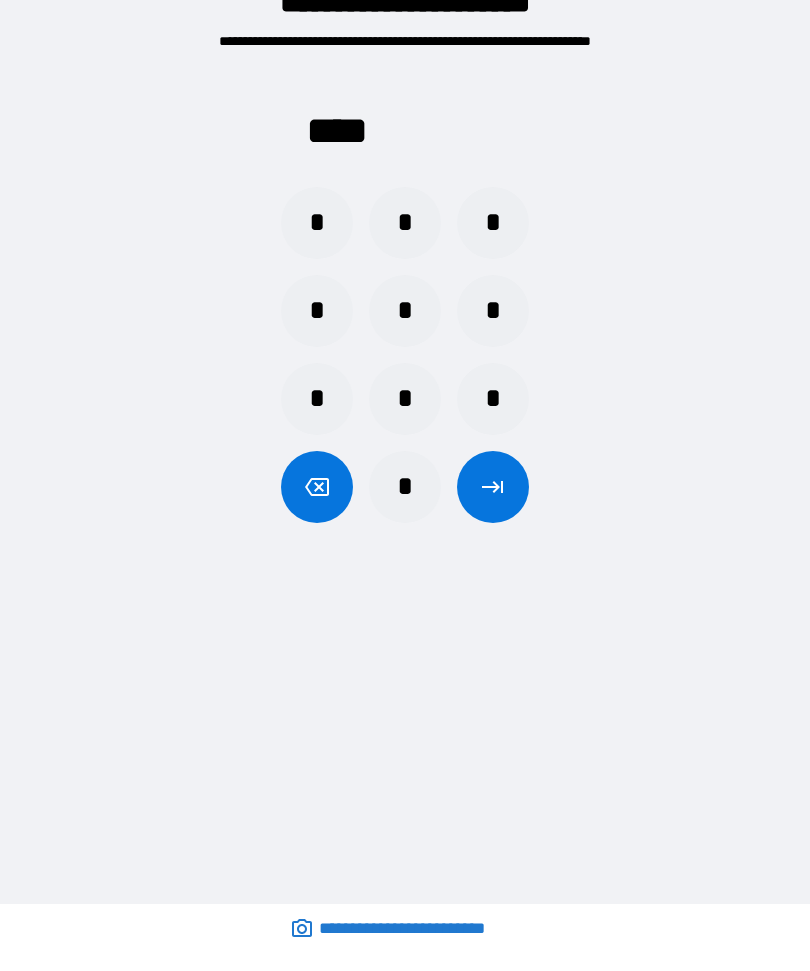 click 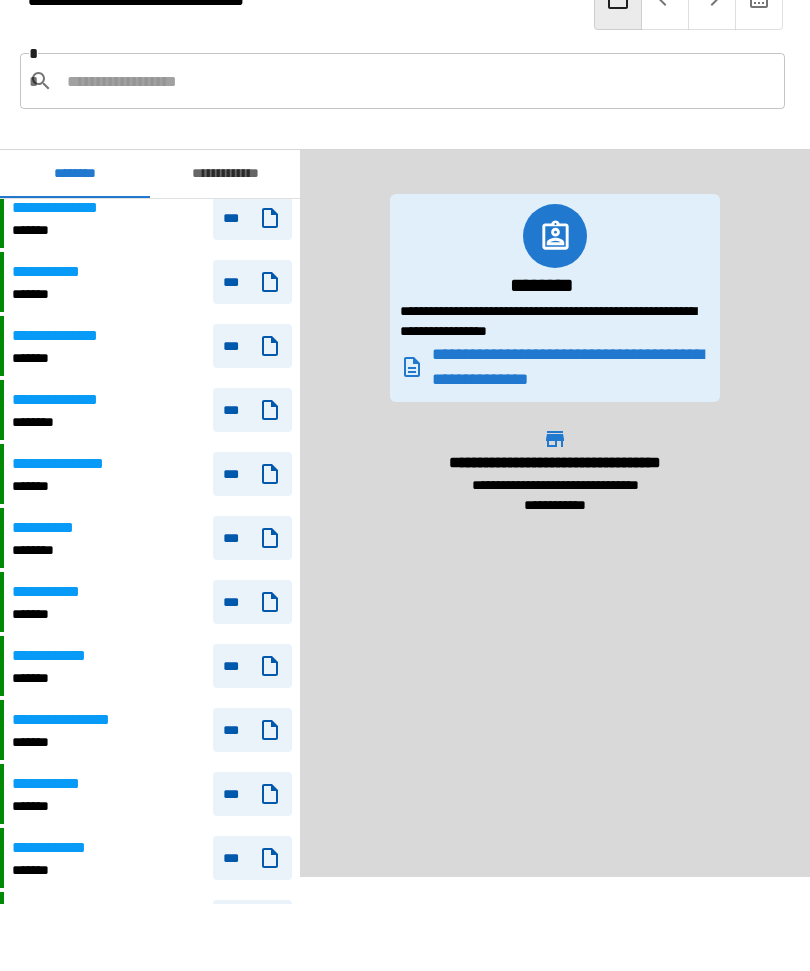 scroll, scrollTop: 620, scrollLeft: 0, axis: vertical 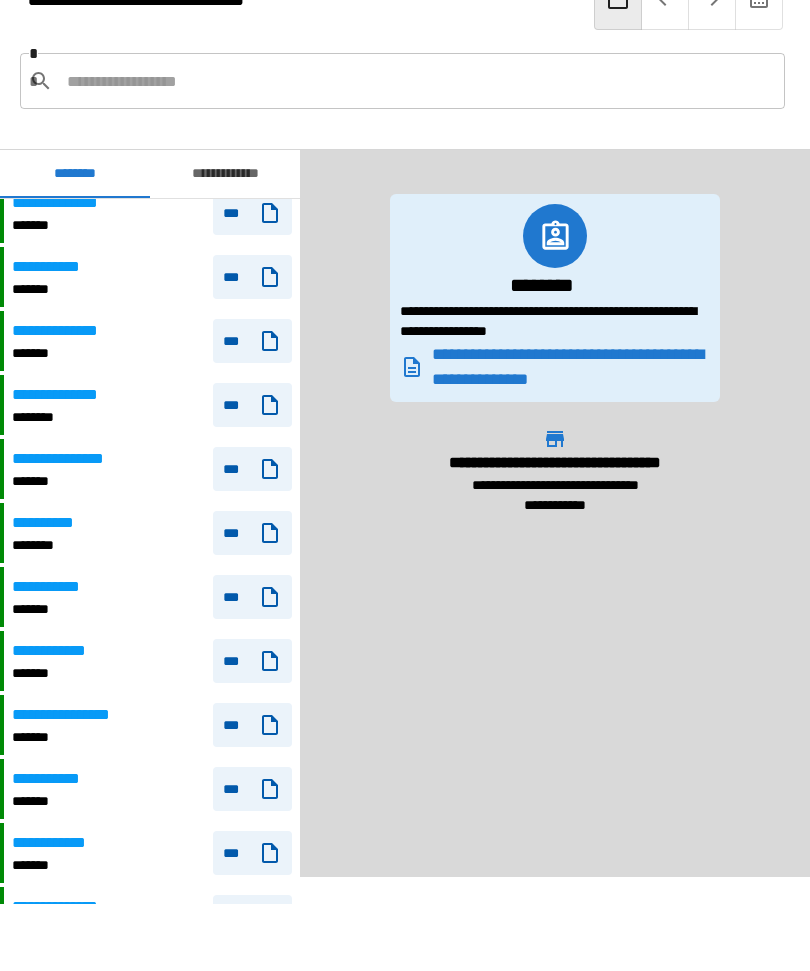 click on "***" at bounding box center (252, 725) 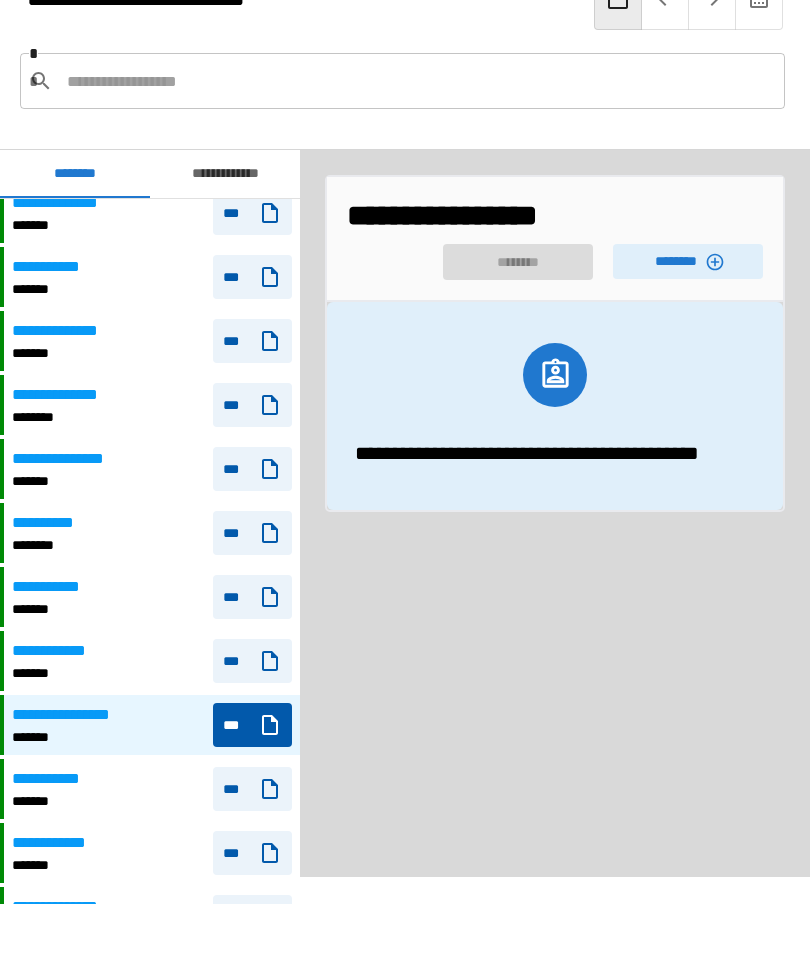 click 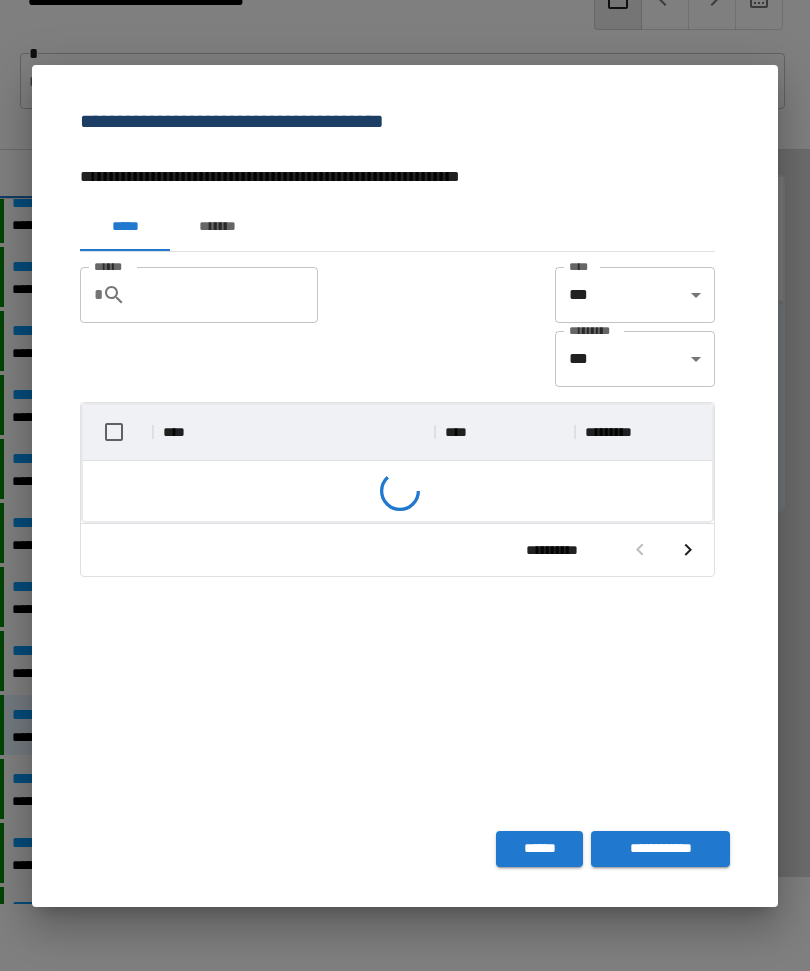 scroll, scrollTop: 356, scrollLeft: 629, axis: both 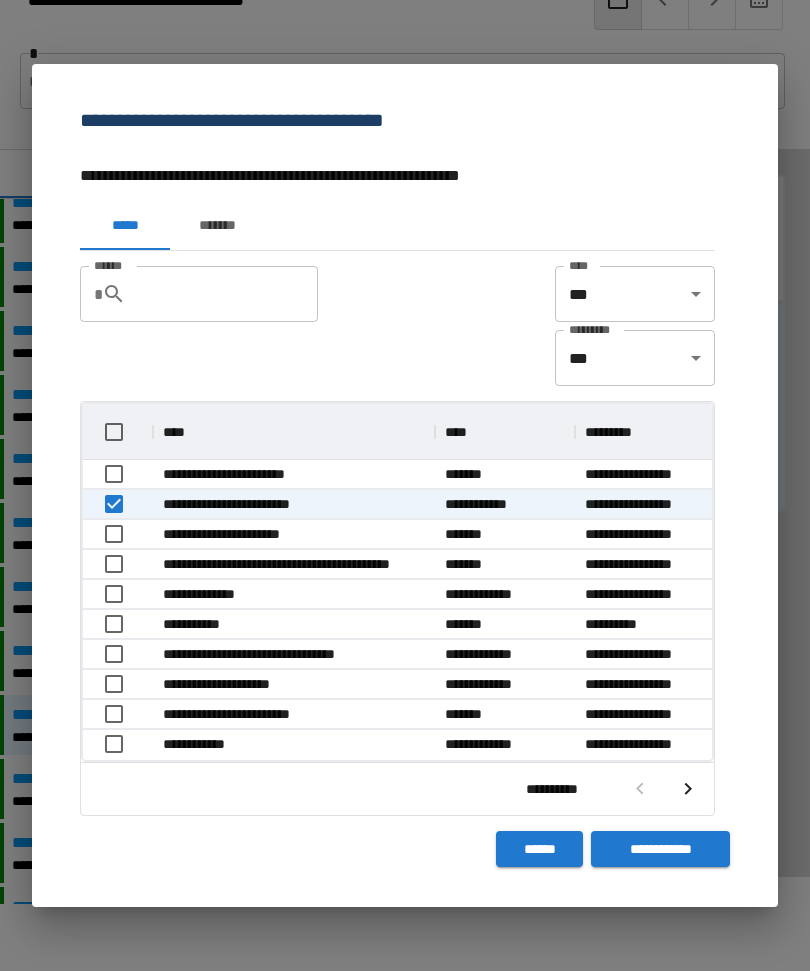 click on "**********" at bounding box center [660, 849] 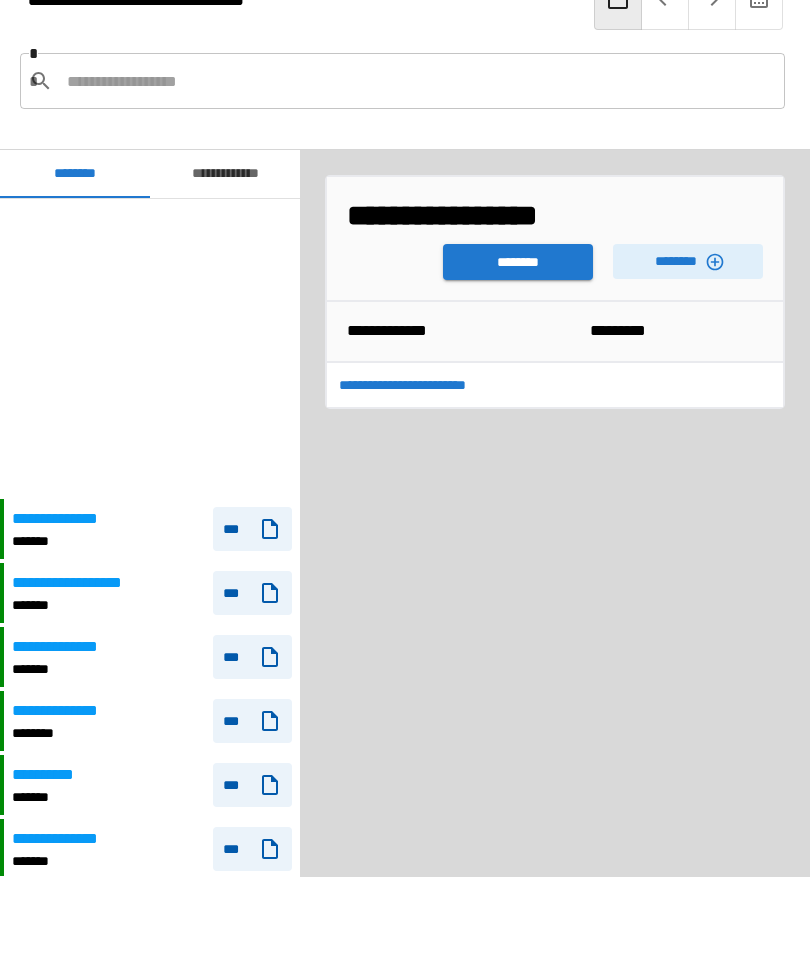scroll, scrollTop: 300, scrollLeft: 0, axis: vertical 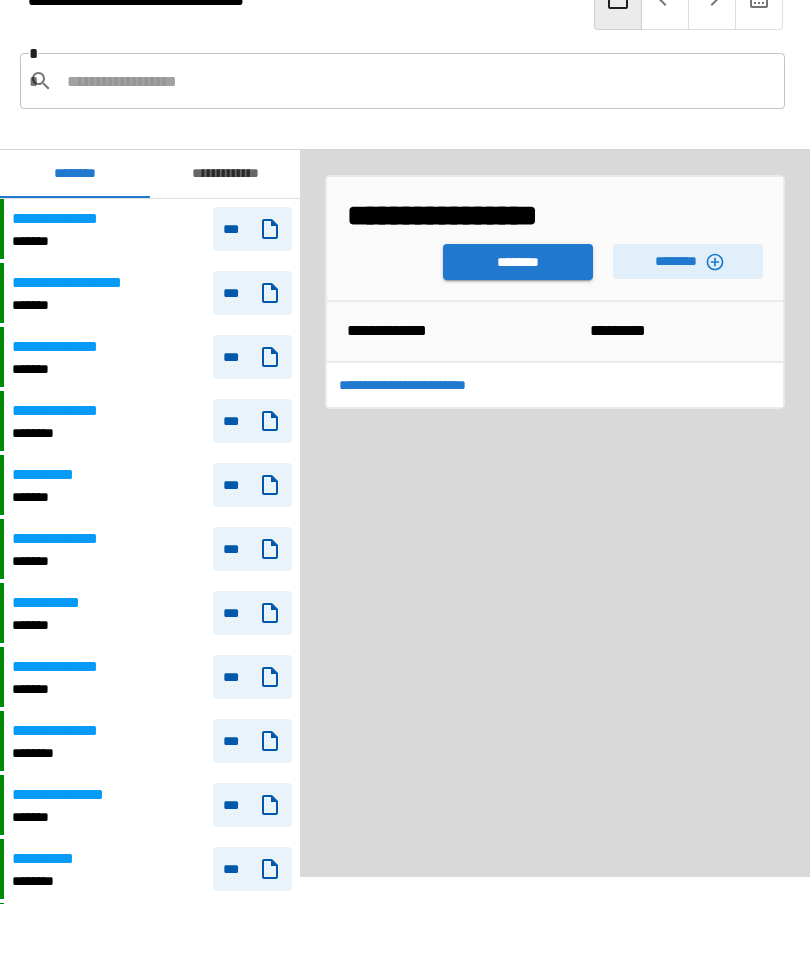 click on "********" at bounding box center (518, 262) 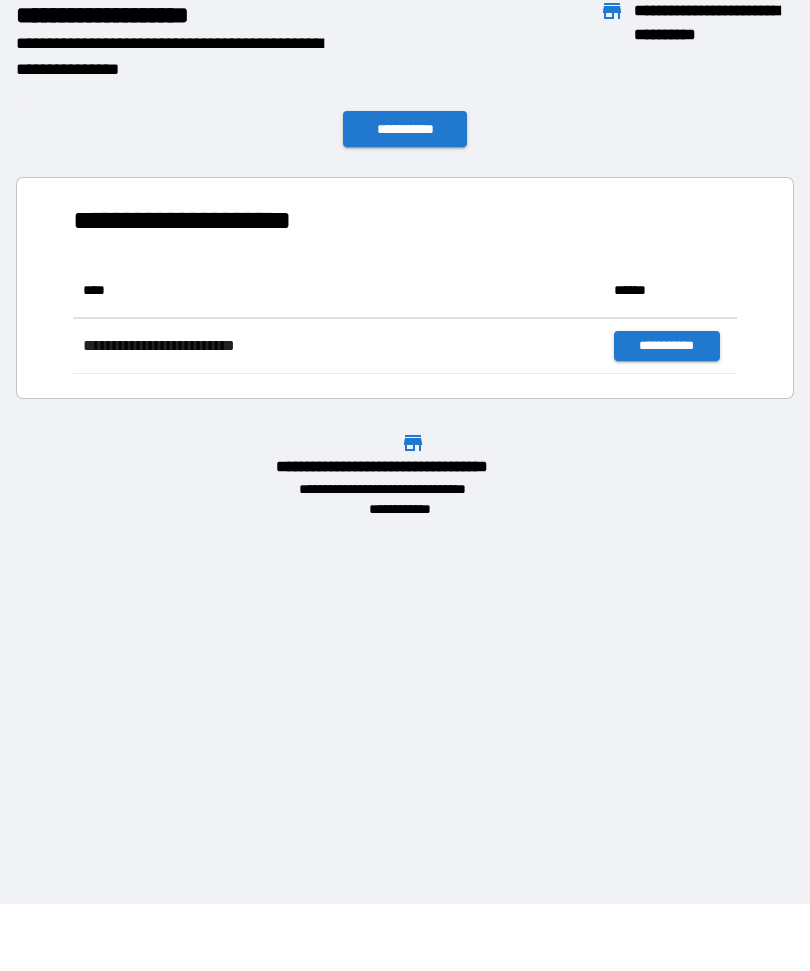 scroll, scrollTop: 1, scrollLeft: 1, axis: both 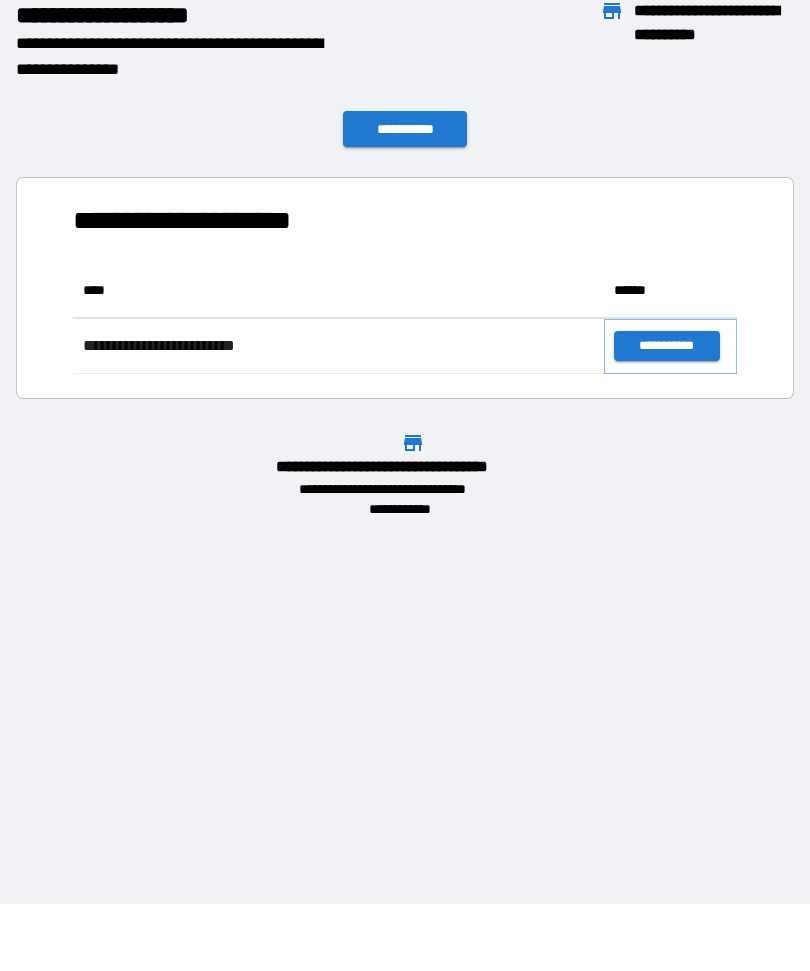 click on "**********" at bounding box center [666, 346] 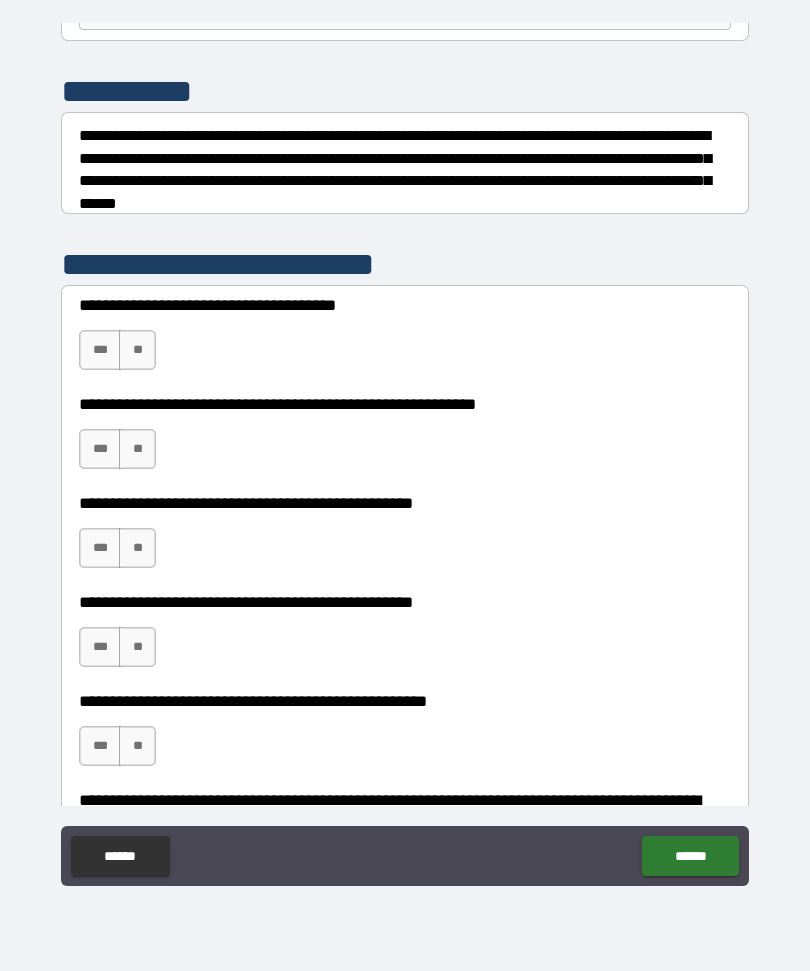 scroll, scrollTop: 227, scrollLeft: 0, axis: vertical 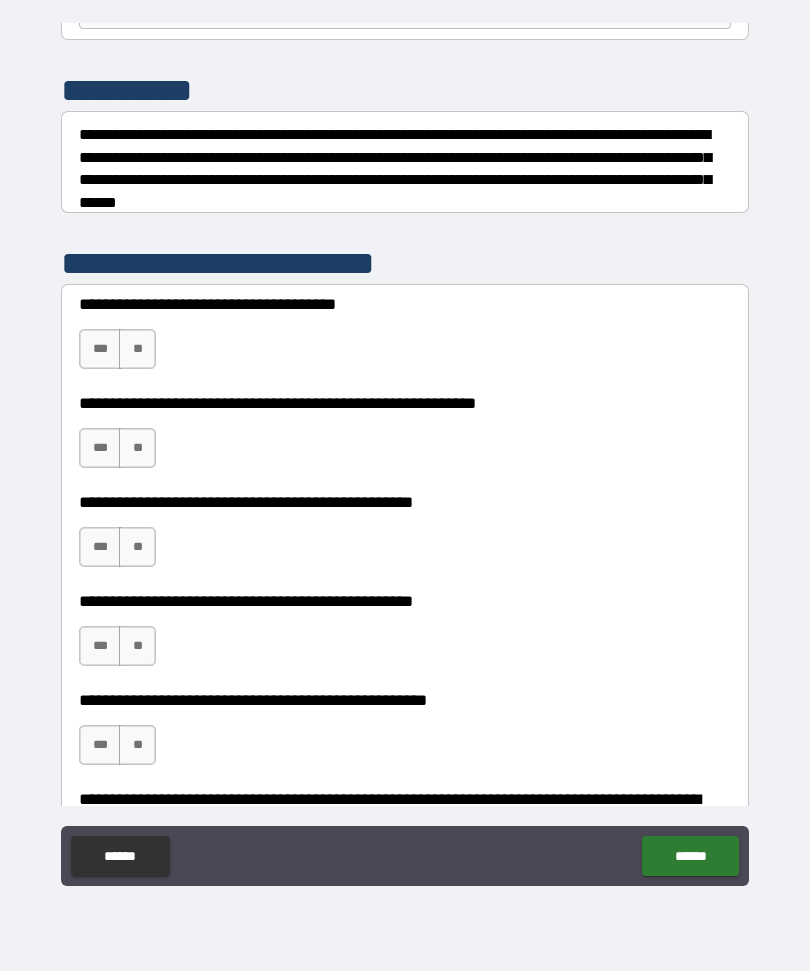 click on "***" at bounding box center (100, 349) 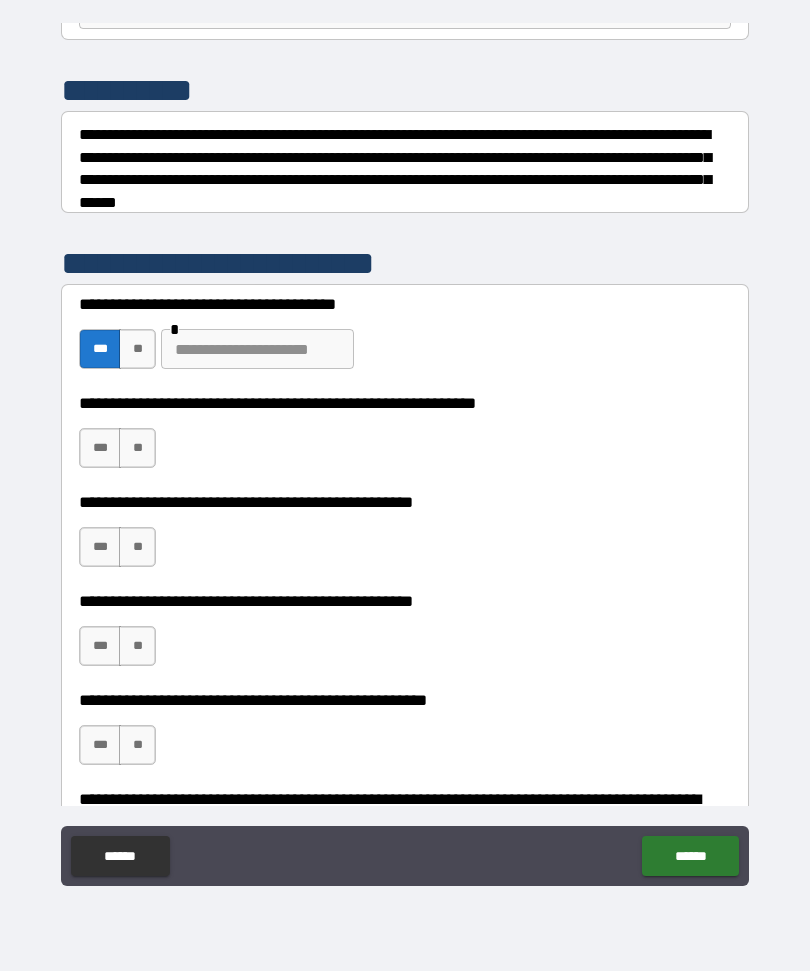 click at bounding box center (257, 349) 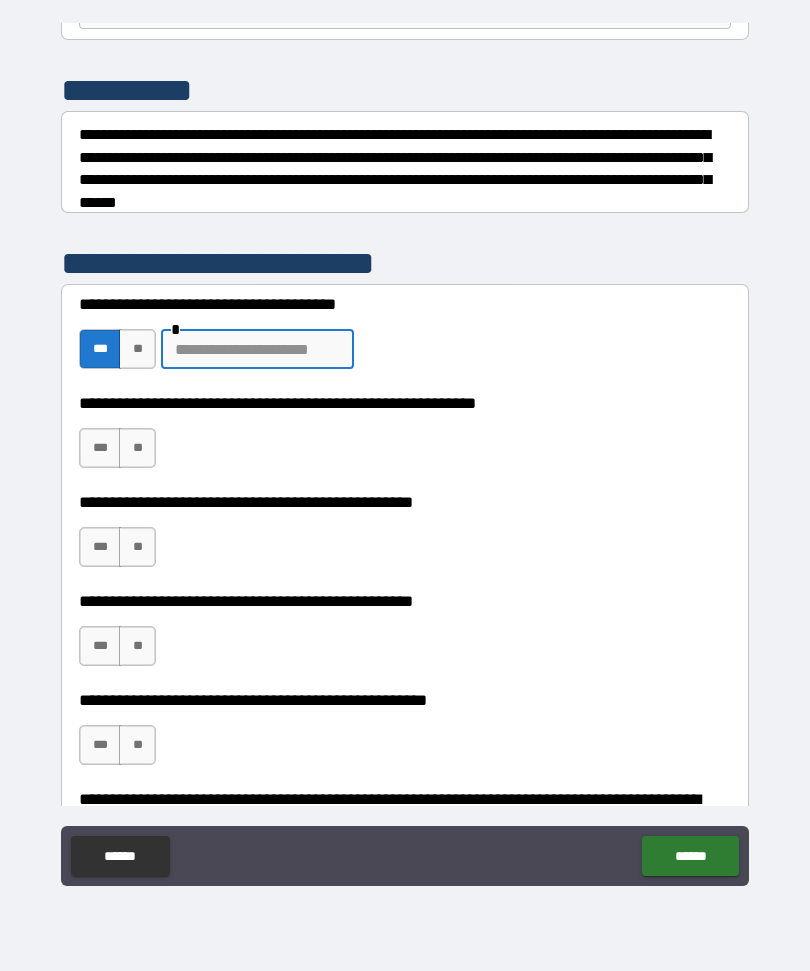 scroll, scrollTop: 66, scrollLeft: 0, axis: vertical 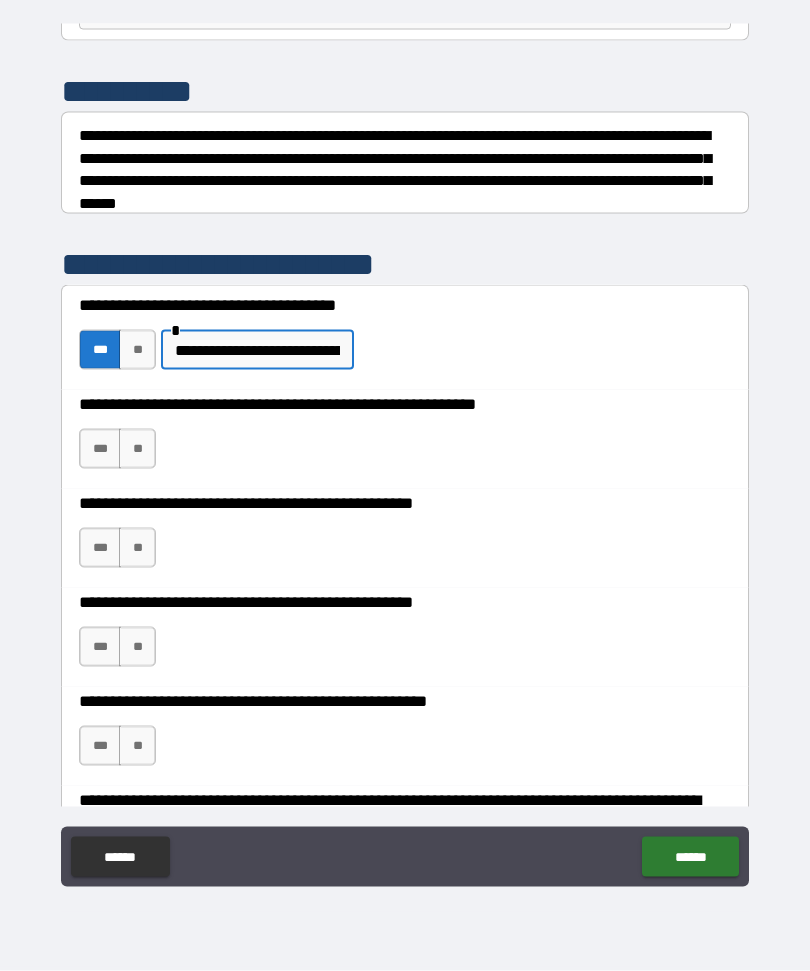 type on "**********" 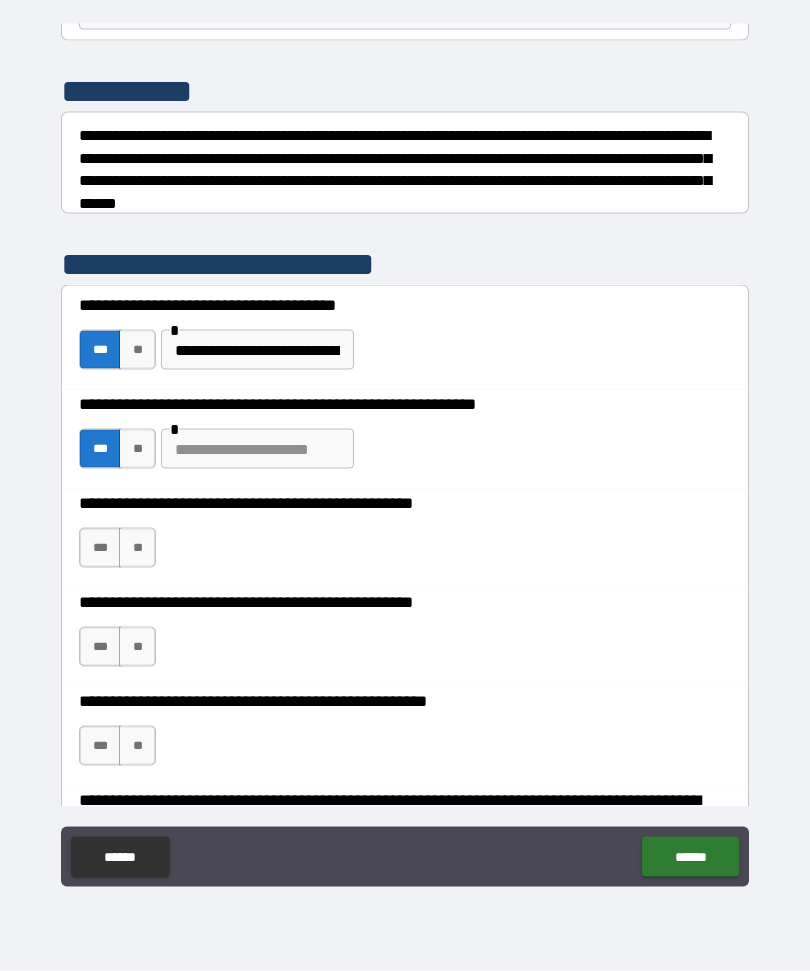 scroll, scrollTop: 67, scrollLeft: 0, axis: vertical 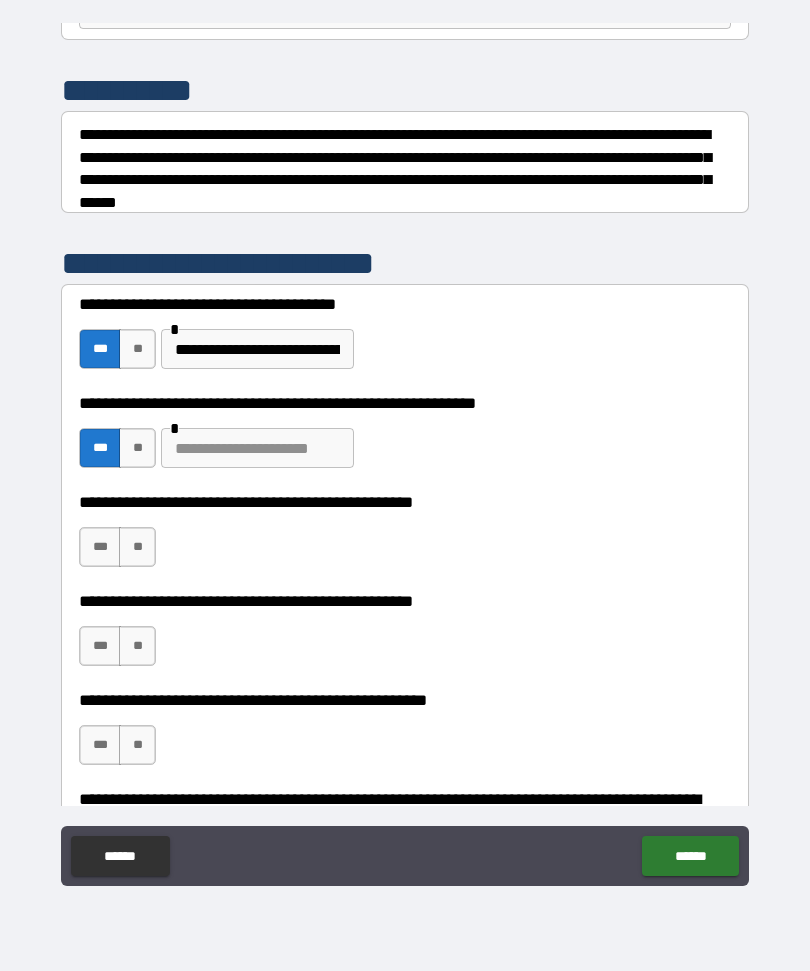 click at bounding box center (257, 448) 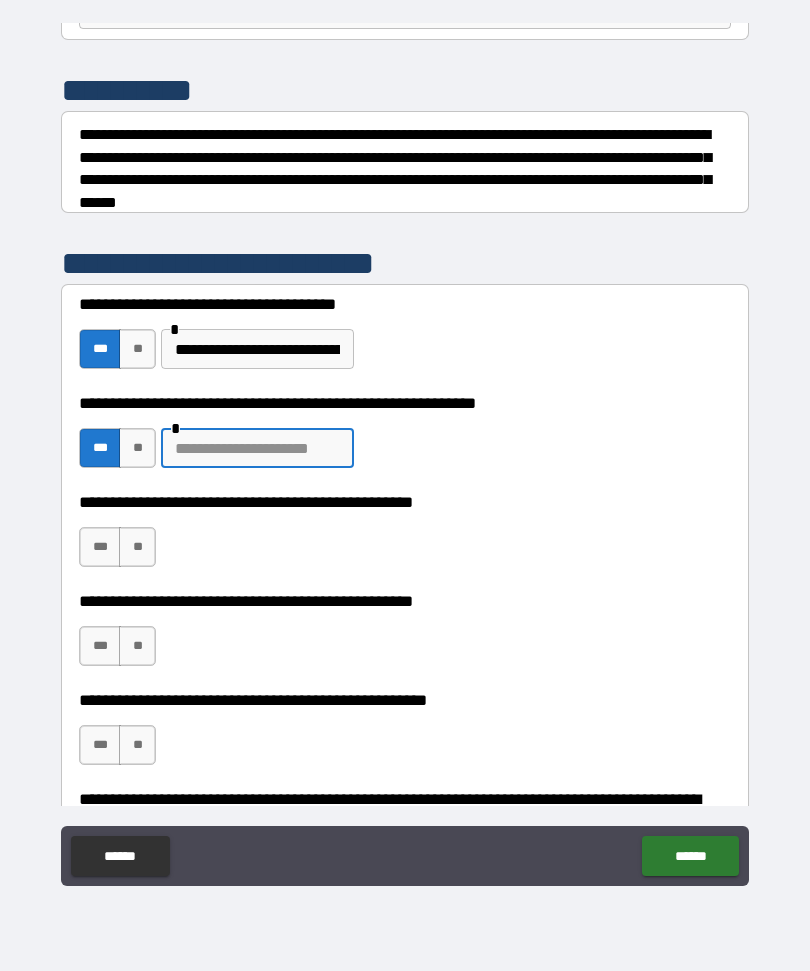 scroll, scrollTop: 66, scrollLeft: 0, axis: vertical 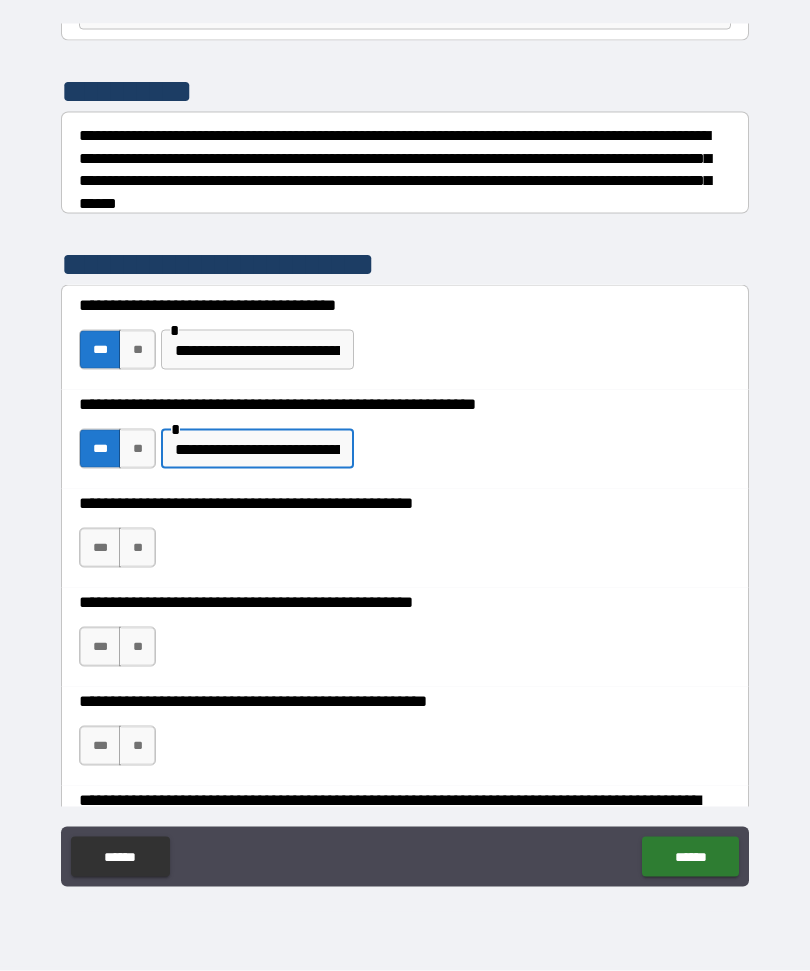type on "**********" 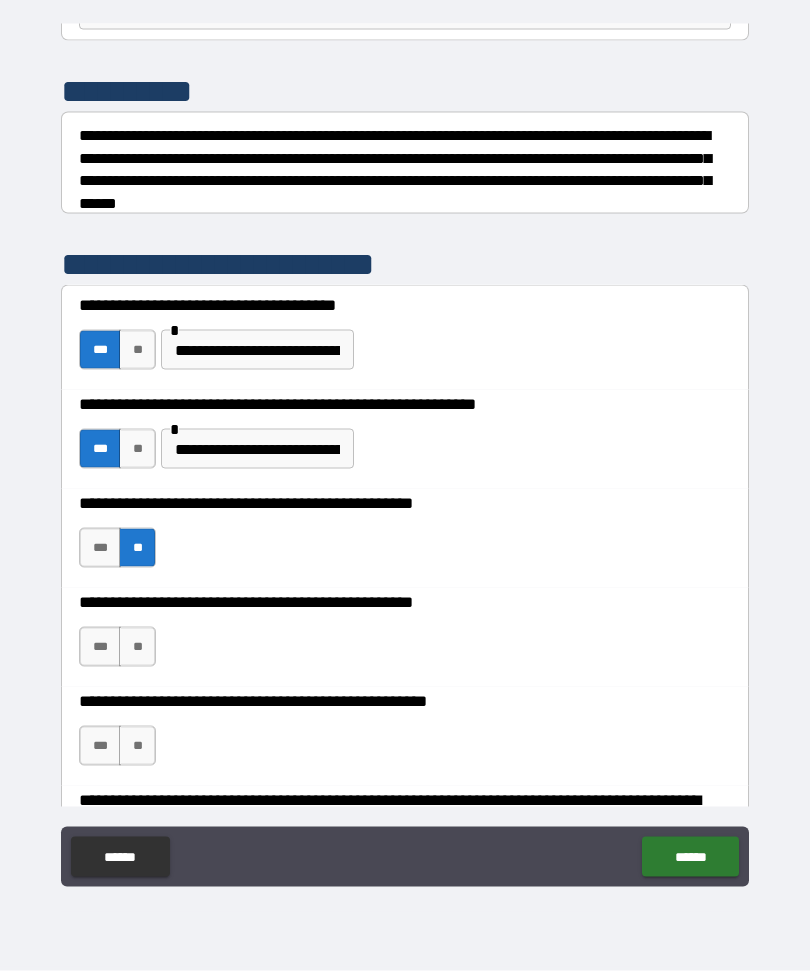 scroll, scrollTop: 67, scrollLeft: 0, axis: vertical 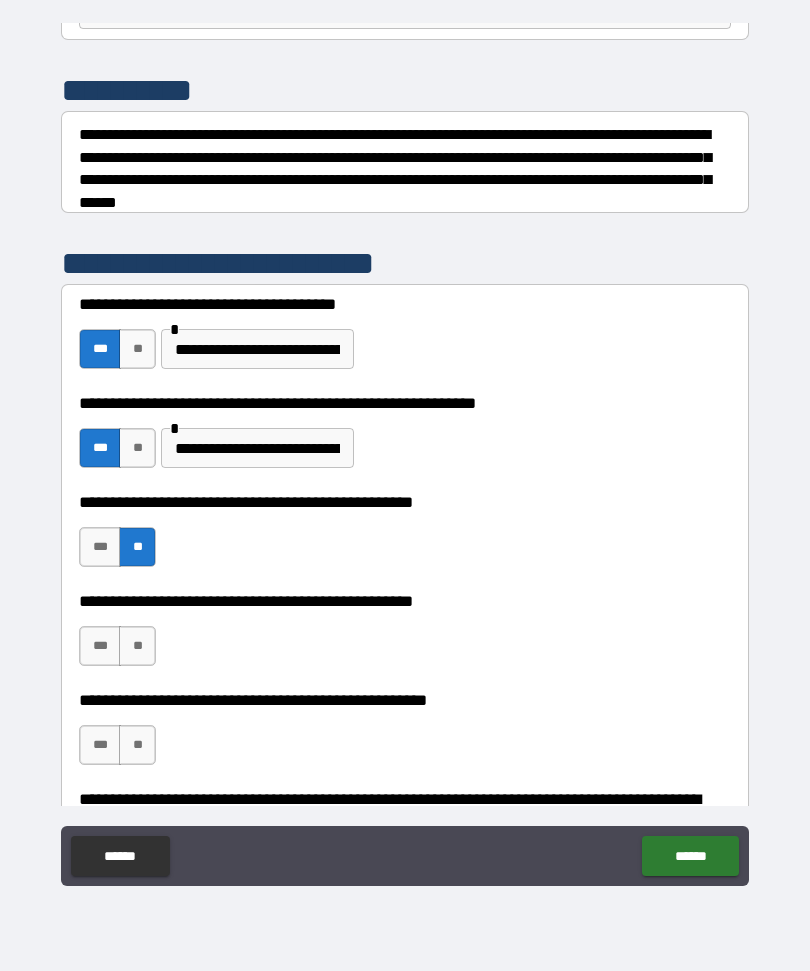 click on "***" at bounding box center (100, 646) 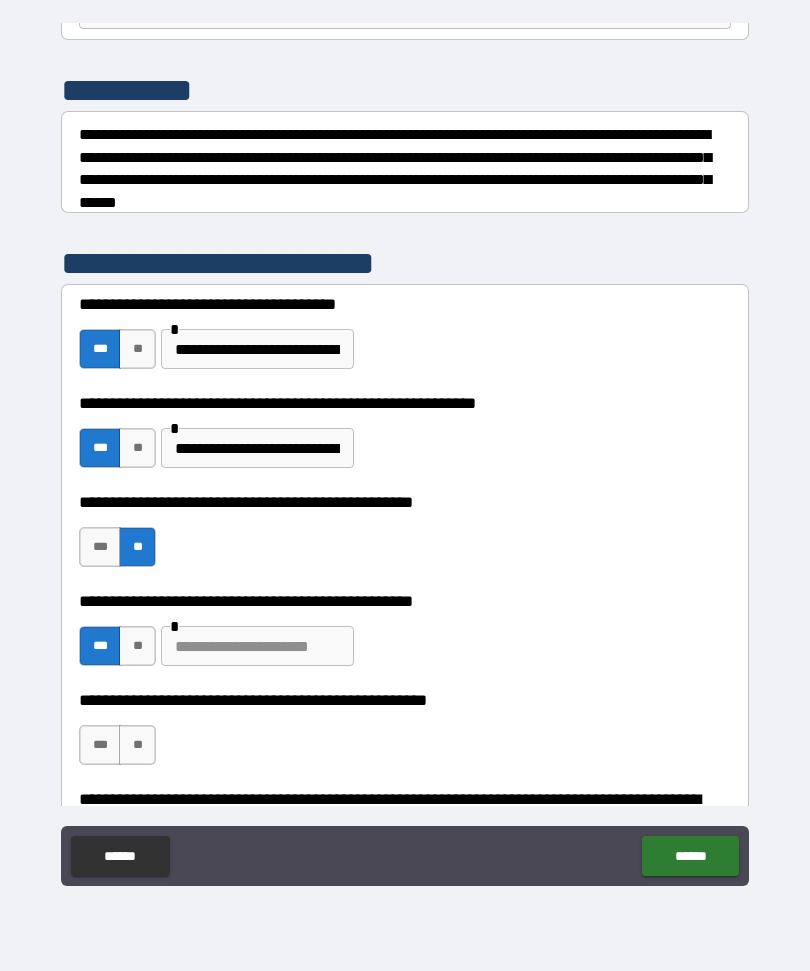 click at bounding box center [257, 646] 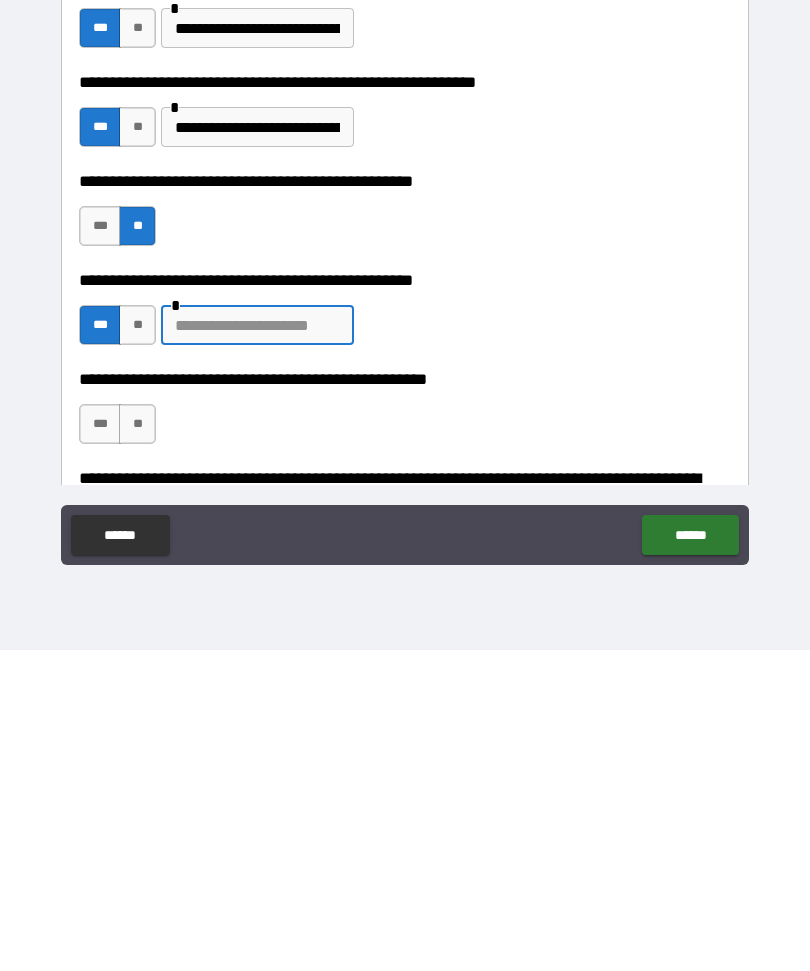 scroll, scrollTop: 67, scrollLeft: 0, axis: vertical 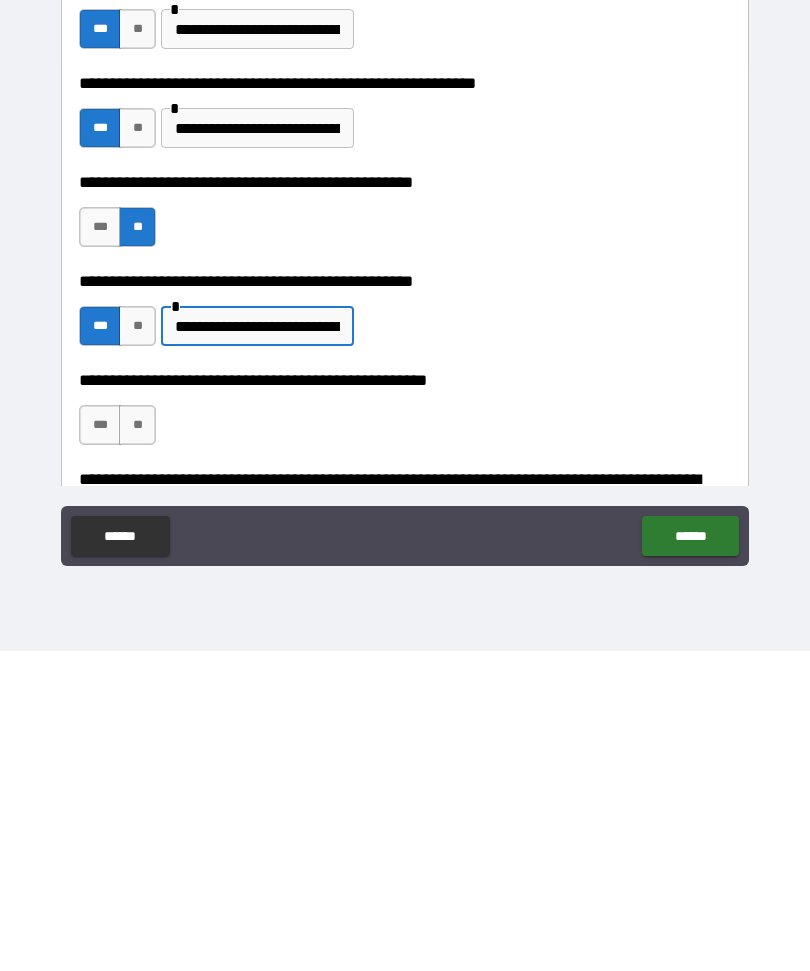 type on "**********" 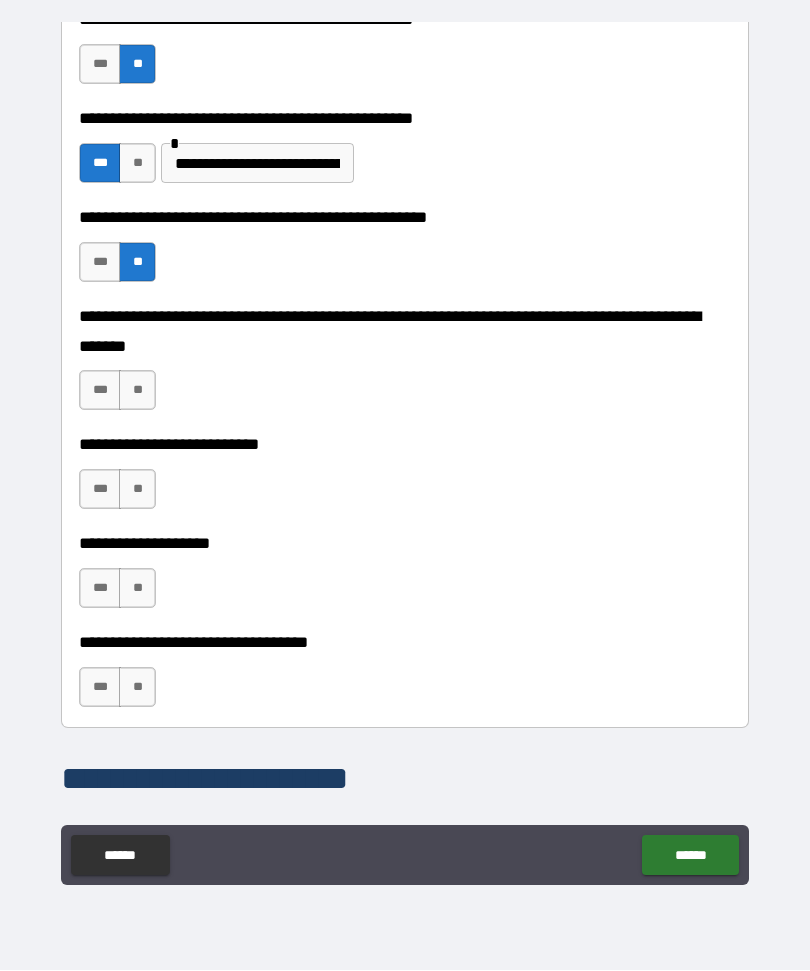 scroll, scrollTop: 710, scrollLeft: 0, axis: vertical 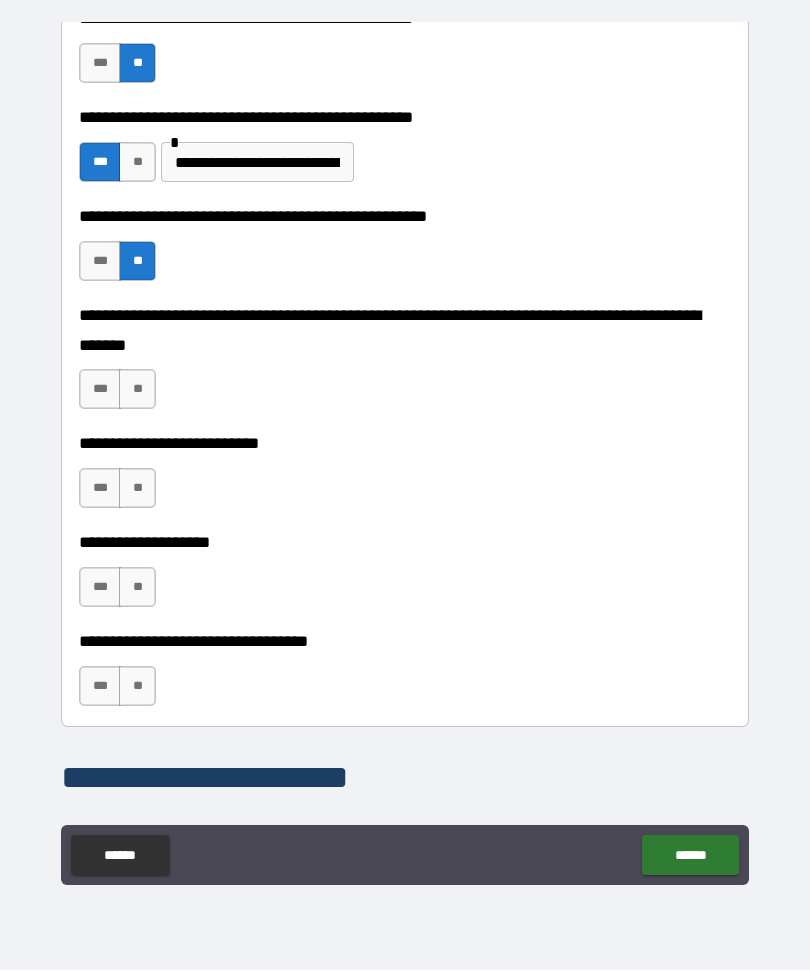 click on "**" at bounding box center [137, 390] 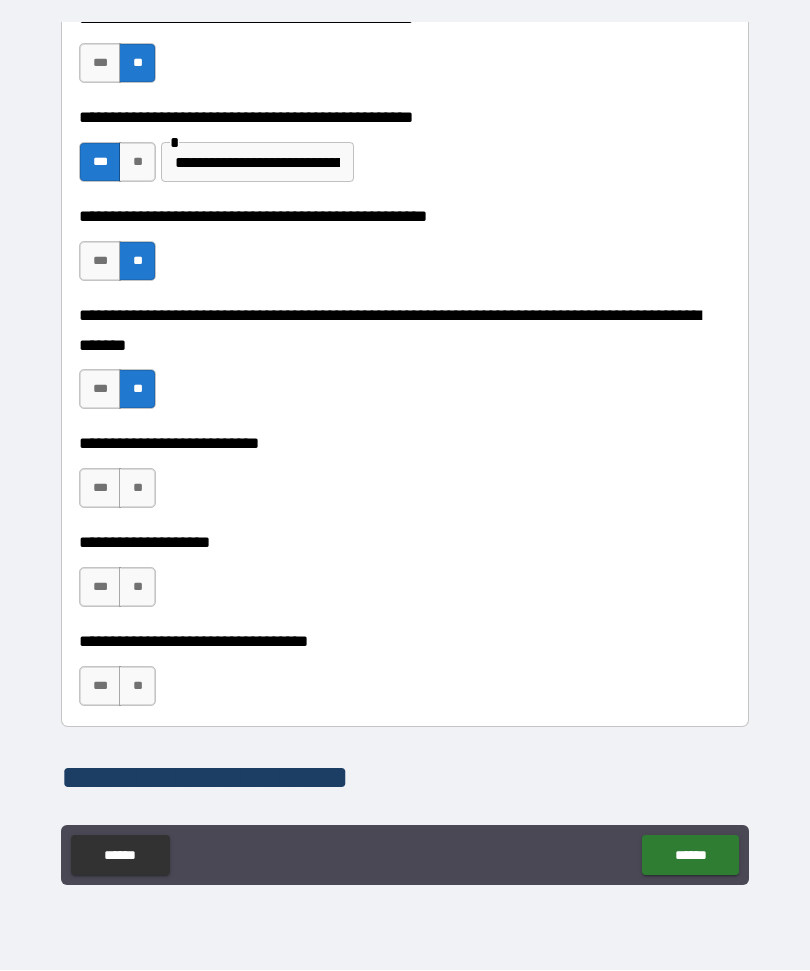 click on "**" at bounding box center (137, 489) 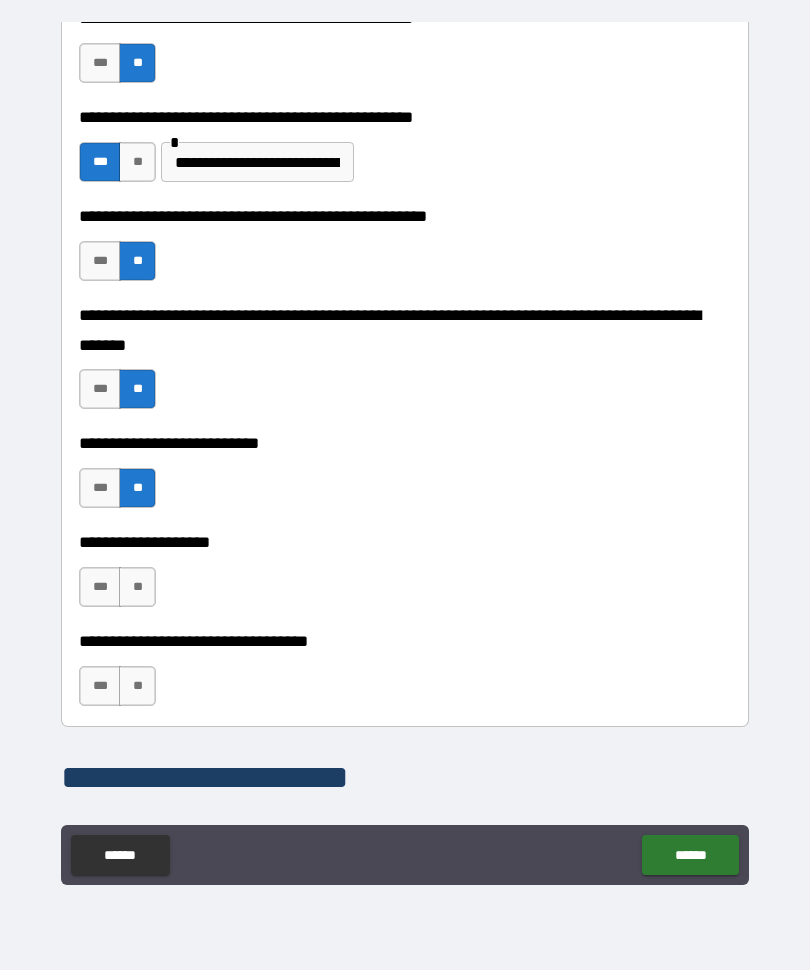 click on "**" at bounding box center (137, 588) 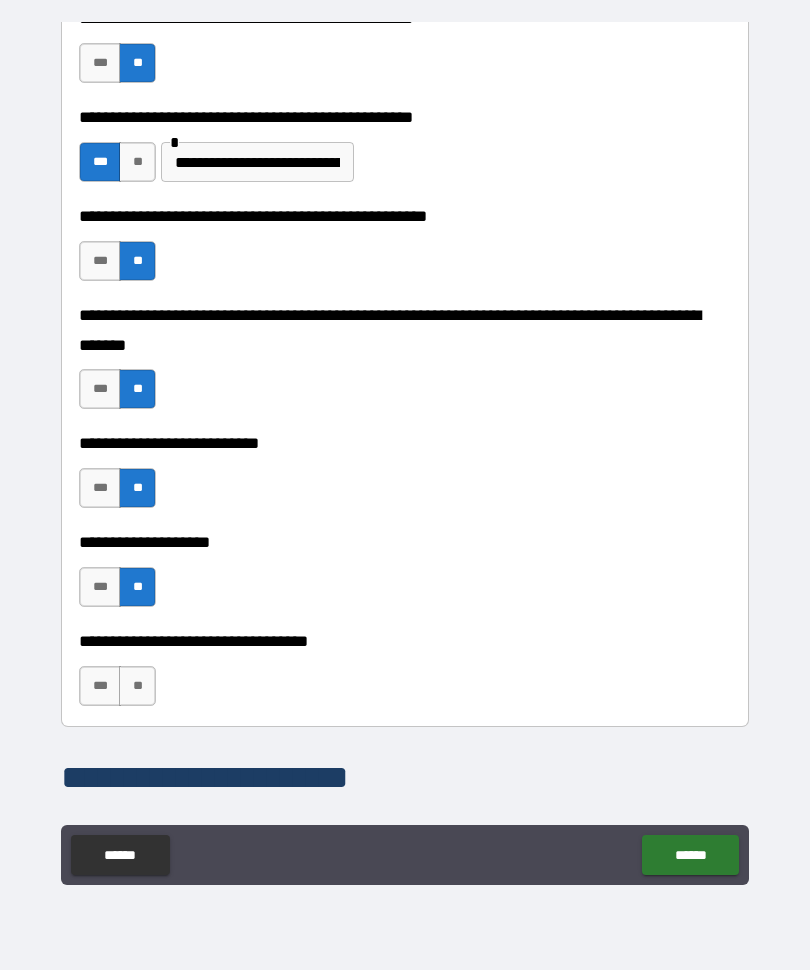 click on "**" at bounding box center (137, 687) 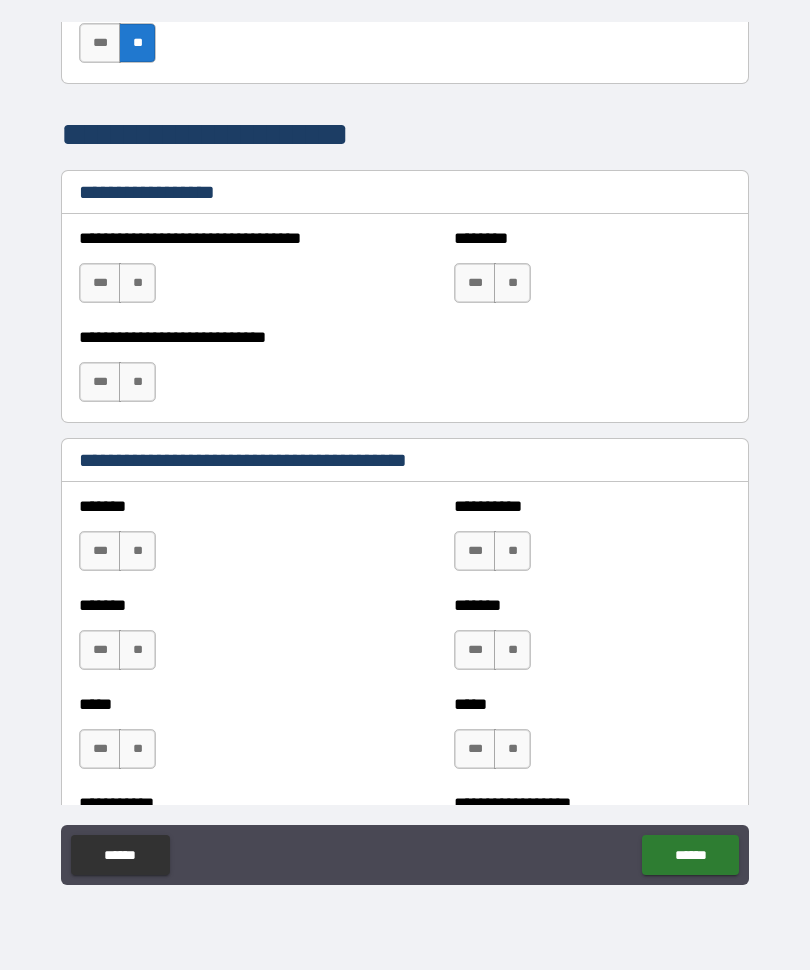 scroll, scrollTop: 1370, scrollLeft: 0, axis: vertical 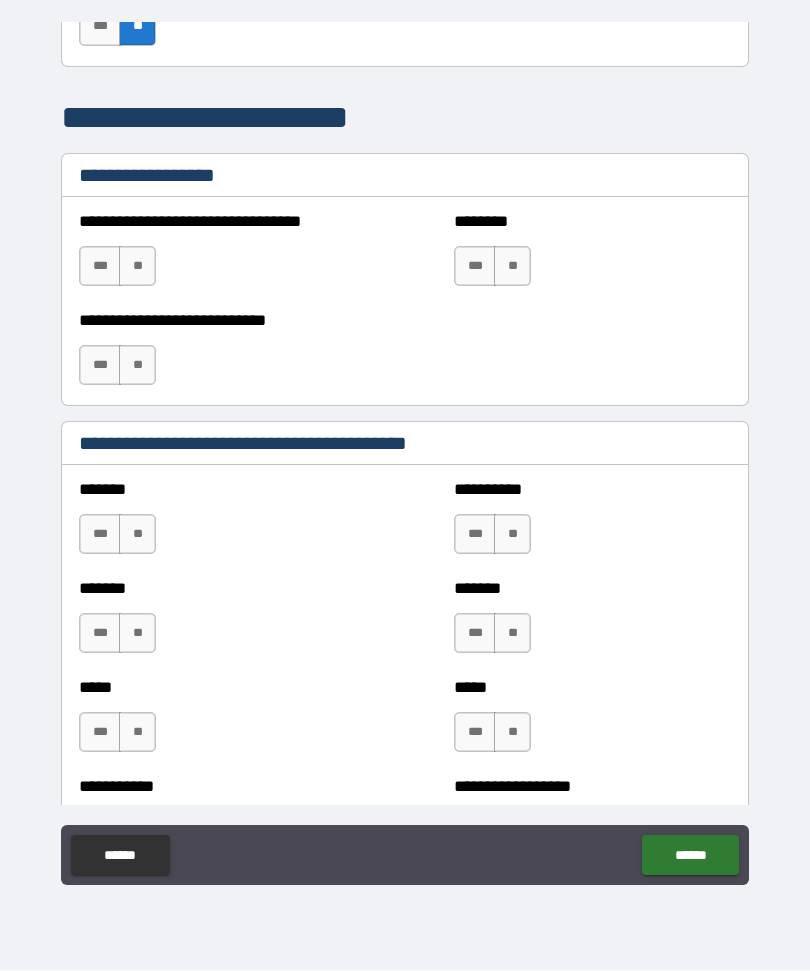 click on "**" at bounding box center [137, 267] 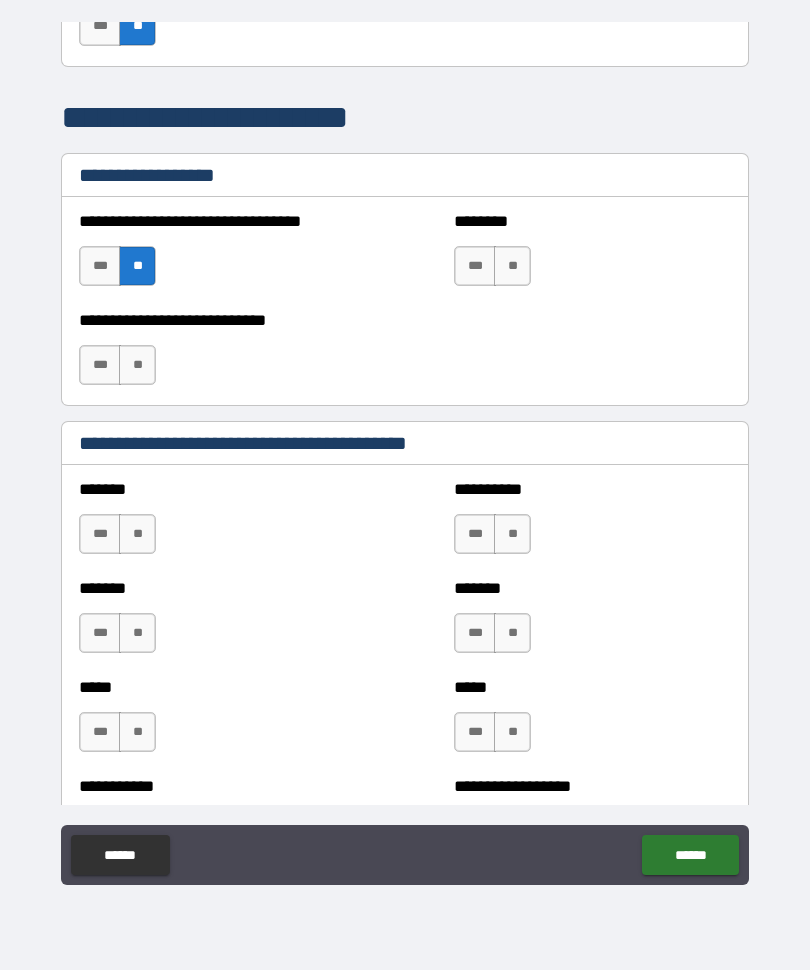 click on "**" at bounding box center (512, 267) 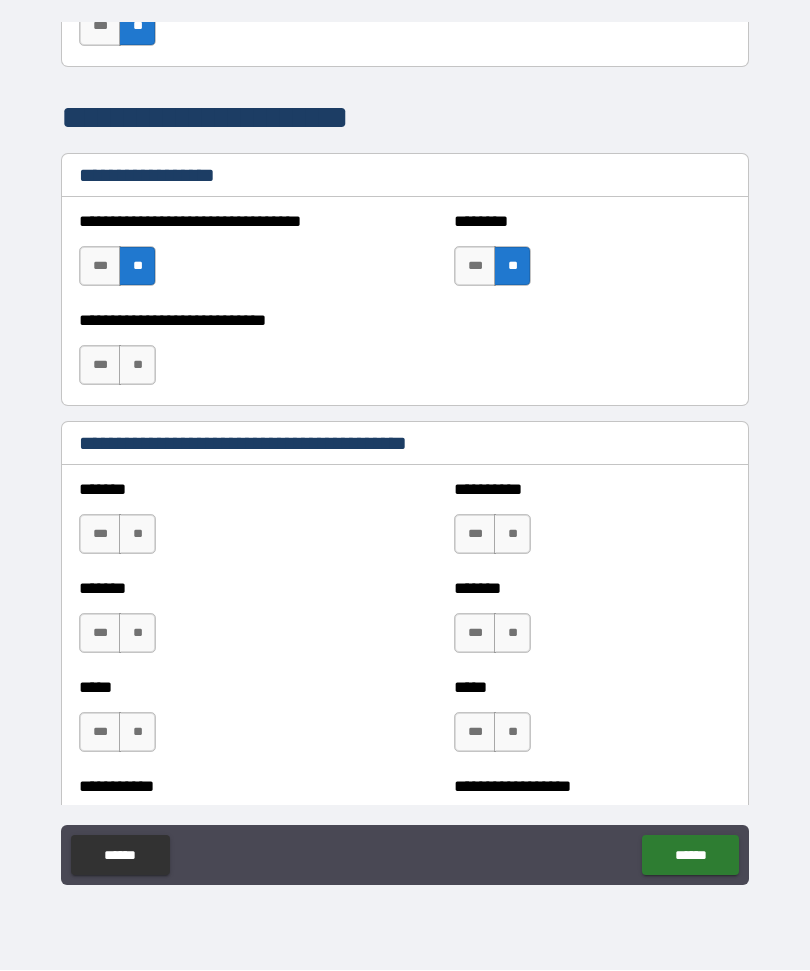 click on "**" at bounding box center (137, 366) 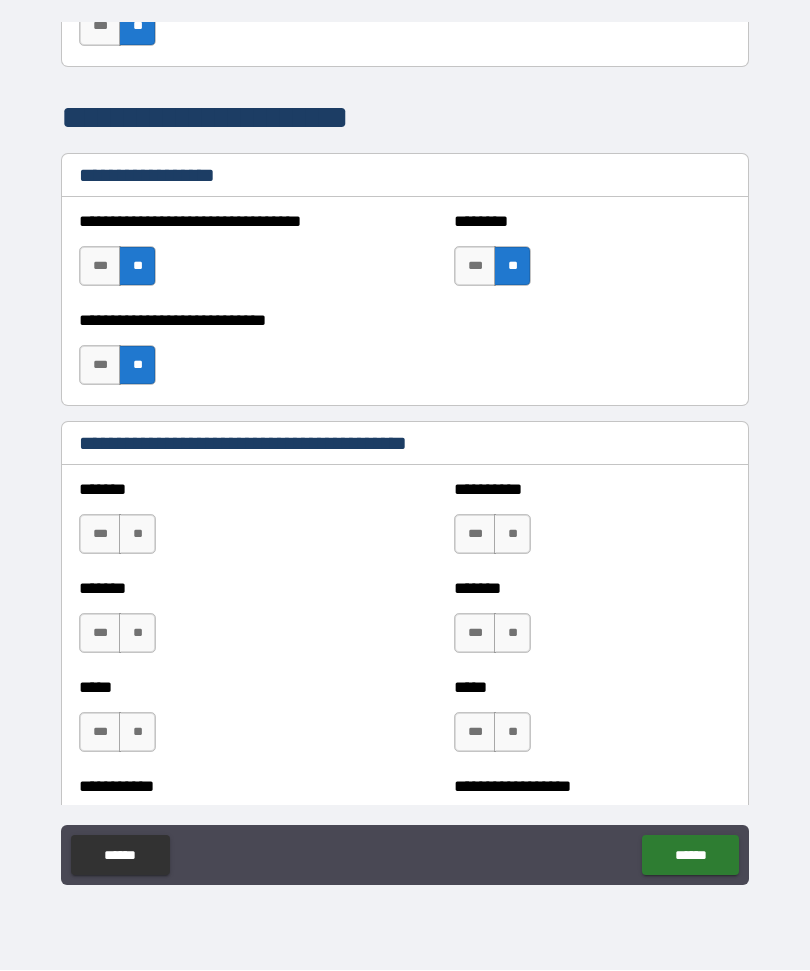 click on "**" at bounding box center (137, 535) 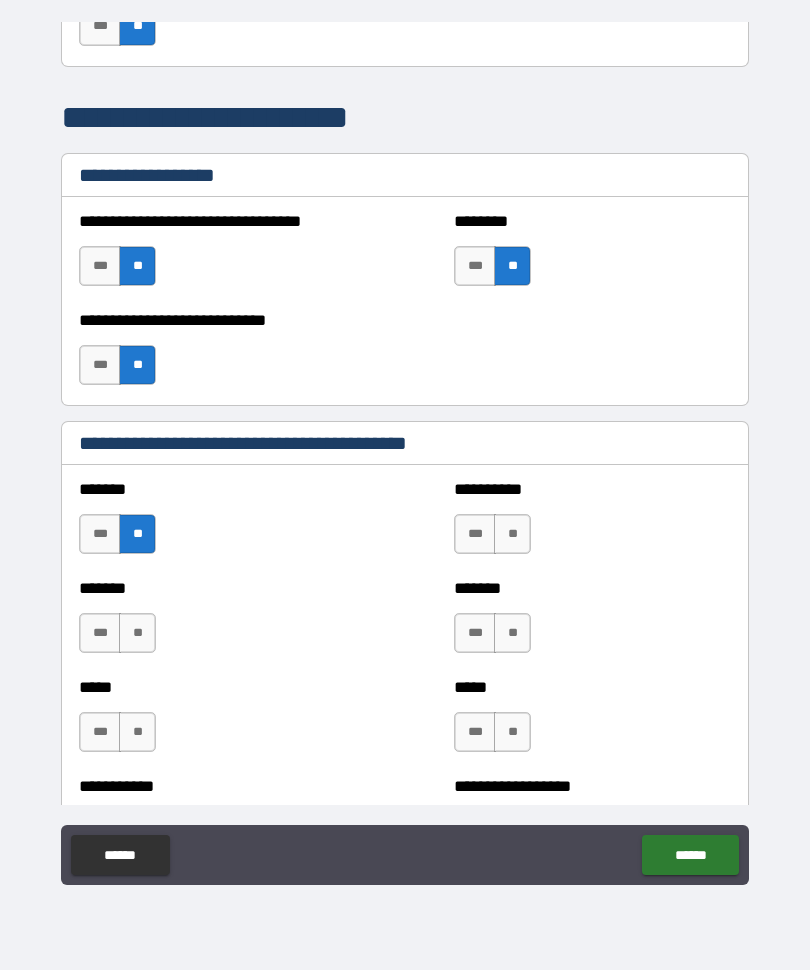 click on "***" at bounding box center [100, 634] 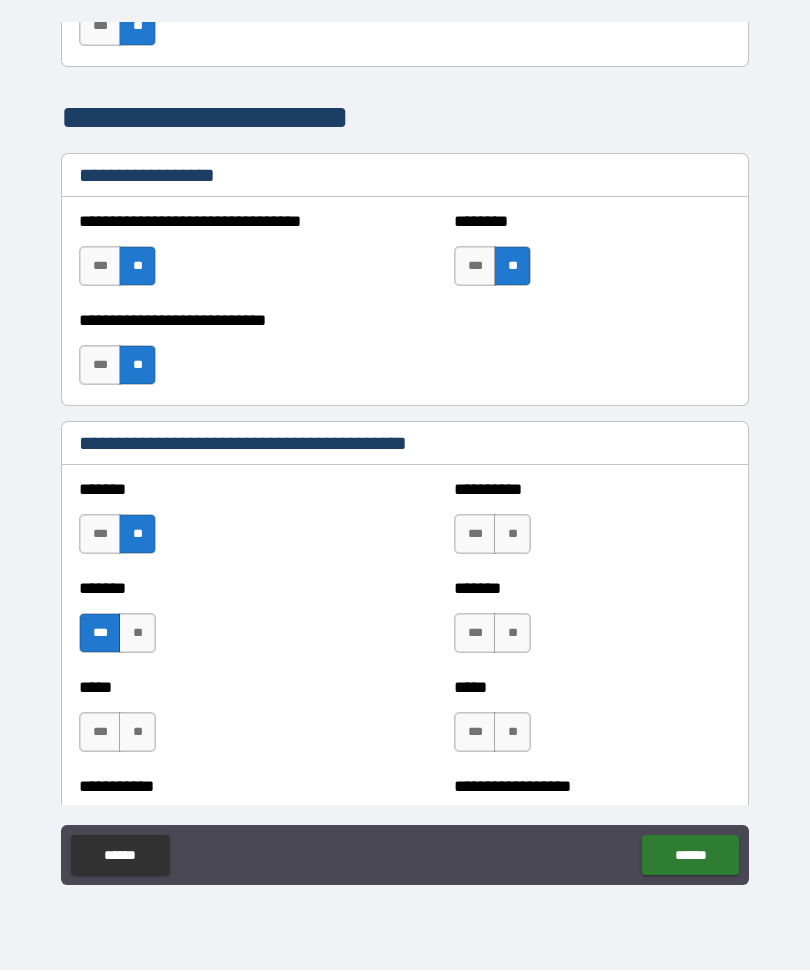 click on "***" at bounding box center (475, 535) 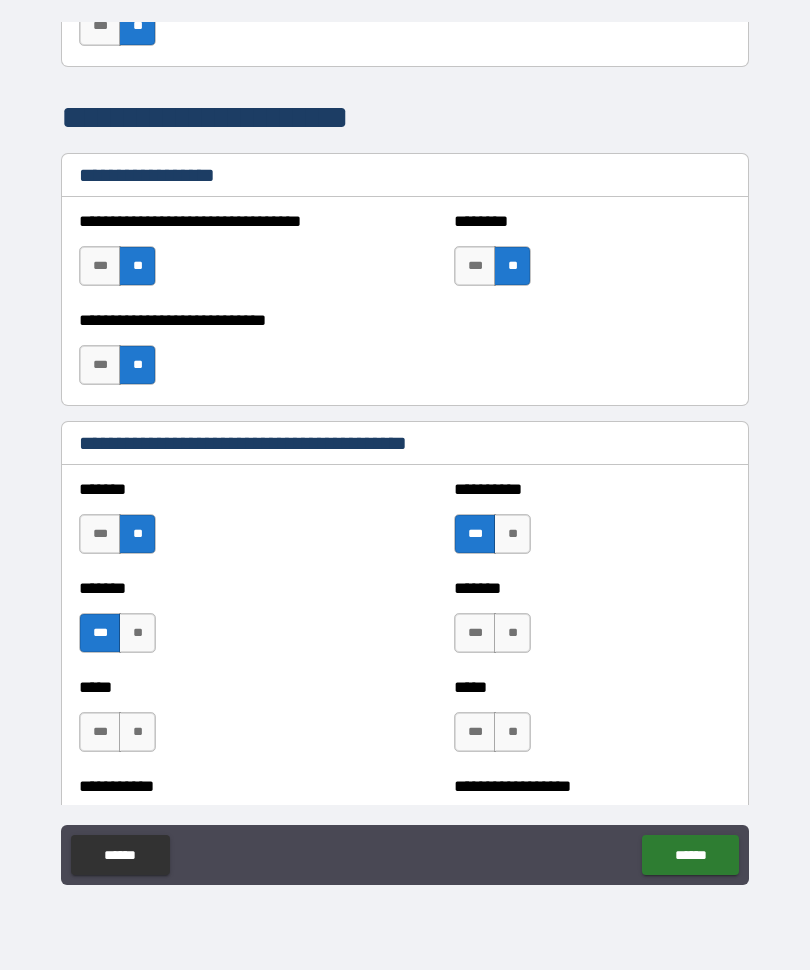 click on "***" at bounding box center [475, 733] 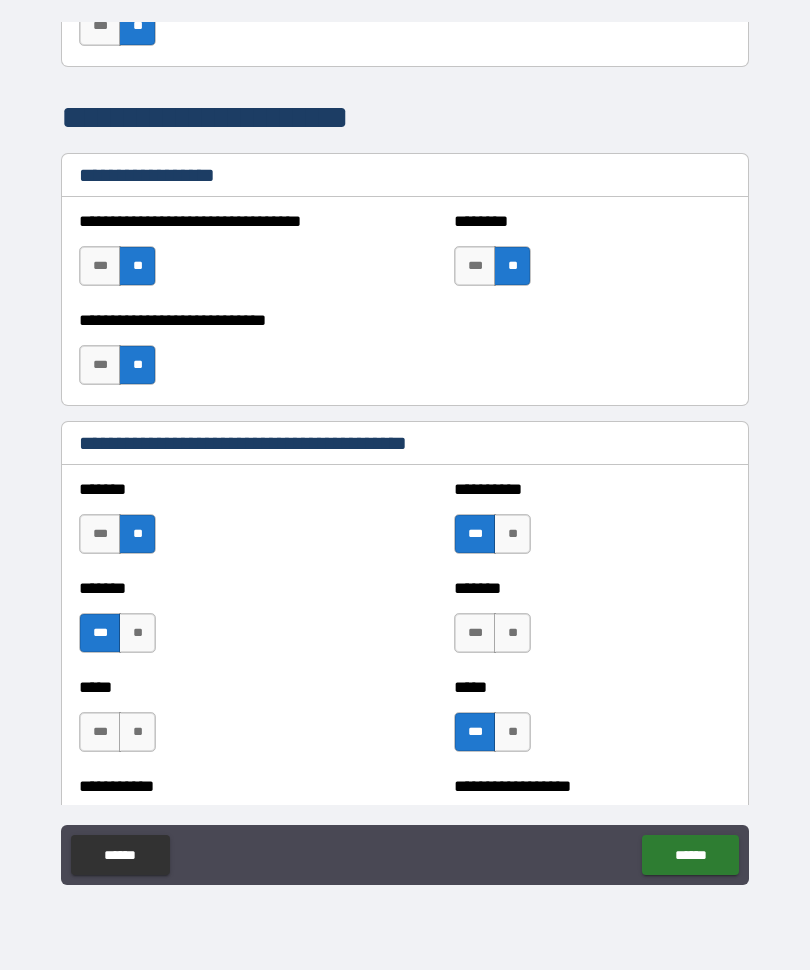 click on "***" at bounding box center (475, 634) 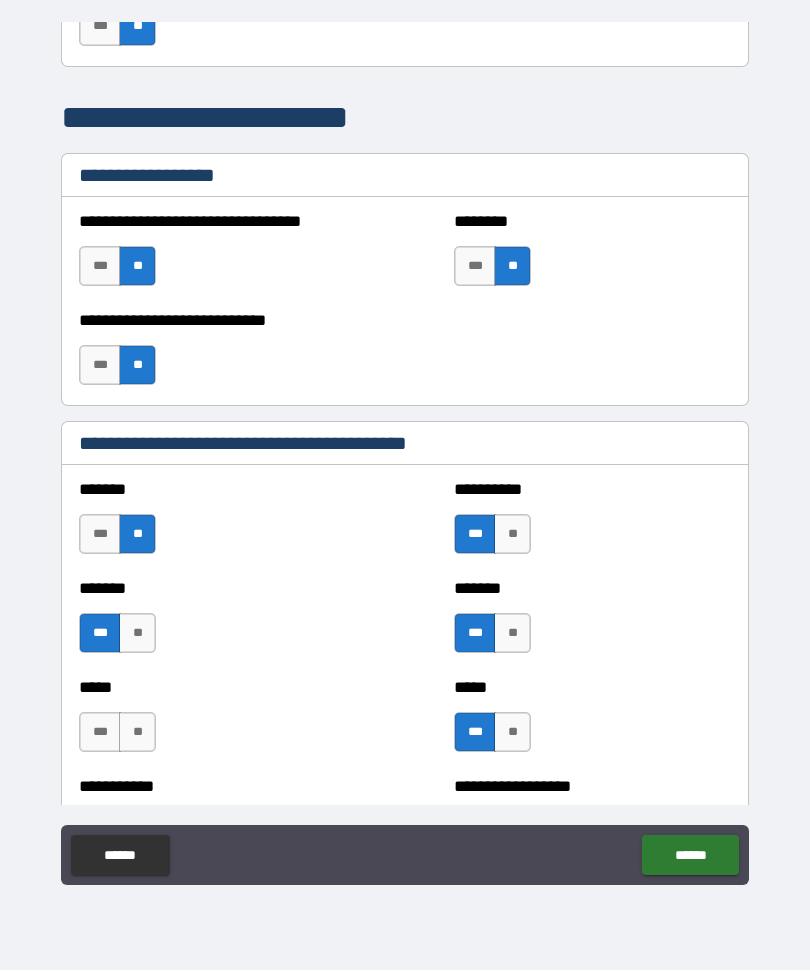 click on "**" at bounding box center [137, 733] 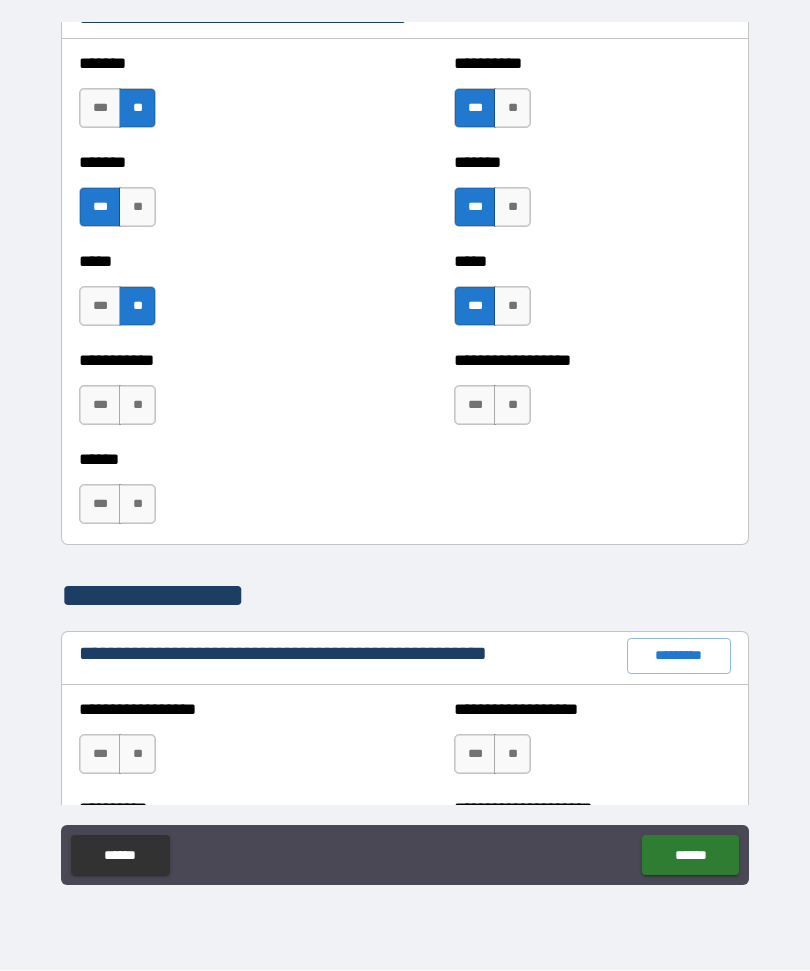 scroll, scrollTop: 1855, scrollLeft: 0, axis: vertical 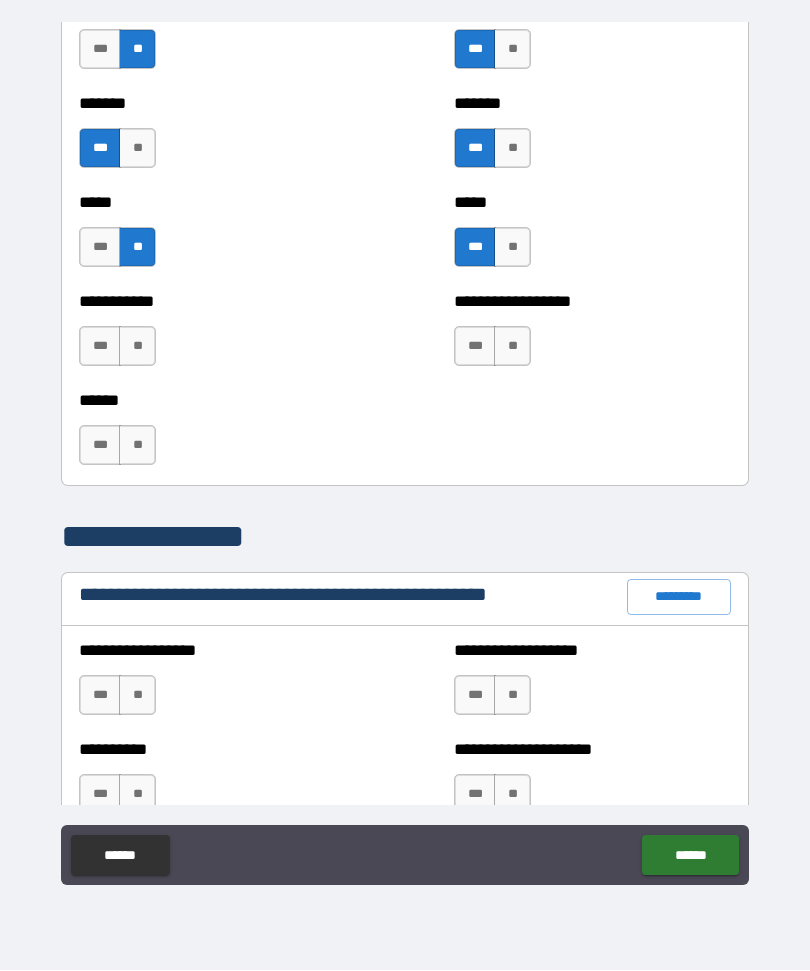 click on "**" at bounding box center [512, 347] 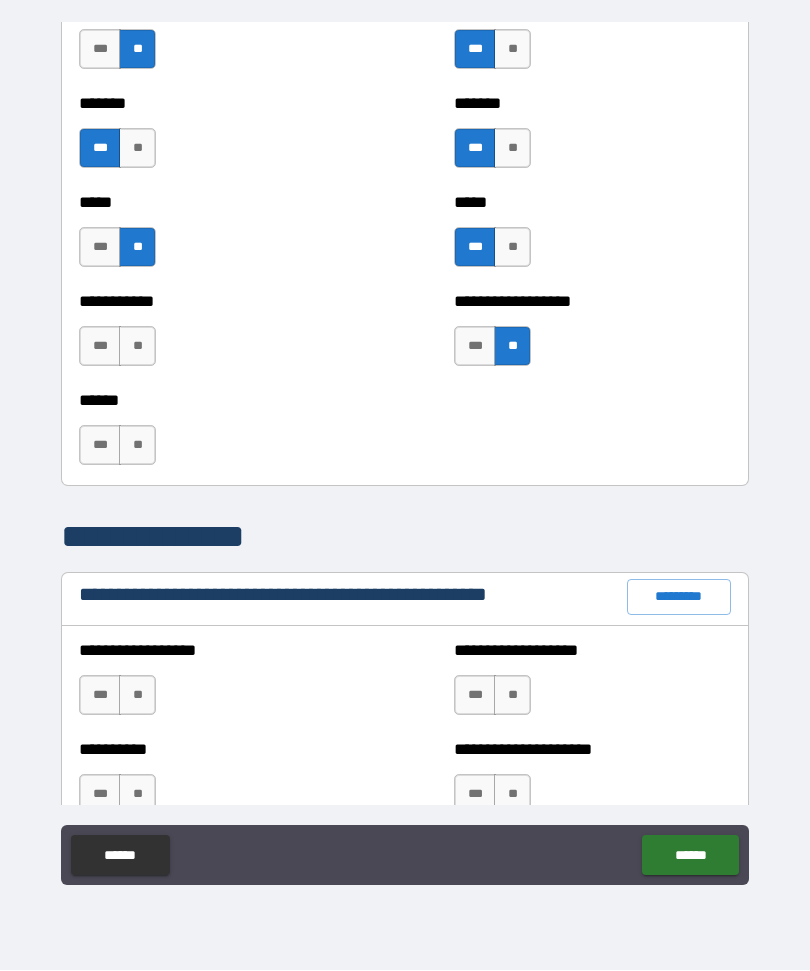 click on "**" at bounding box center [137, 347] 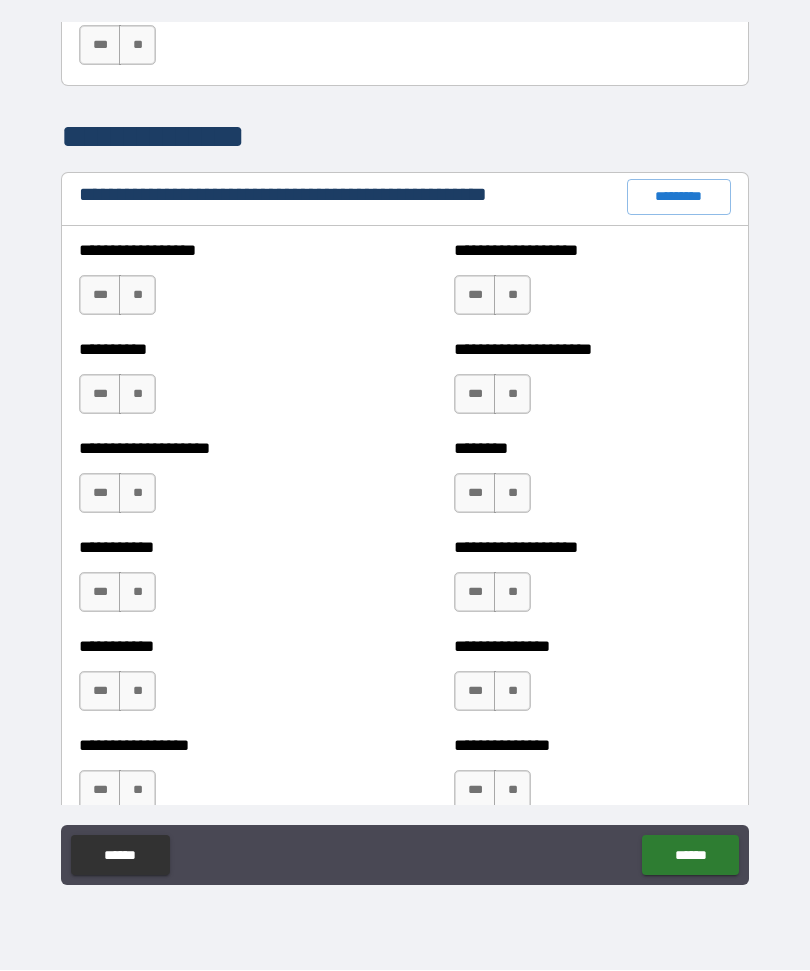 scroll, scrollTop: 2252, scrollLeft: 0, axis: vertical 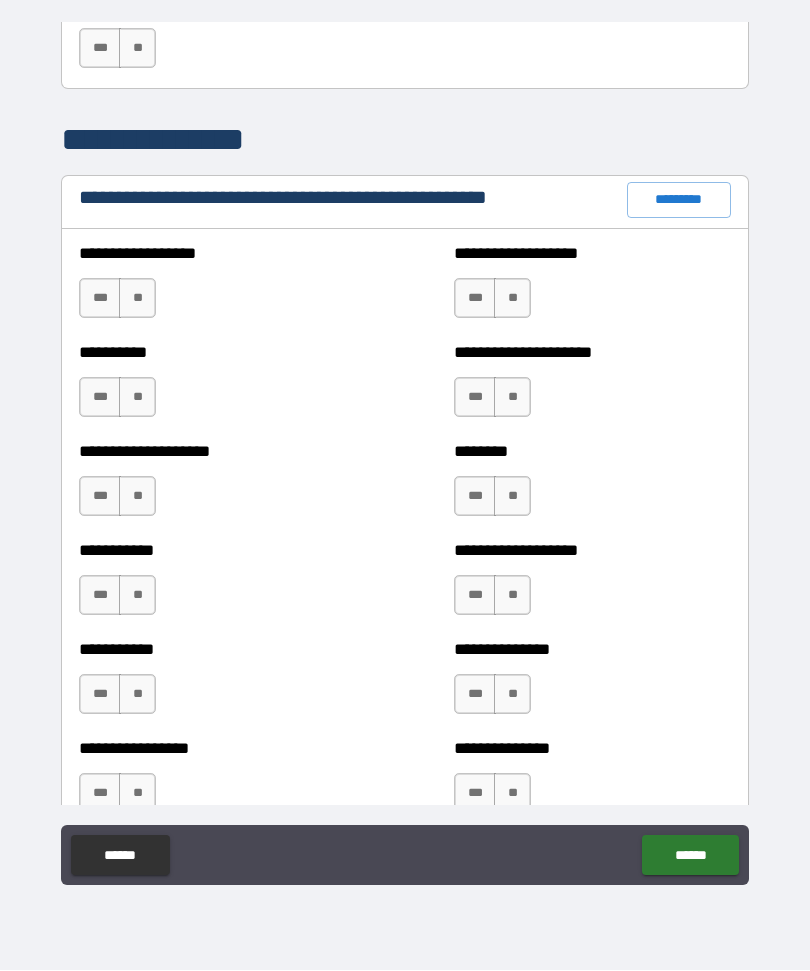 click on "**" at bounding box center [137, 299] 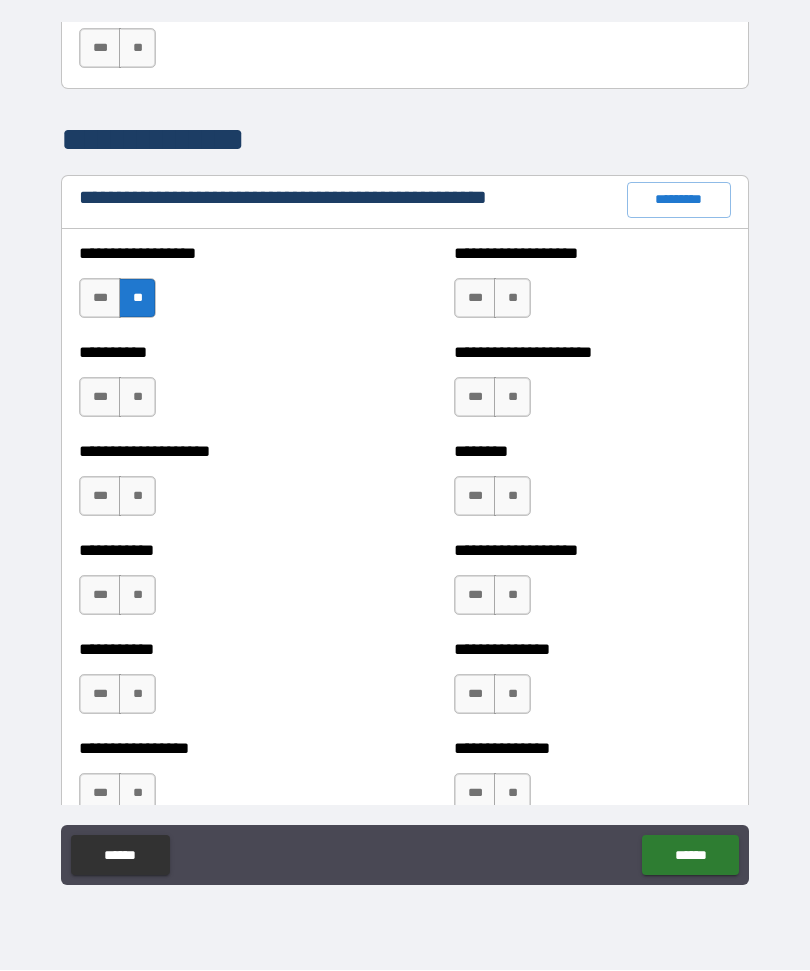 click on "**" at bounding box center [137, 398] 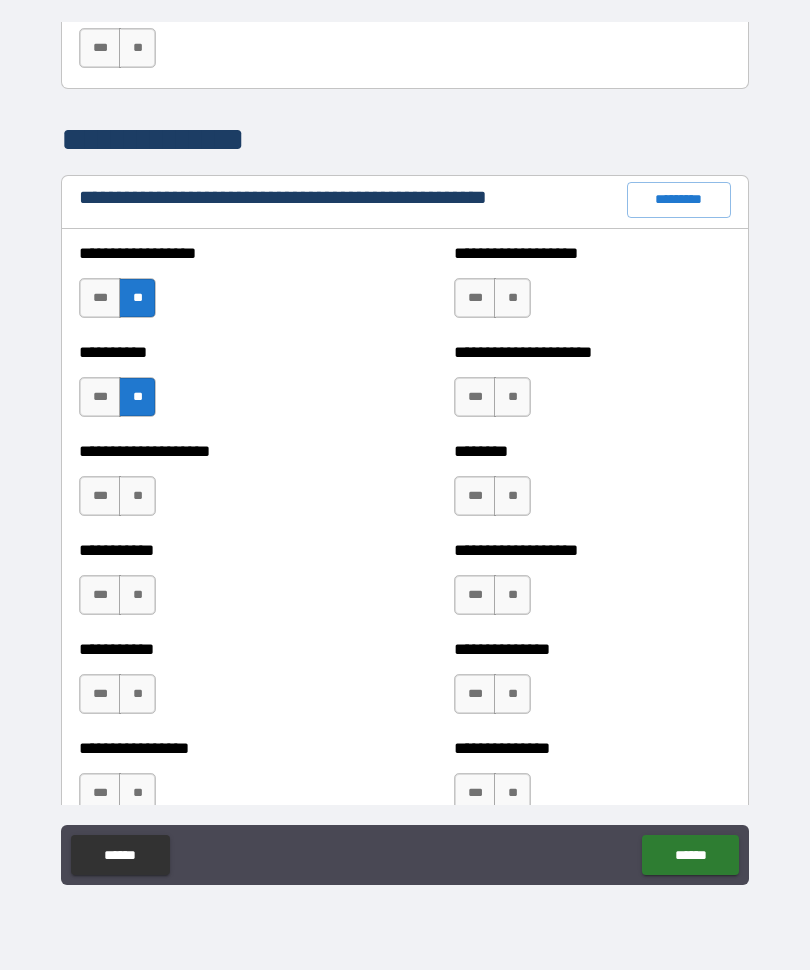 click on "**" at bounding box center (137, 497) 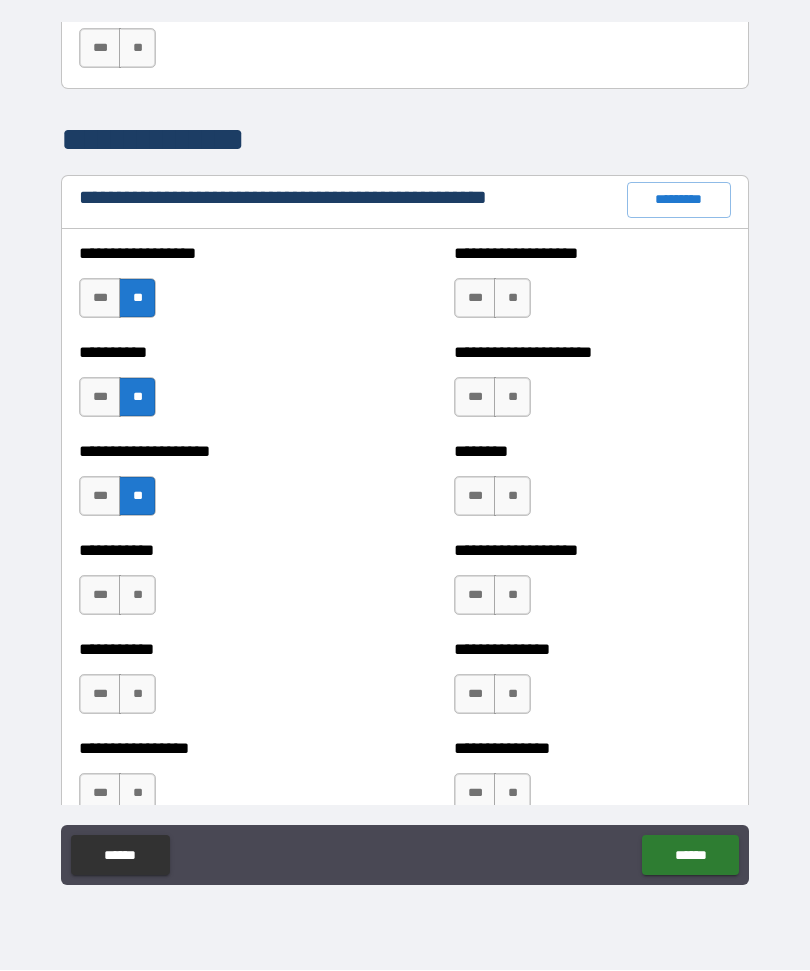 click on "**" at bounding box center (137, 596) 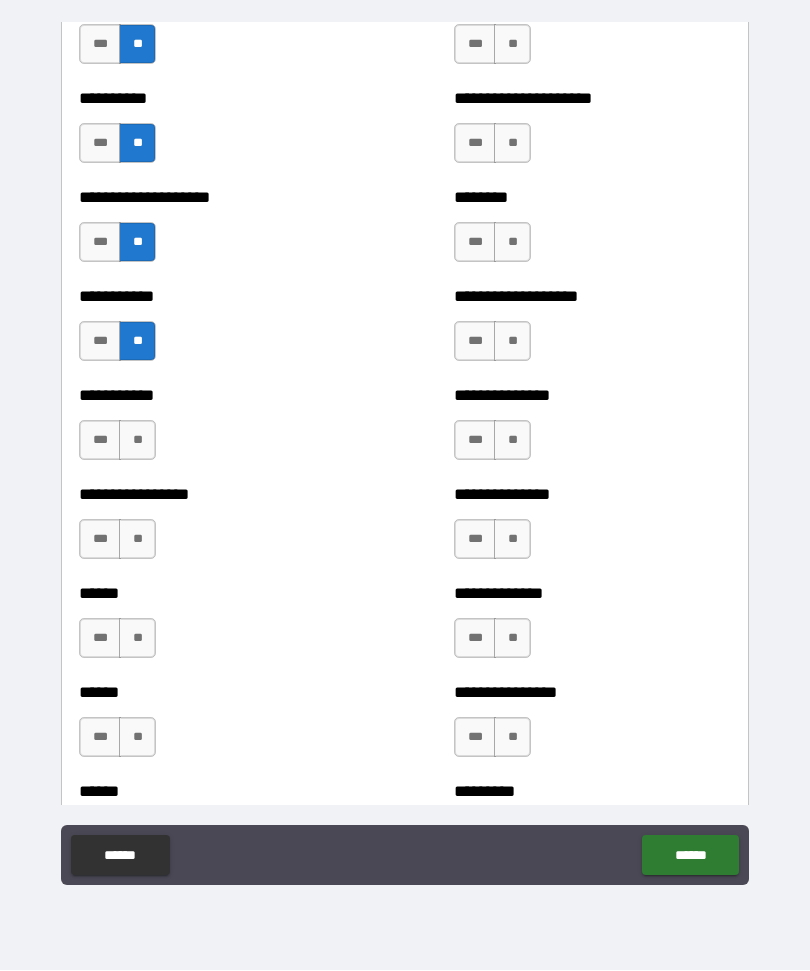 scroll, scrollTop: 2507, scrollLeft: 0, axis: vertical 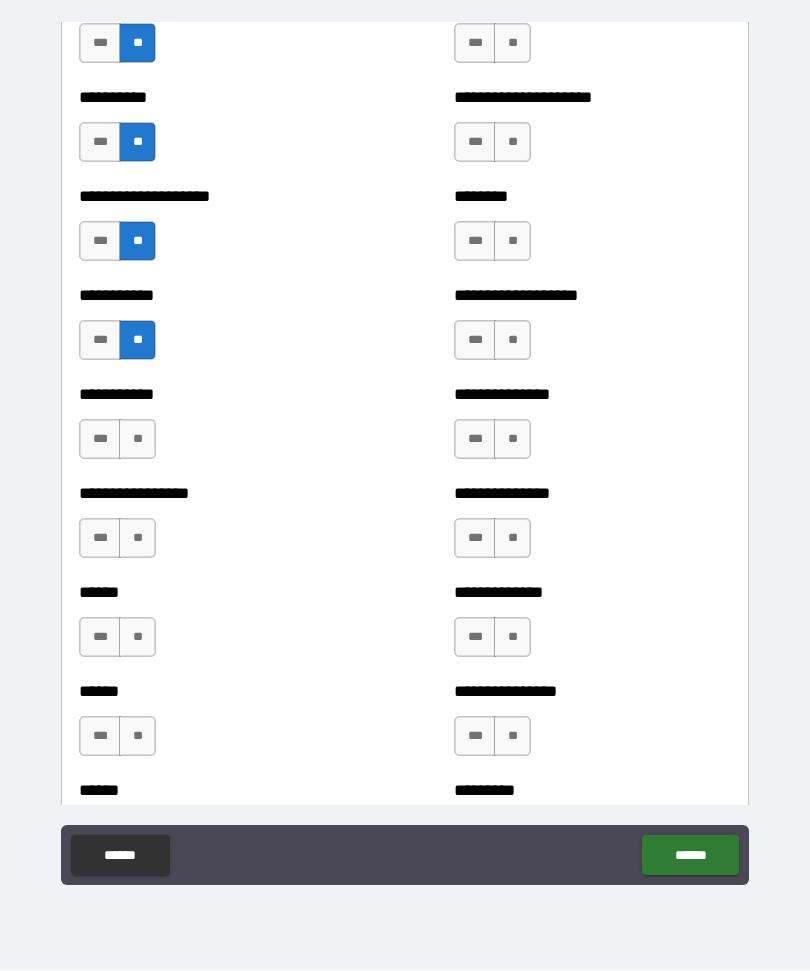 click on "**" at bounding box center [137, 539] 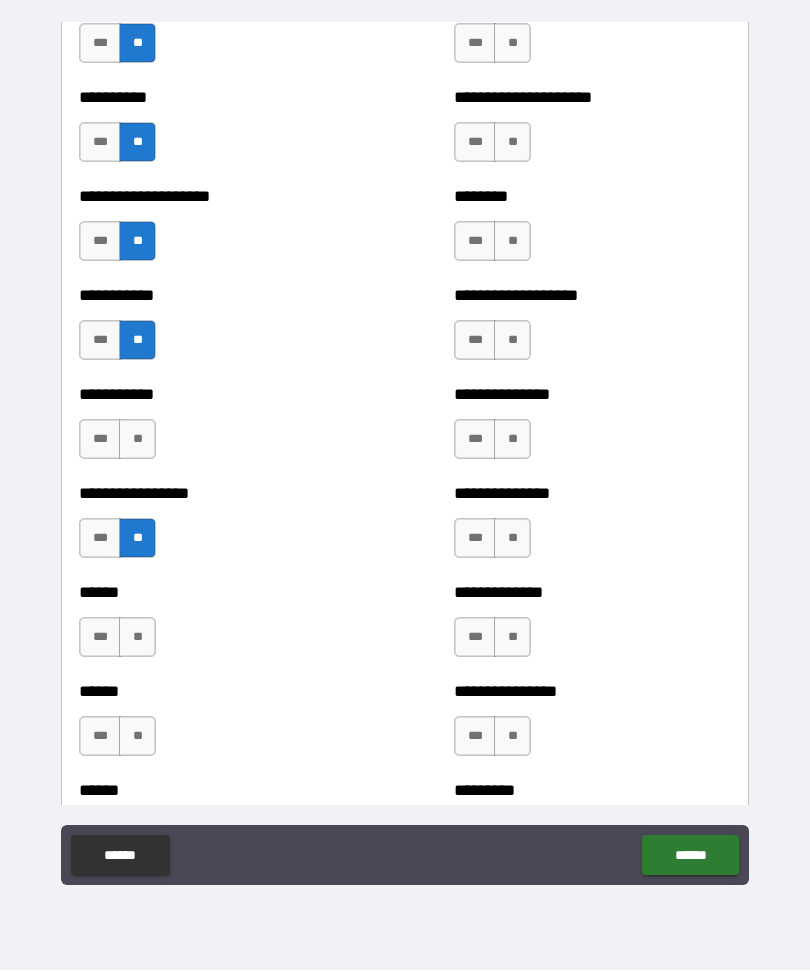 click on "**" at bounding box center [137, 638] 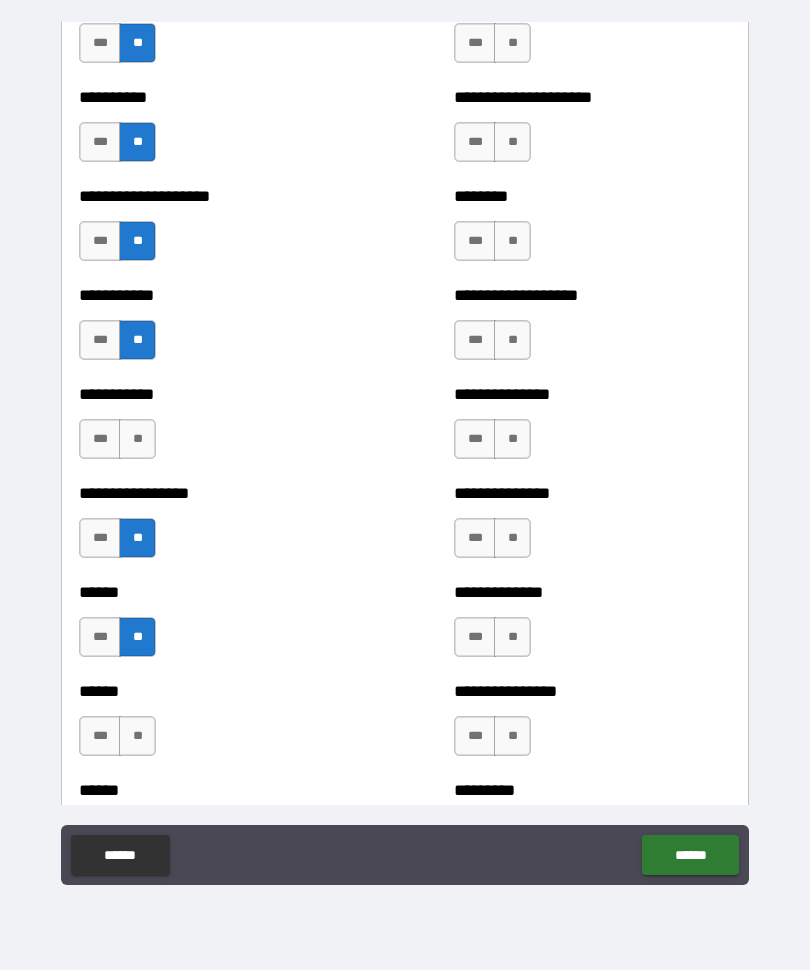 click on "**" at bounding box center (137, 737) 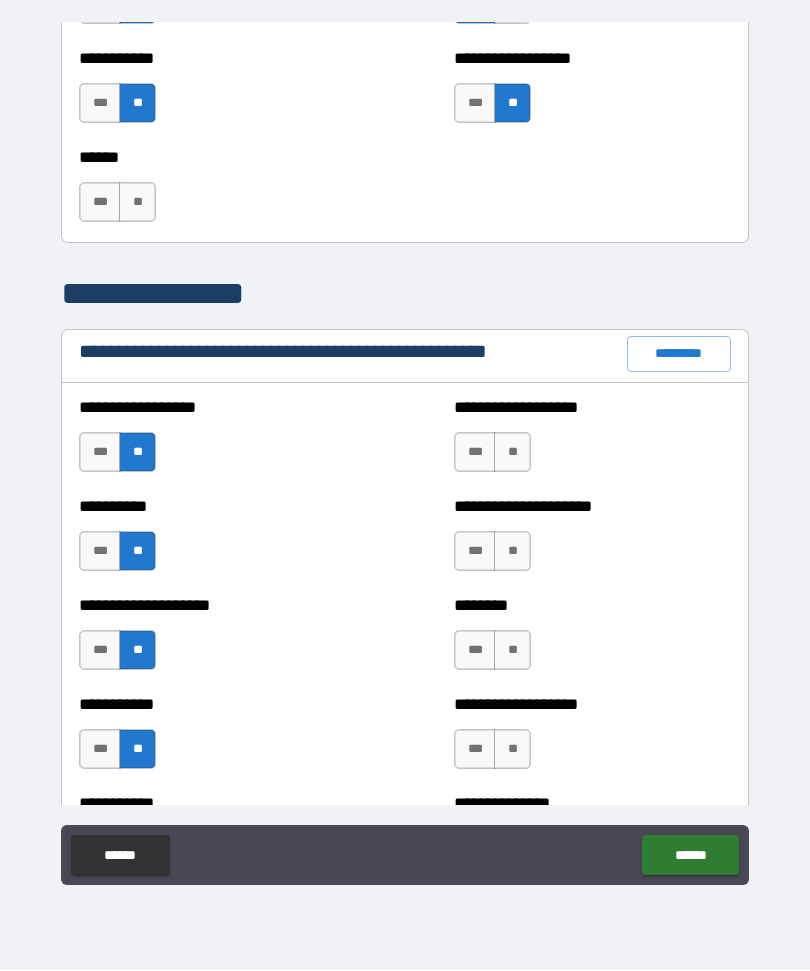 scroll, scrollTop: 2096, scrollLeft: 0, axis: vertical 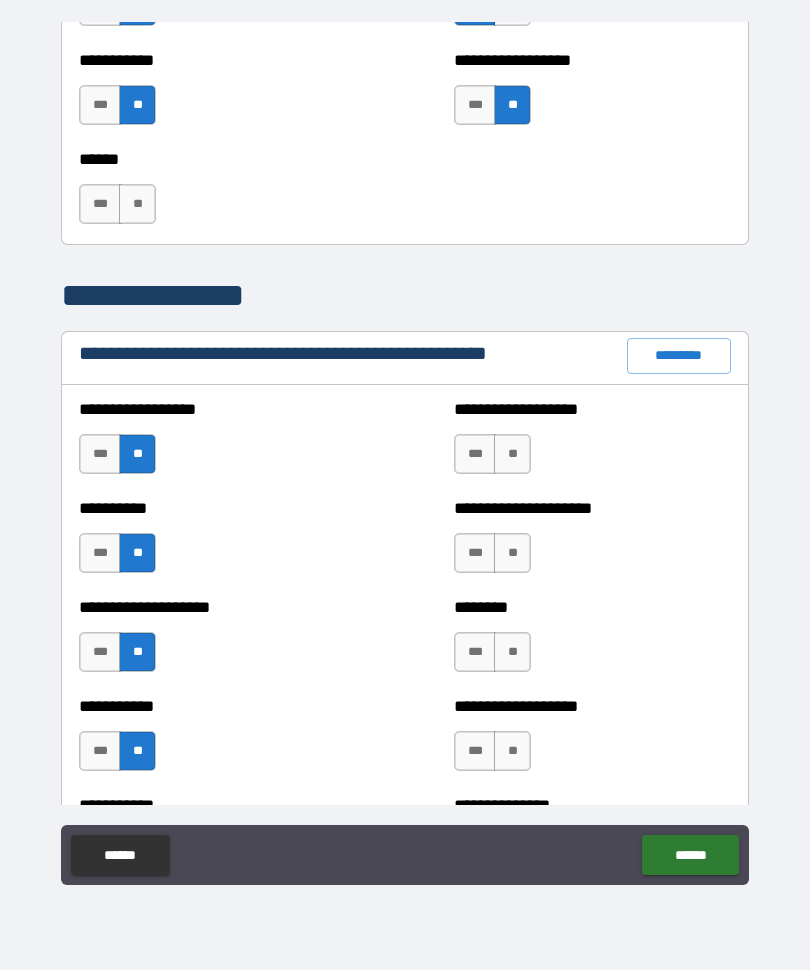 click on "**" at bounding box center (512, 455) 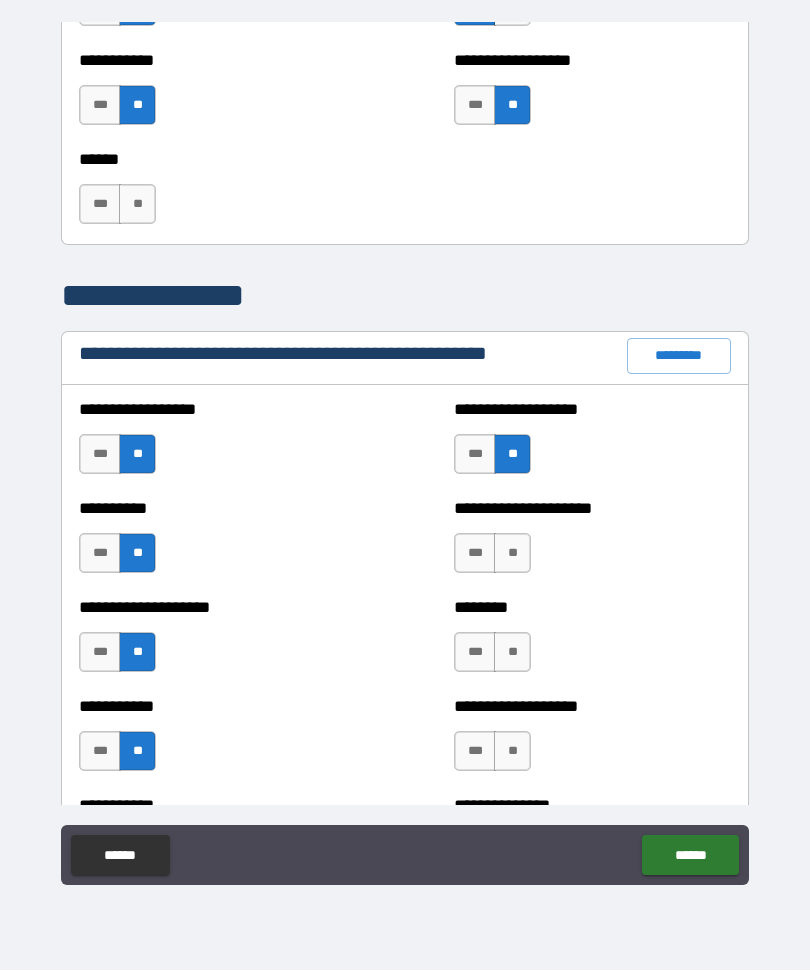 click on "**" at bounding box center (512, 554) 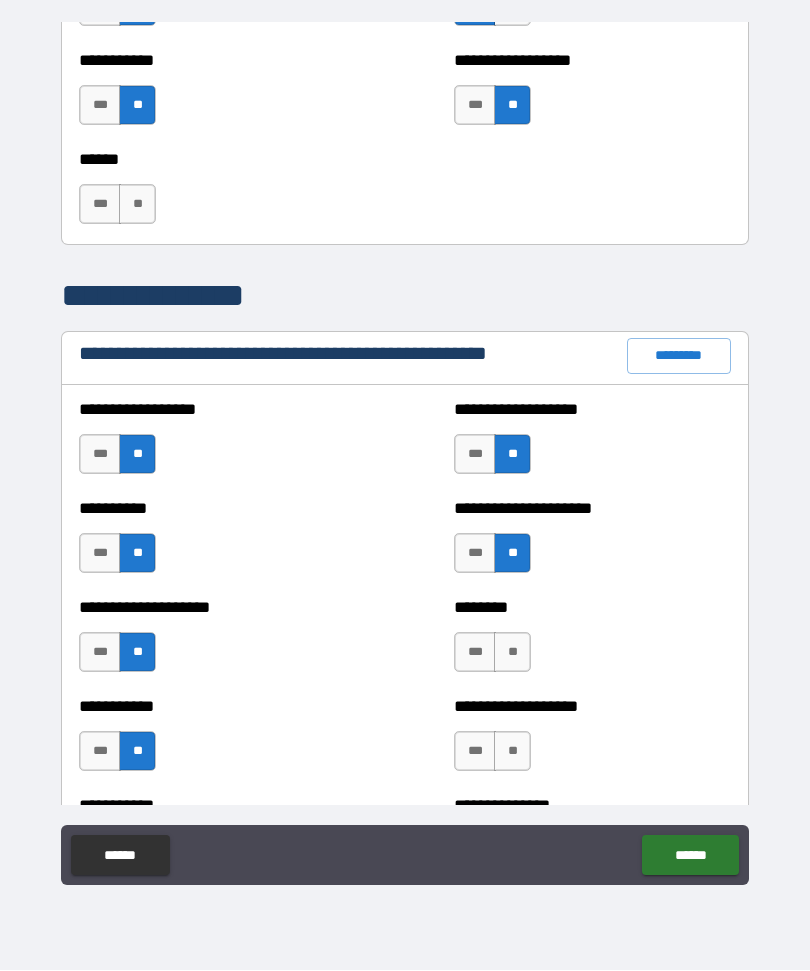 click on "**" at bounding box center [512, 752] 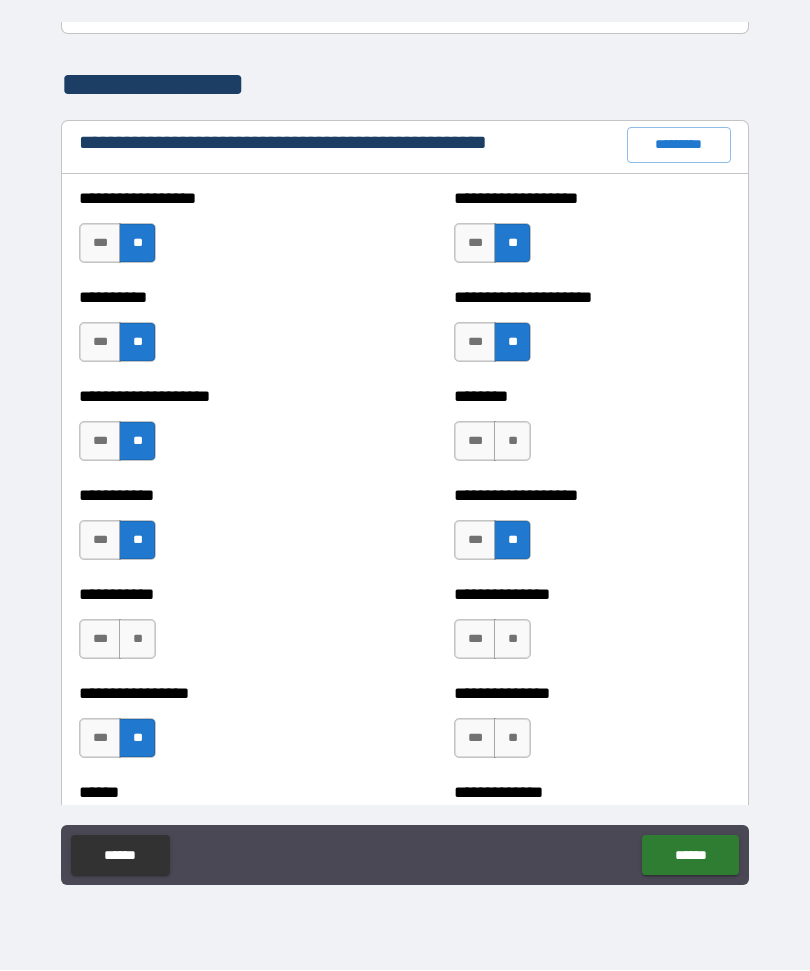 scroll, scrollTop: 2308, scrollLeft: 0, axis: vertical 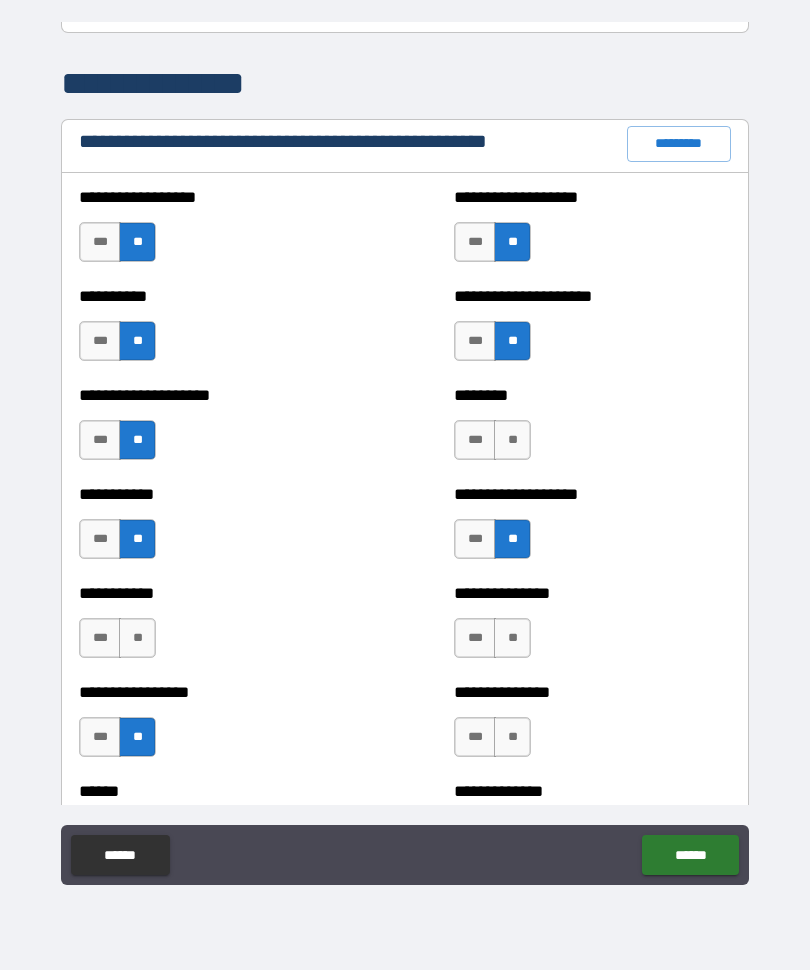 click on "**" at bounding box center (512, 639) 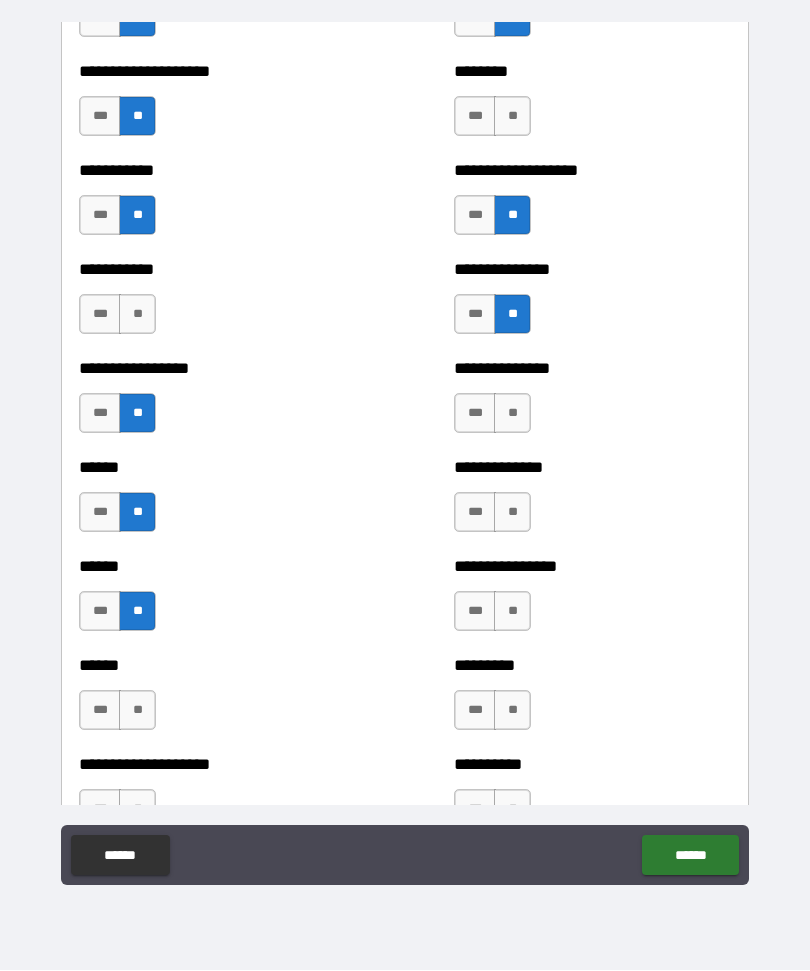 scroll, scrollTop: 2631, scrollLeft: 0, axis: vertical 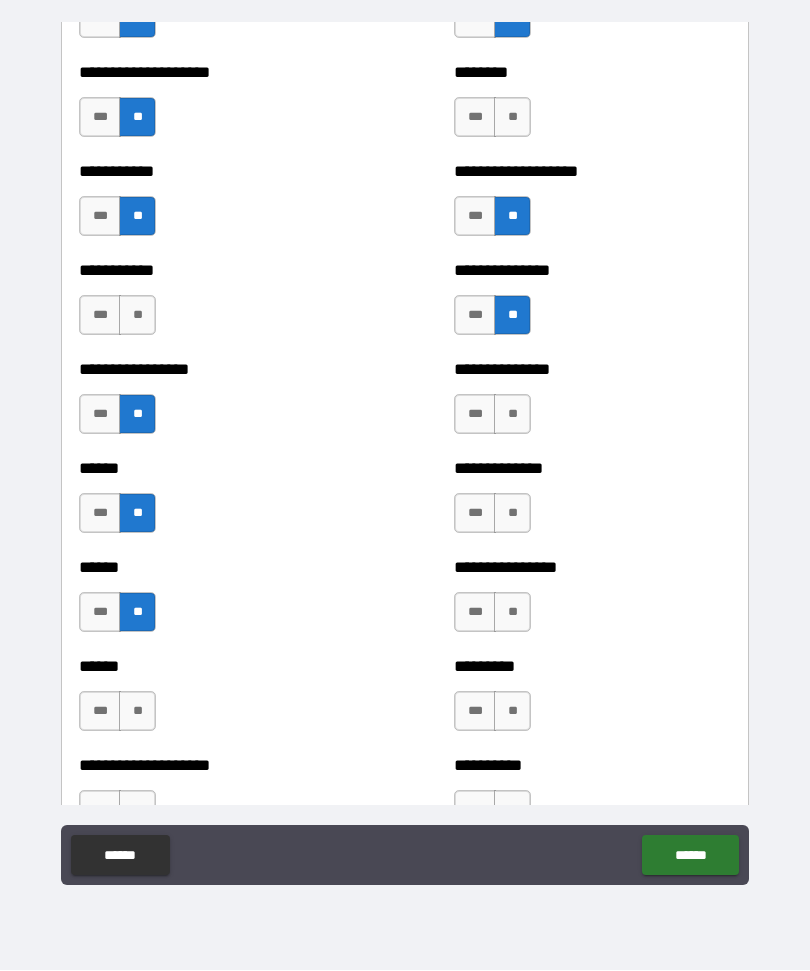 click on "**" at bounding box center (512, 415) 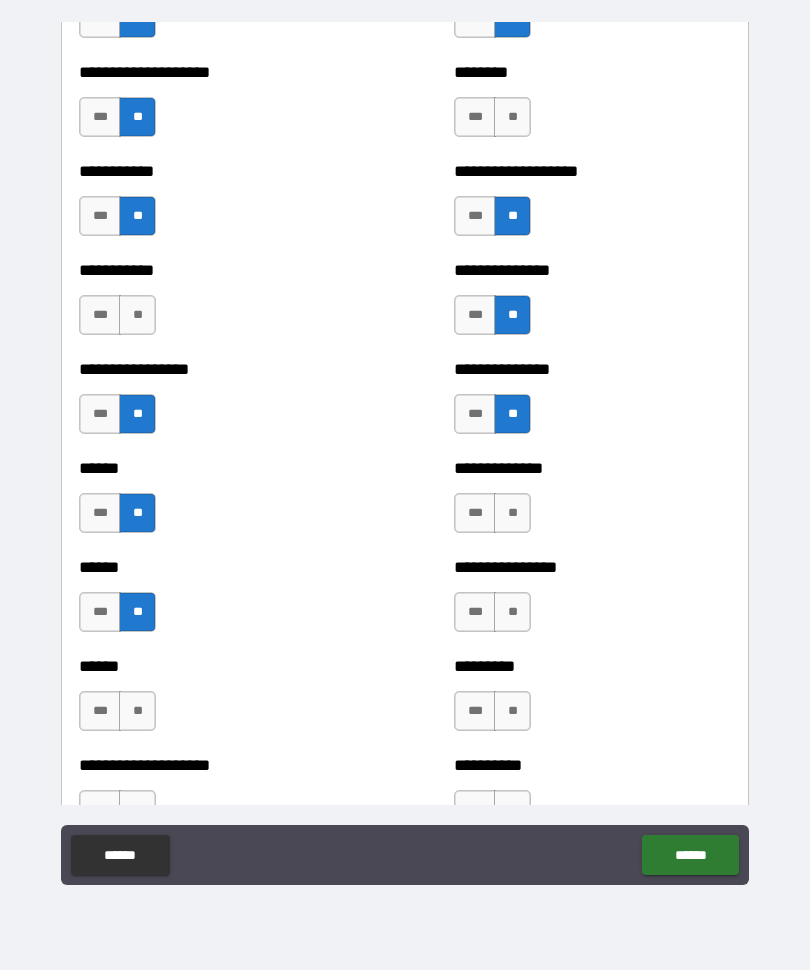 click on "***" at bounding box center [475, 514] 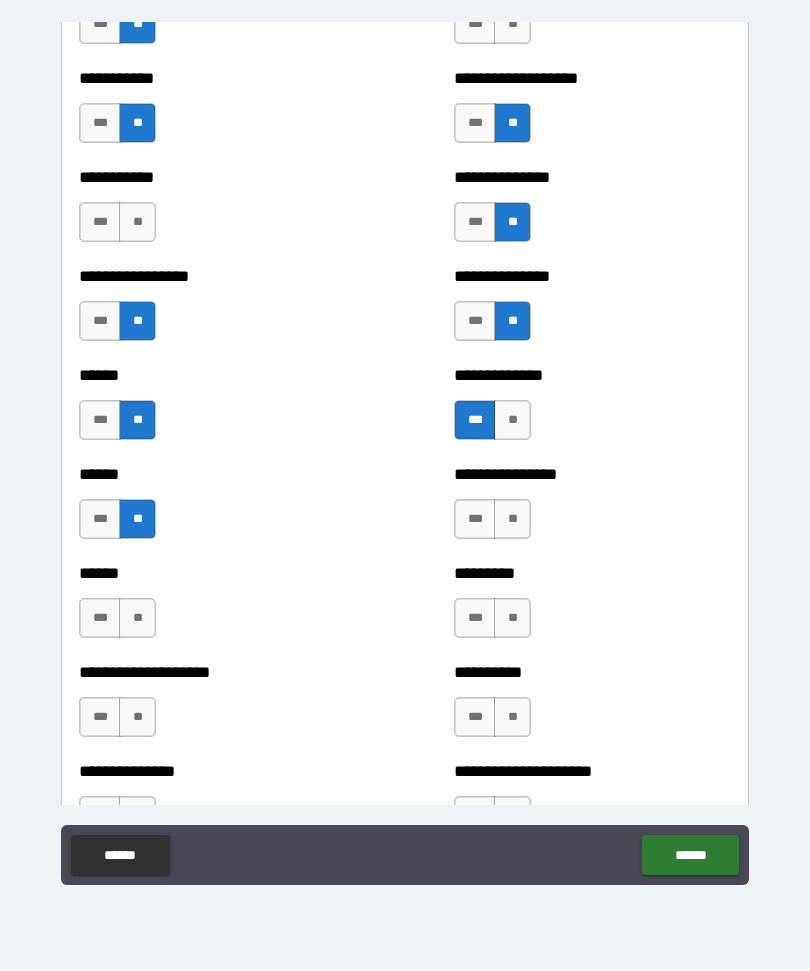 scroll, scrollTop: 2723, scrollLeft: 0, axis: vertical 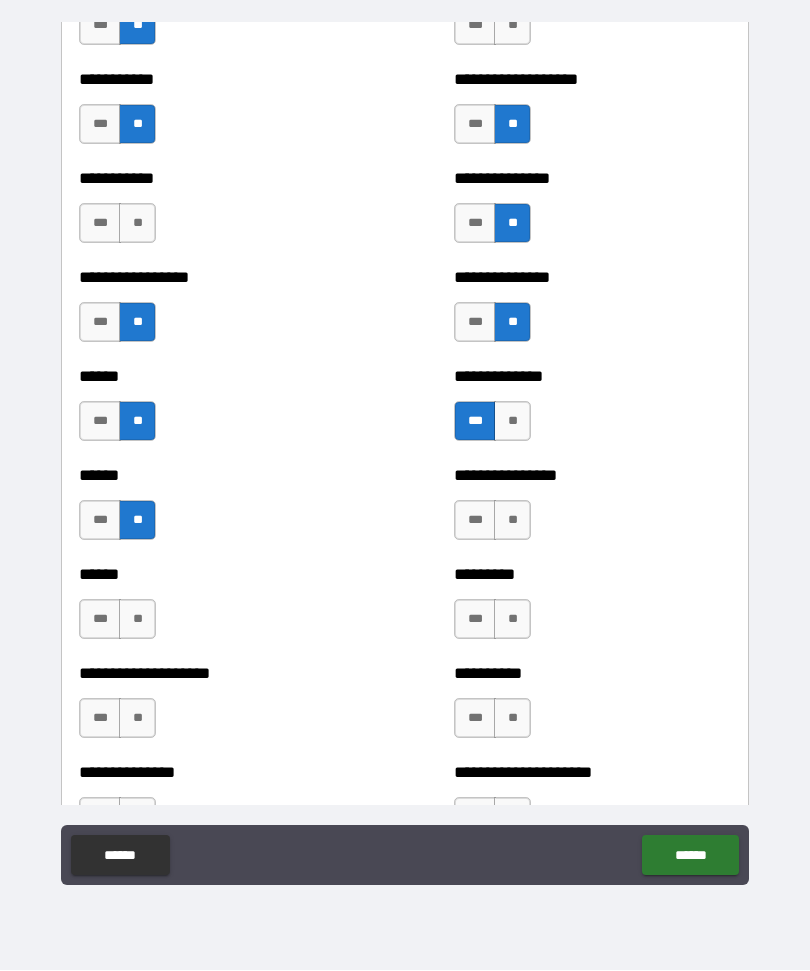 click on "**" at bounding box center [512, 521] 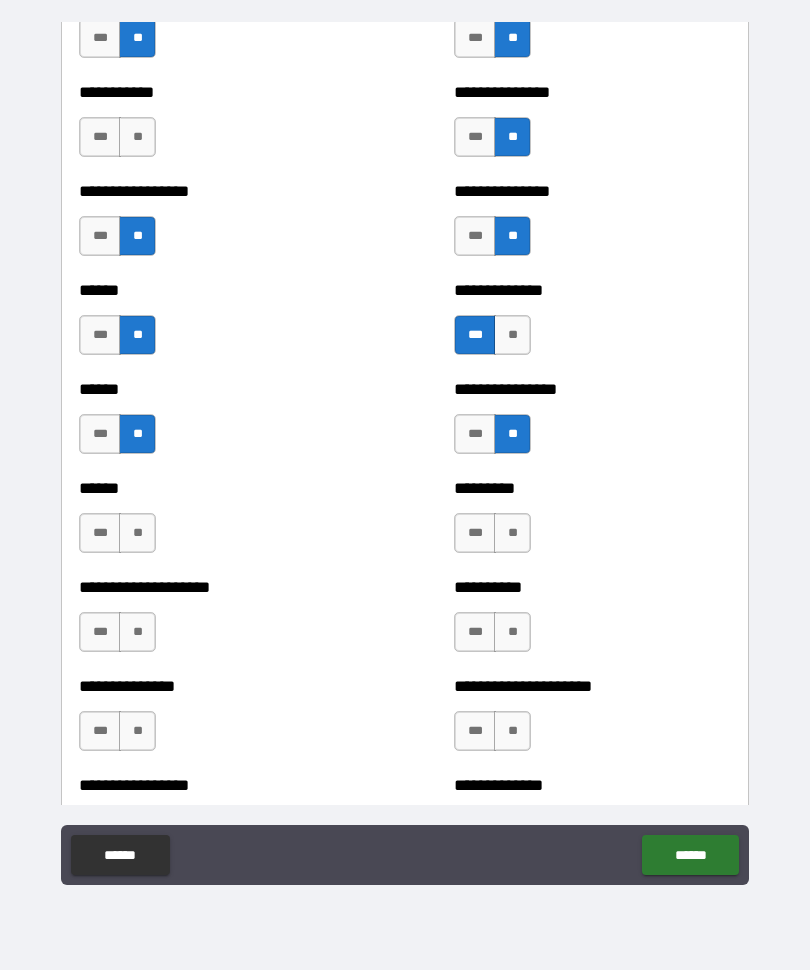 scroll, scrollTop: 2806, scrollLeft: 0, axis: vertical 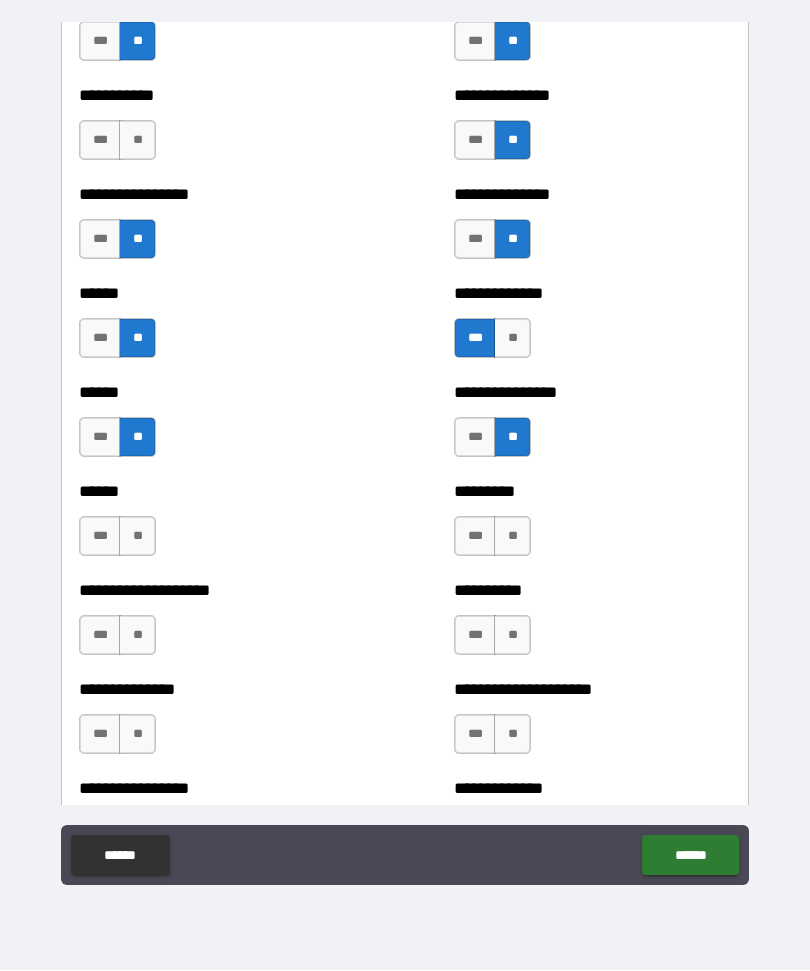 click on "**" at bounding box center (512, 537) 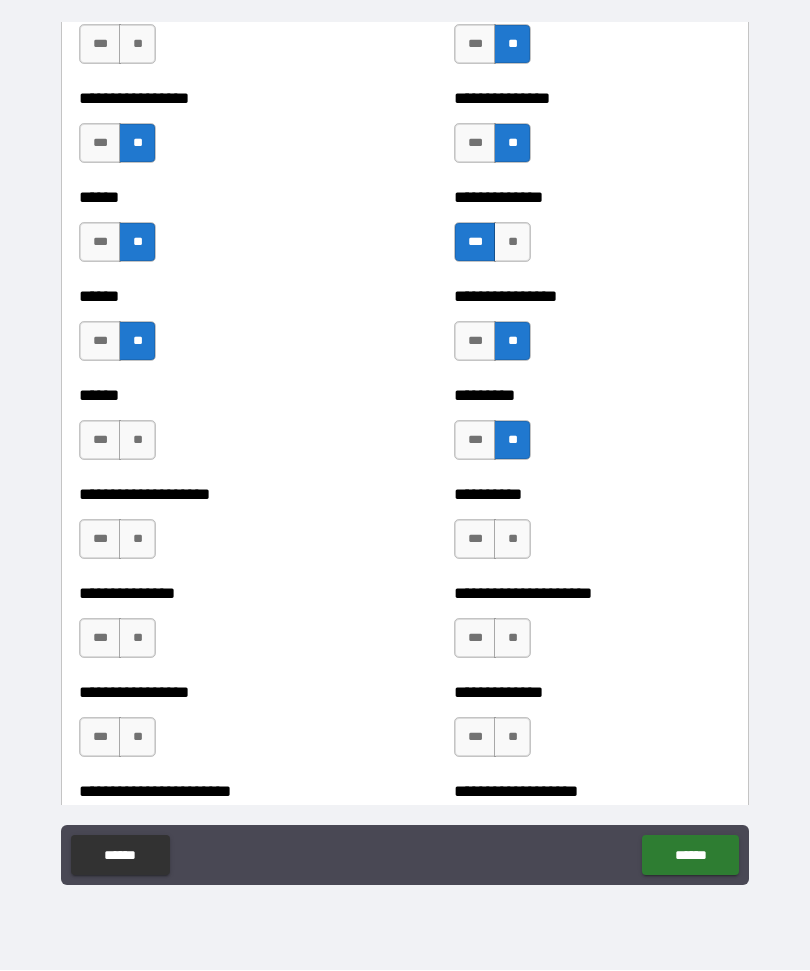 scroll, scrollTop: 2910, scrollLeft: 0, axis: vertical 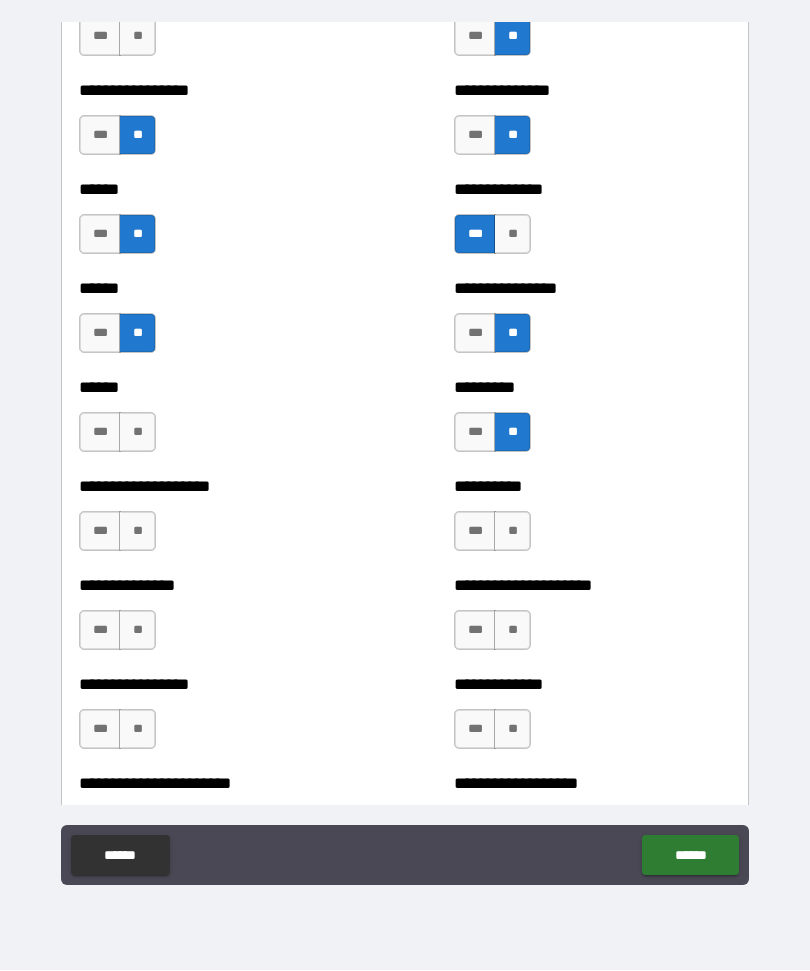 click on "**" at bounding box center [512, 532] 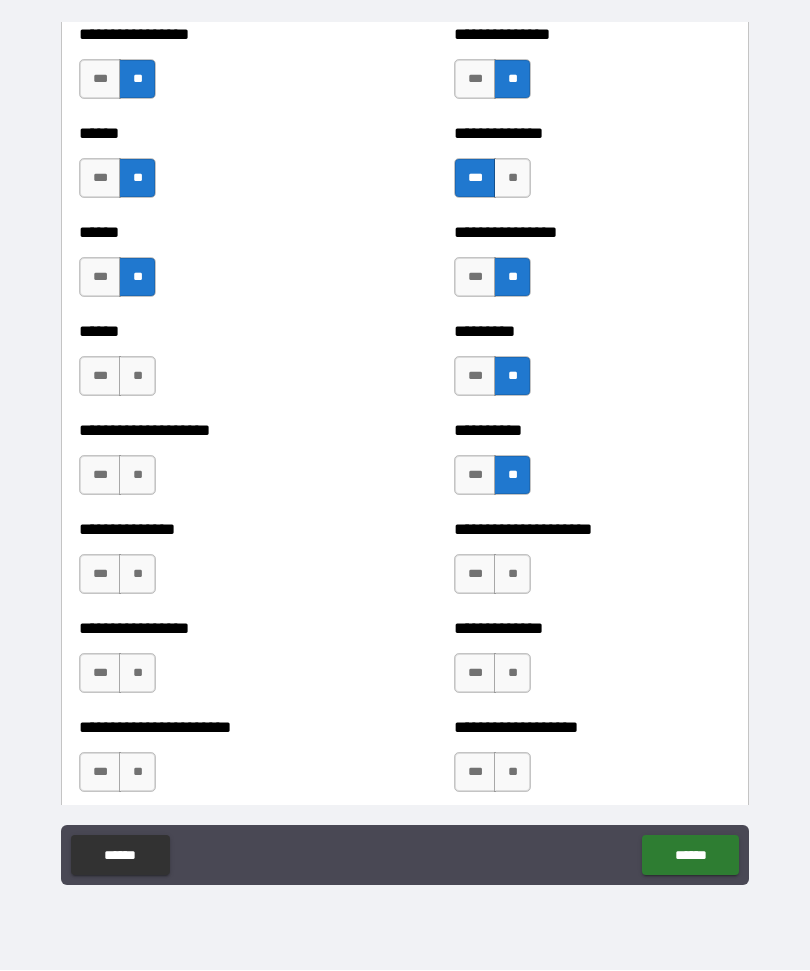 scroll, scrollTop: 2970, scrollLeft: 0, axis: vertical 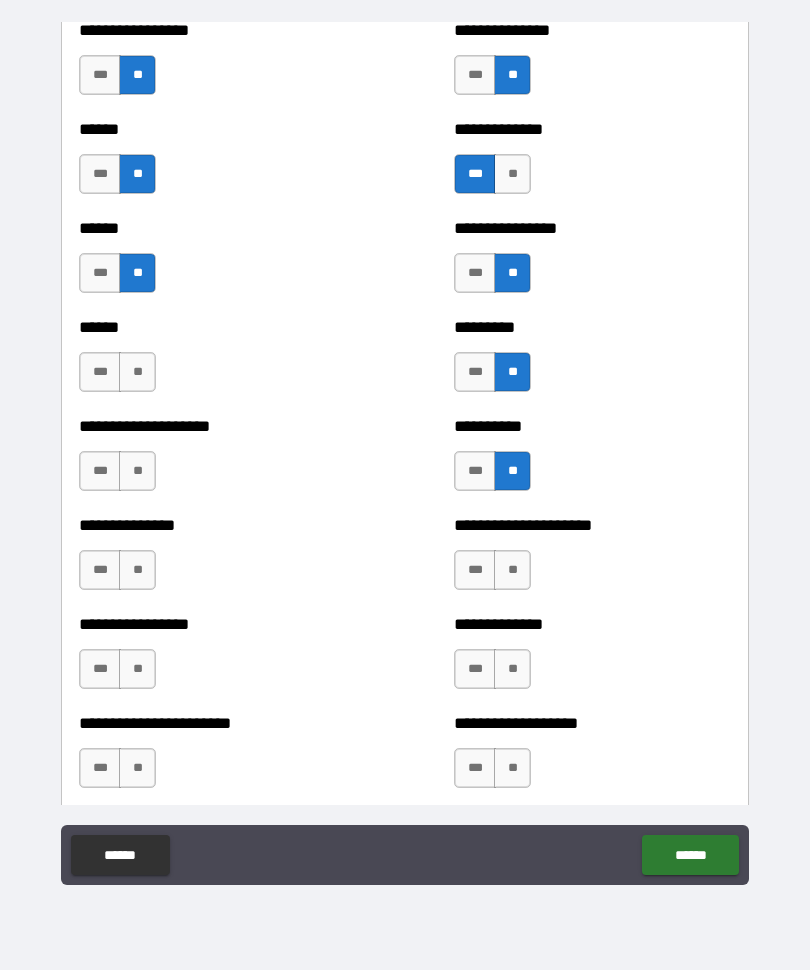 click on "**" at bounding box center [512, 571] 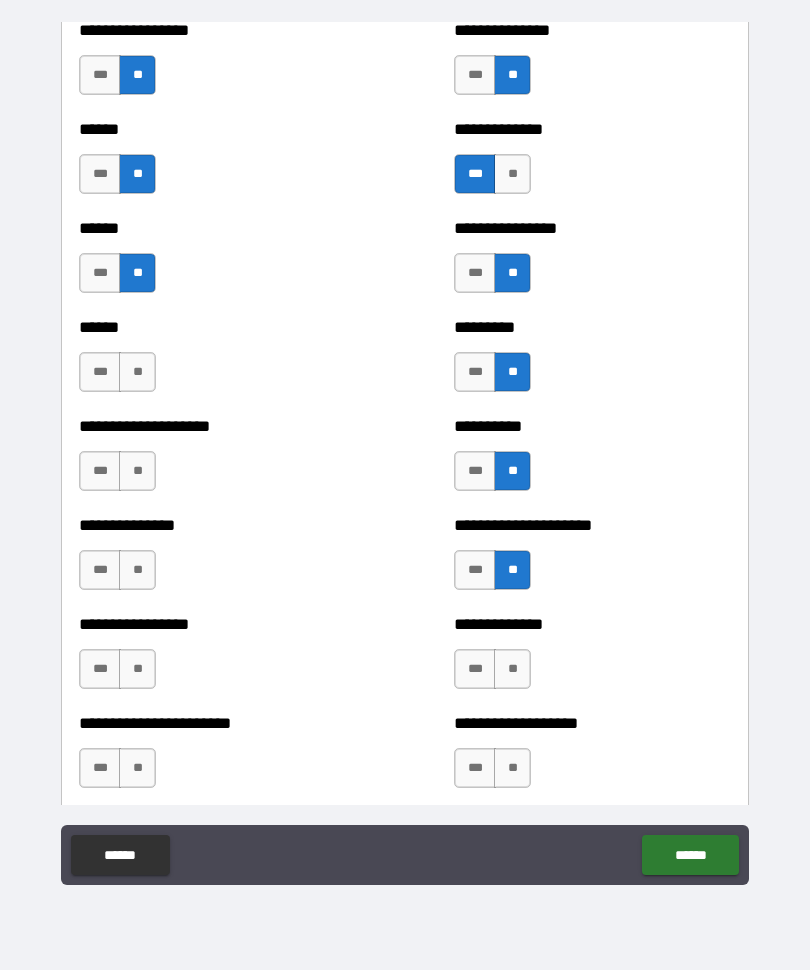 click on "***" at bounding box center [475, 670] 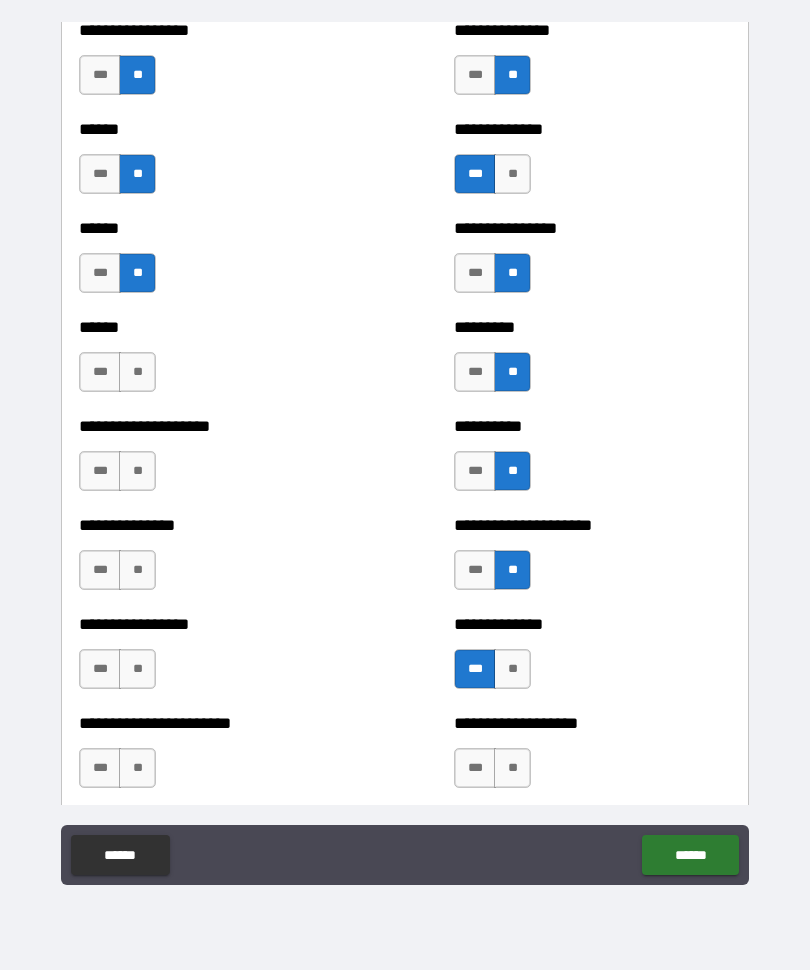 click on "**" at bounding box center [137, 571] 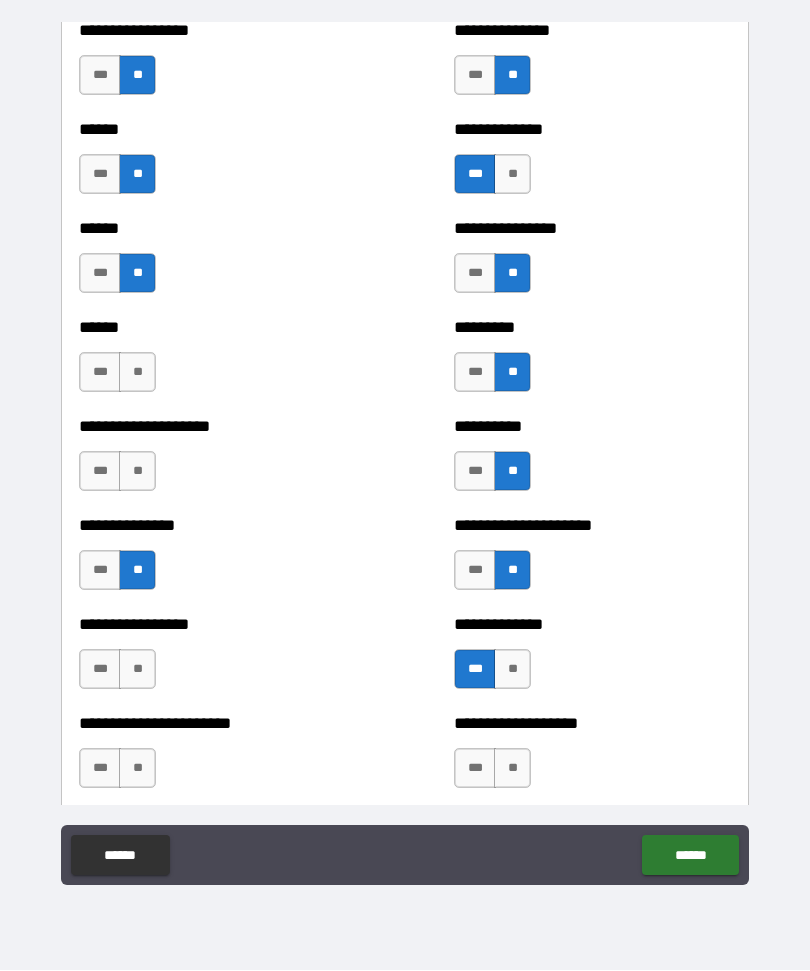 click on "***" at bounding box center (100, 472) 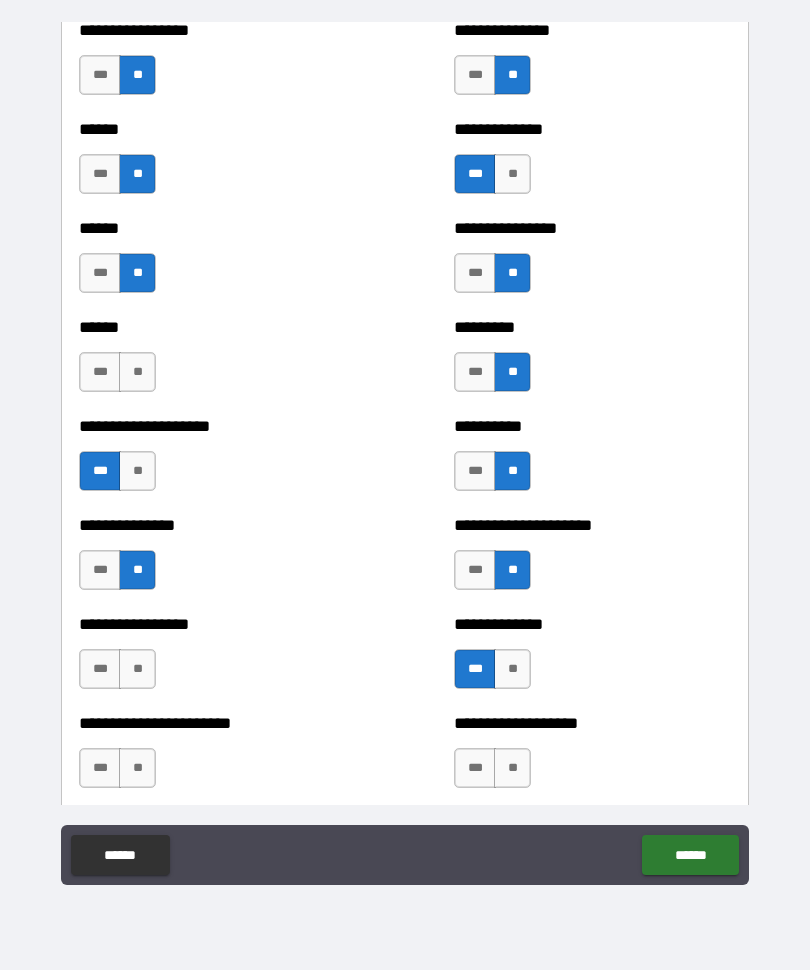 click on "**" at bounding box center [512, 769] 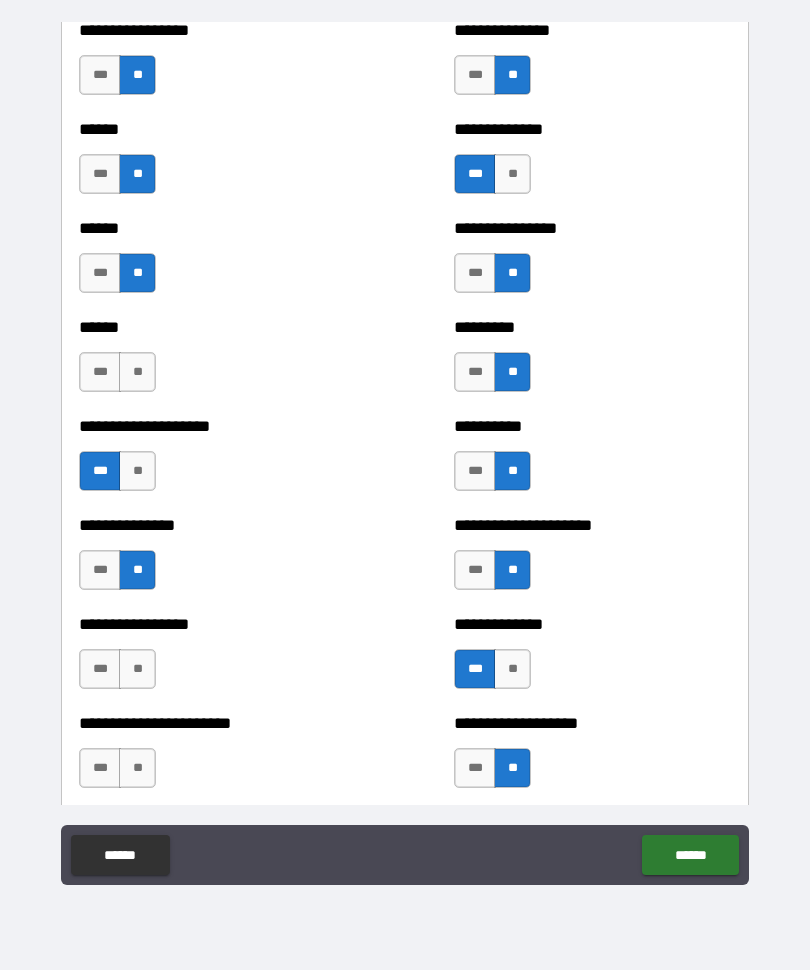 click on "**" at bounding box center [137, 769] 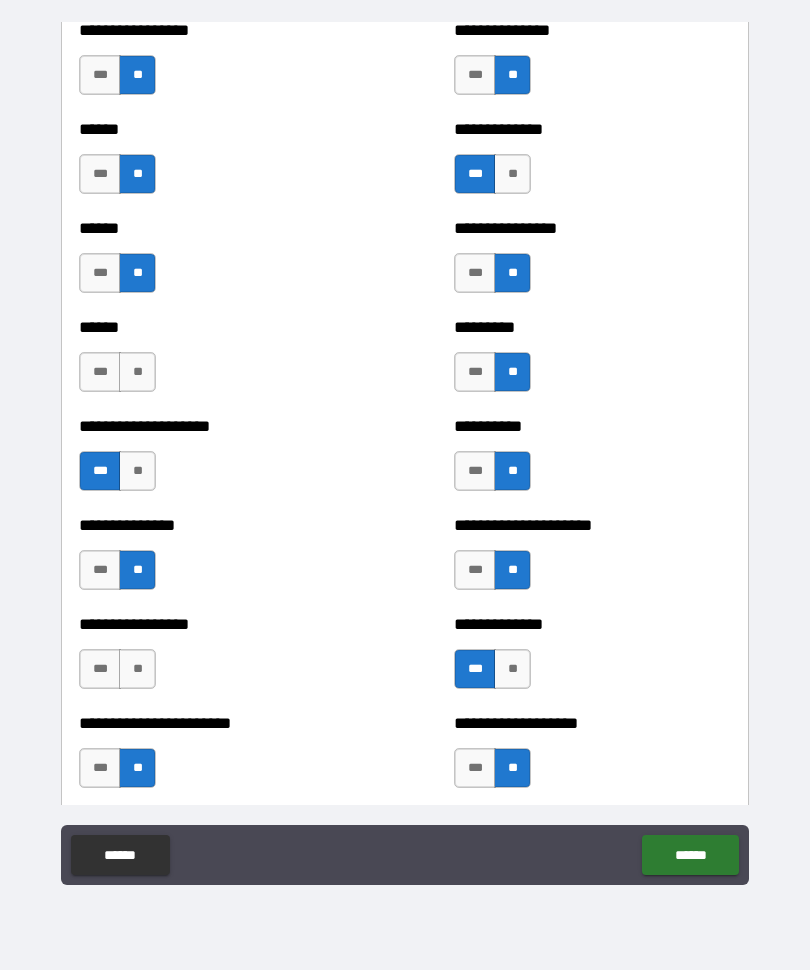 click on "***" at bounding box center [100, 670] 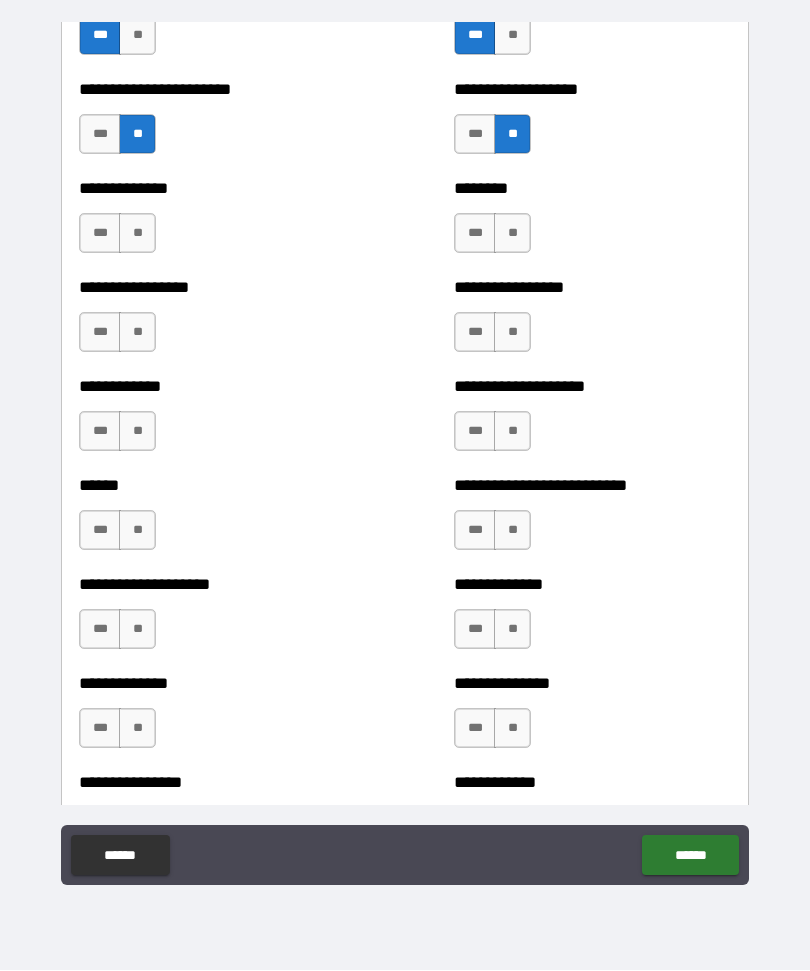 scroll, scrollTop: 3605, scrollLeft: 0, axis: vertical 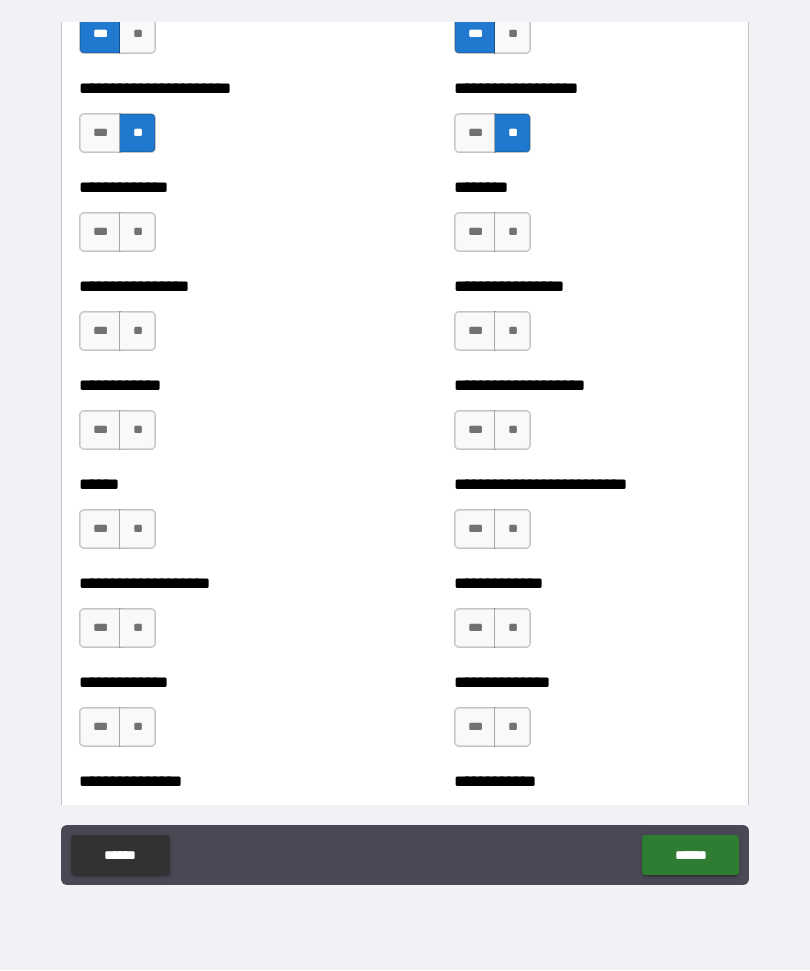 click on "**" at bounding box center (137, 233) 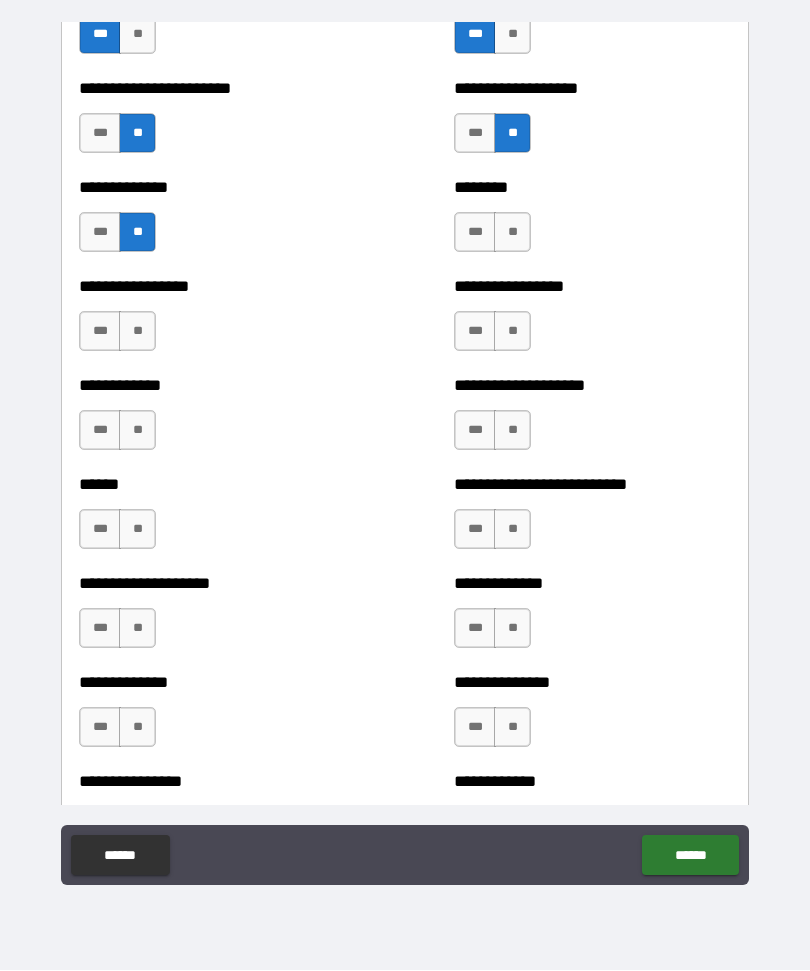 click on "**" at bounding box center [512, 233] 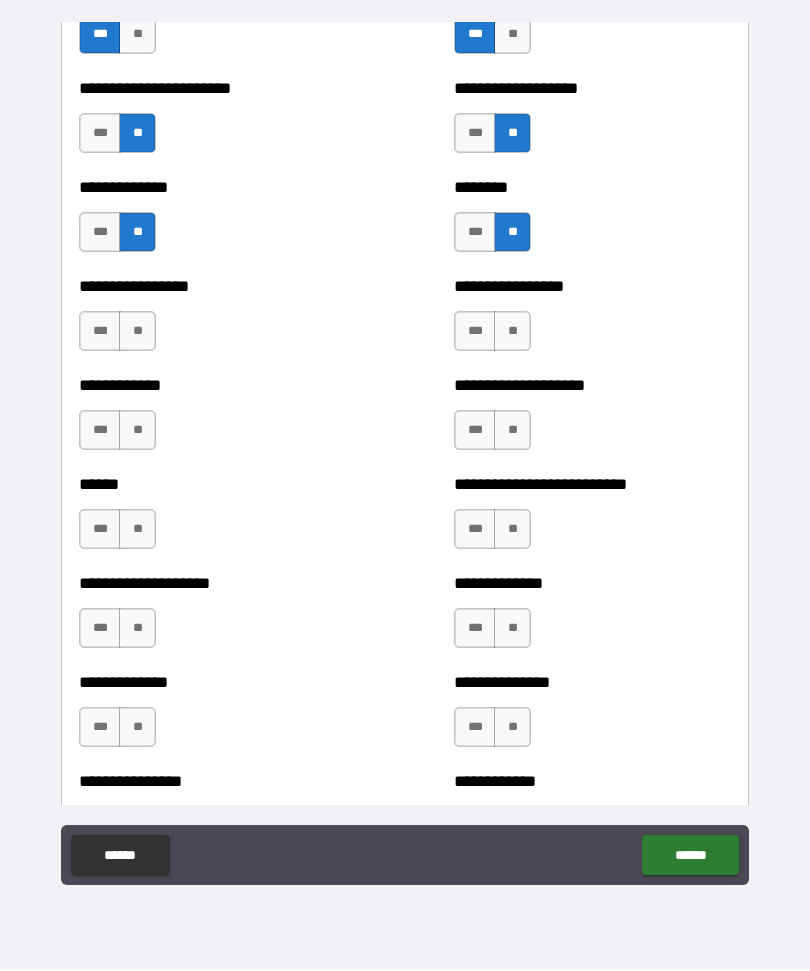 click on "**" at bounding box center [512, 332] 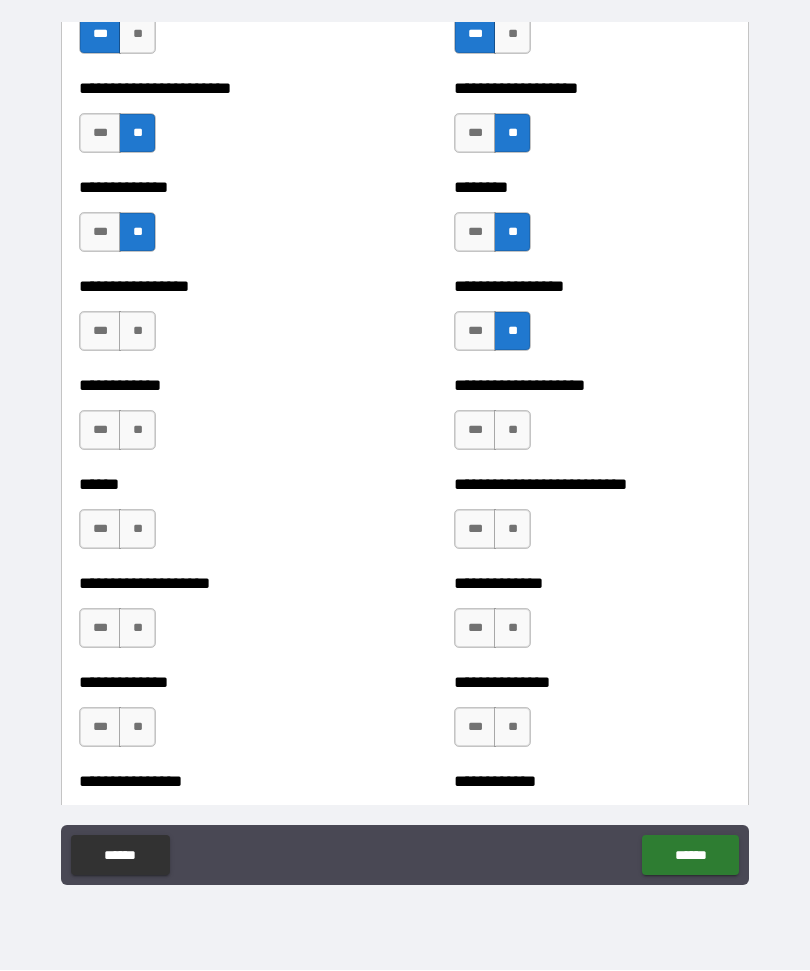 click on "**" at bounding box center [137, 332] 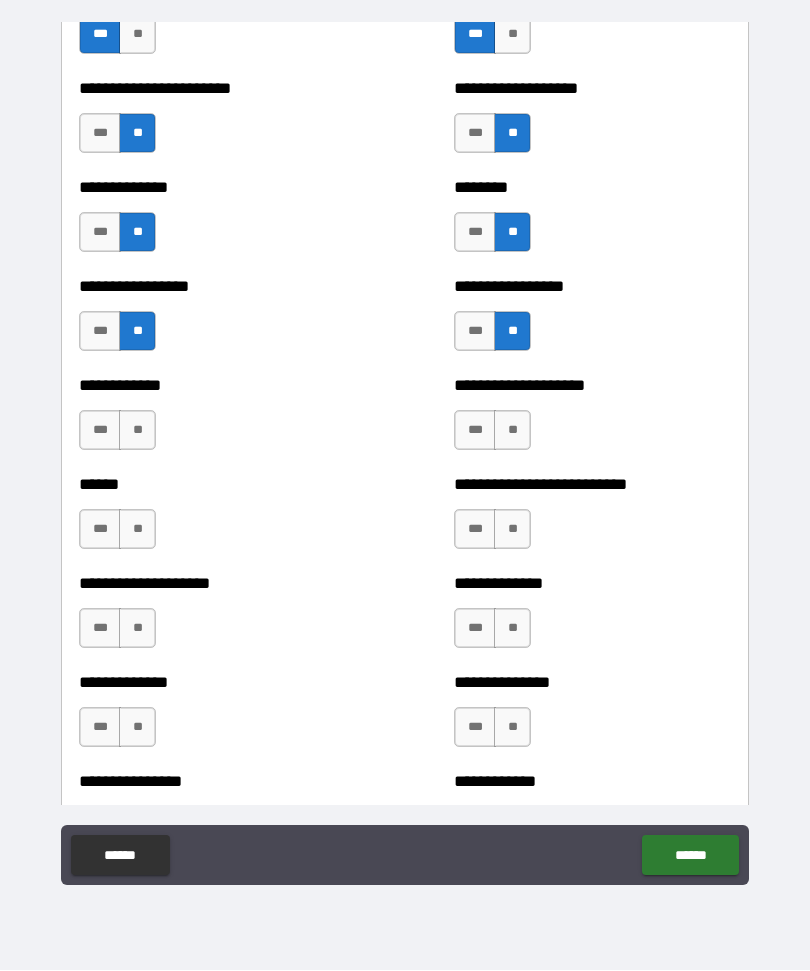 click on "**" at bounding box center (137, 431) 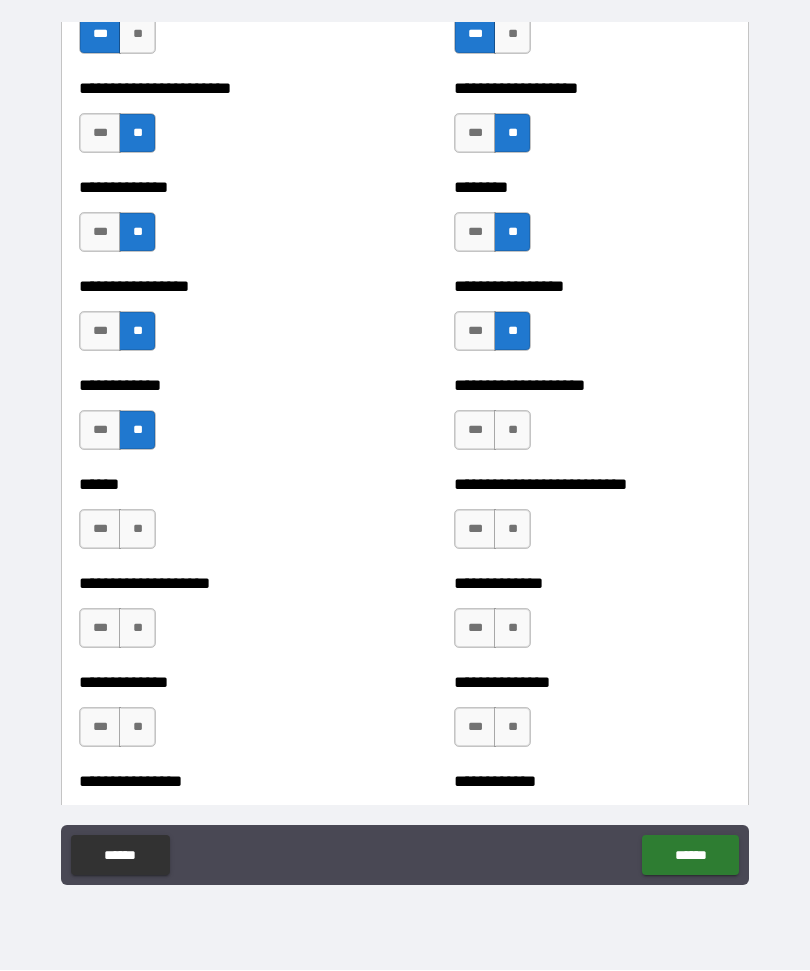 click on "**" at bounding box center (512, 431) 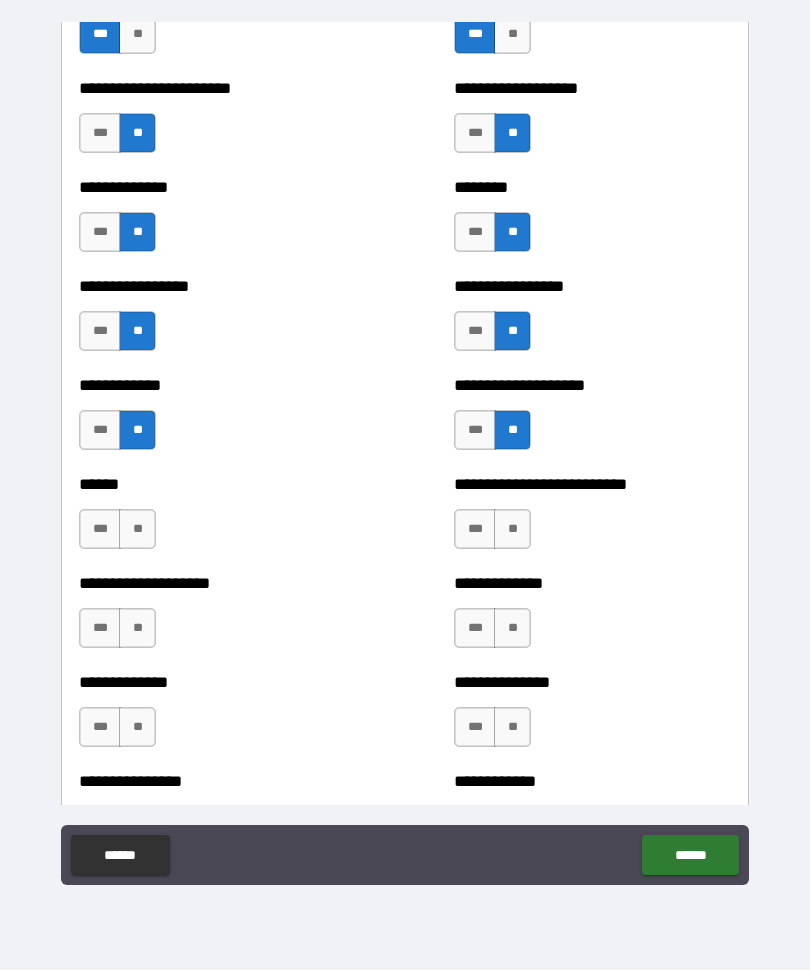 click on "**" at bounding box center (512, 530) 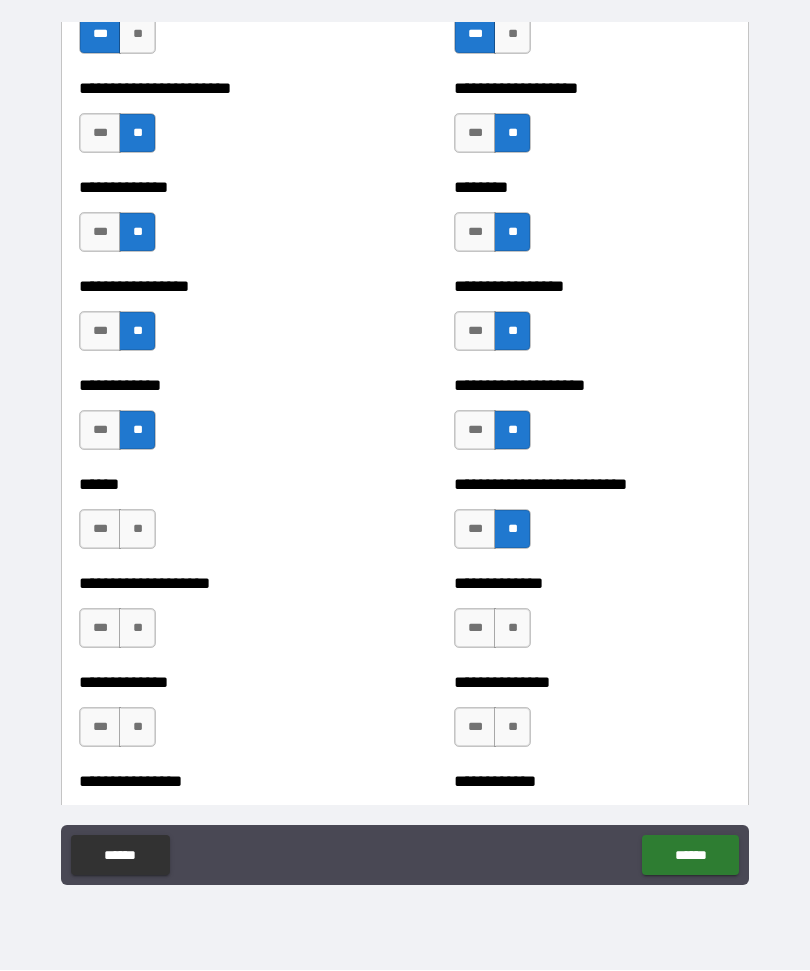 click on "***" at bounding box center (100, 530) 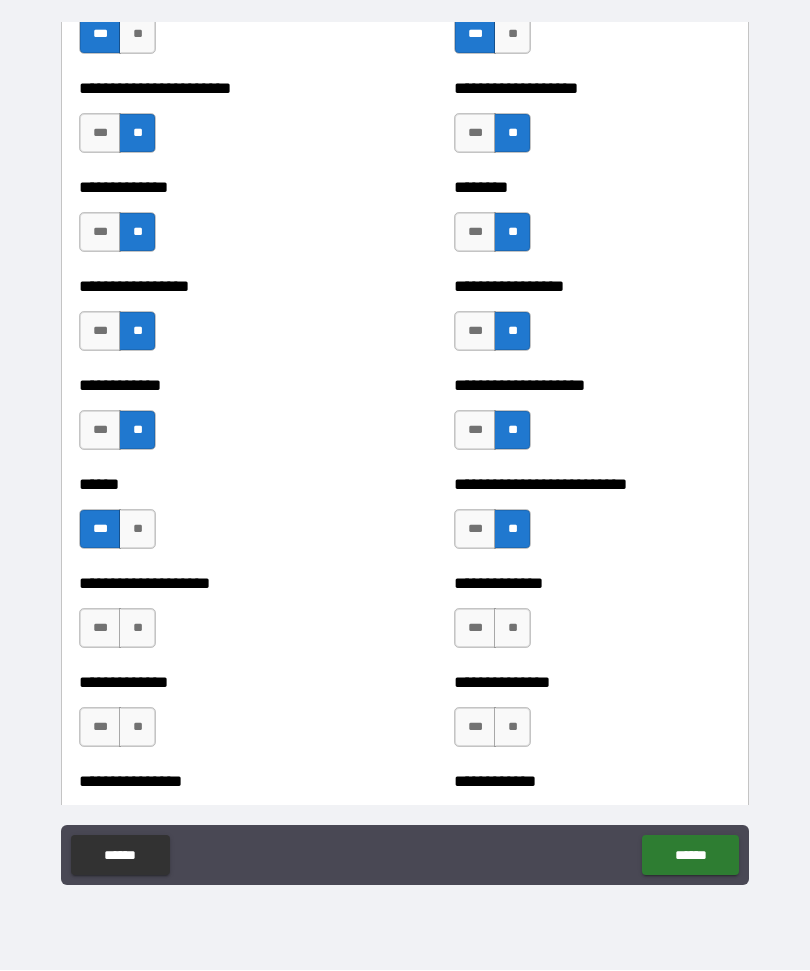 click on "**" at bounding box center (137, 629) 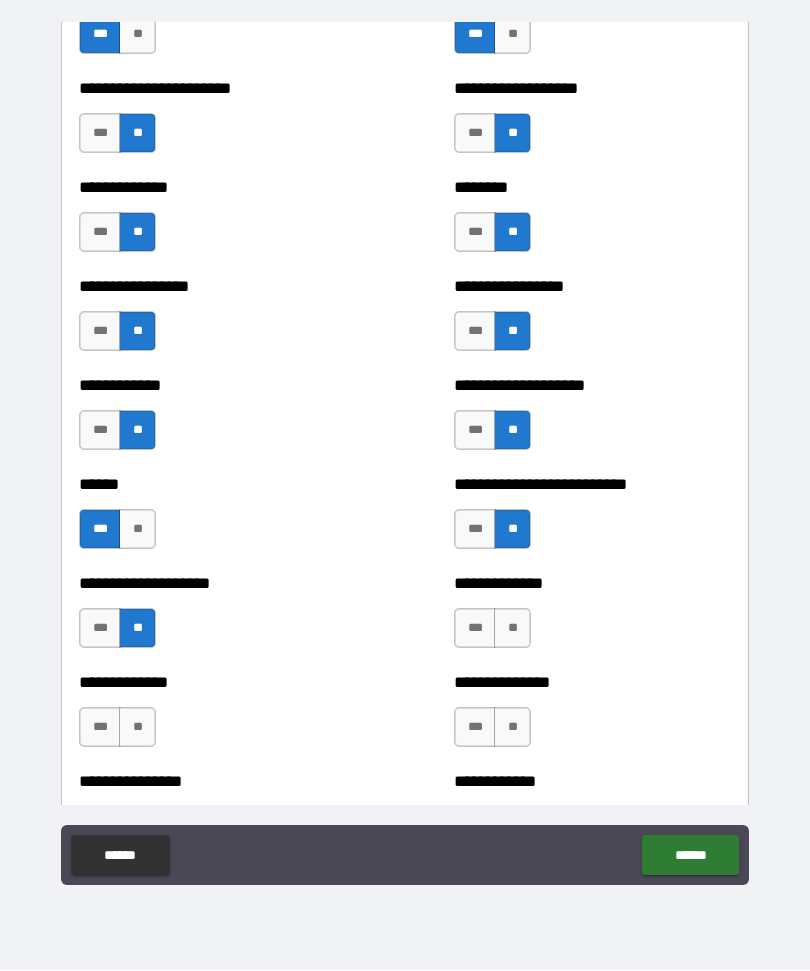 click on "**" at bounding box center (512, 629) 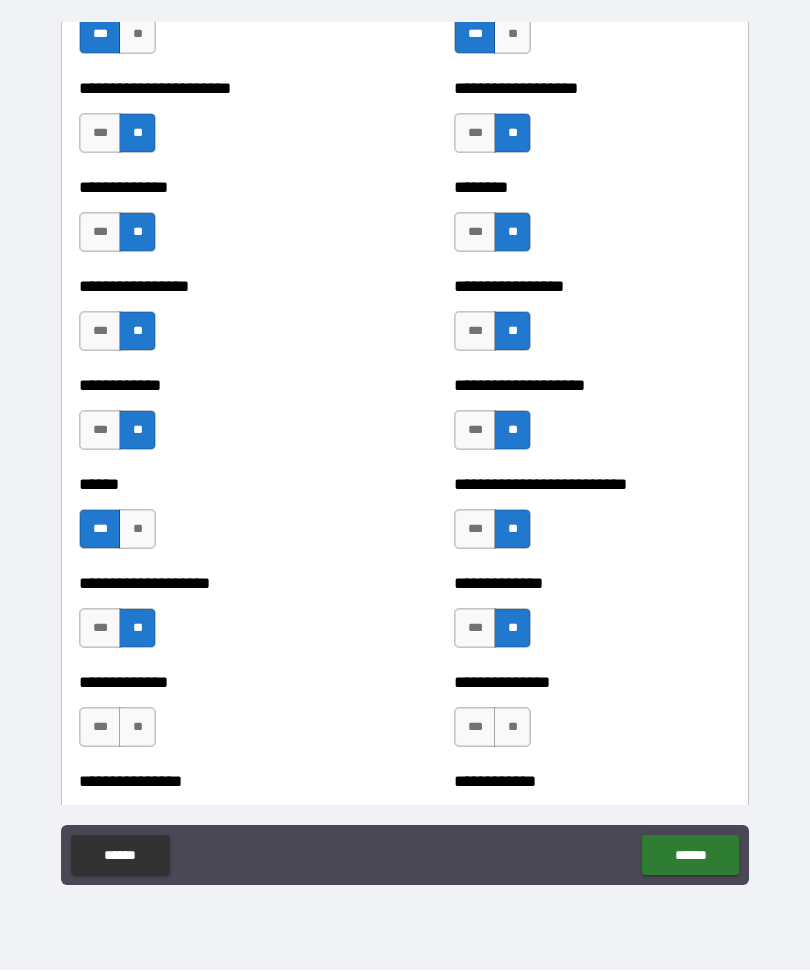 click on "**" at bounding box center (512, 728) 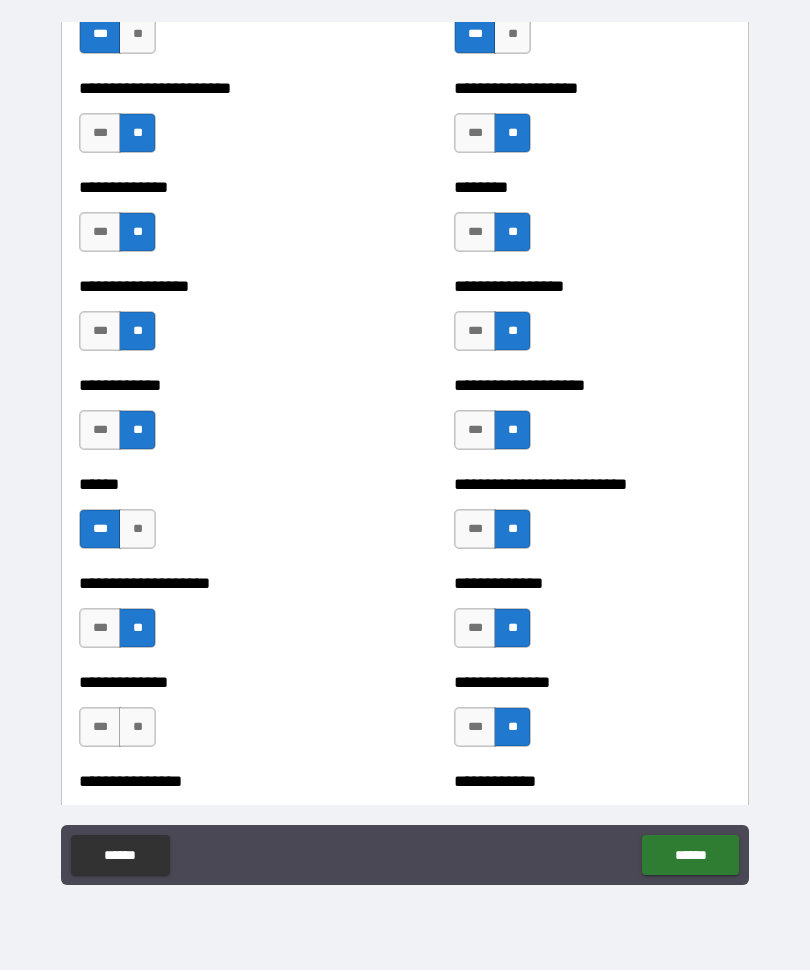 click on "**" at bounding box center [137, 728] 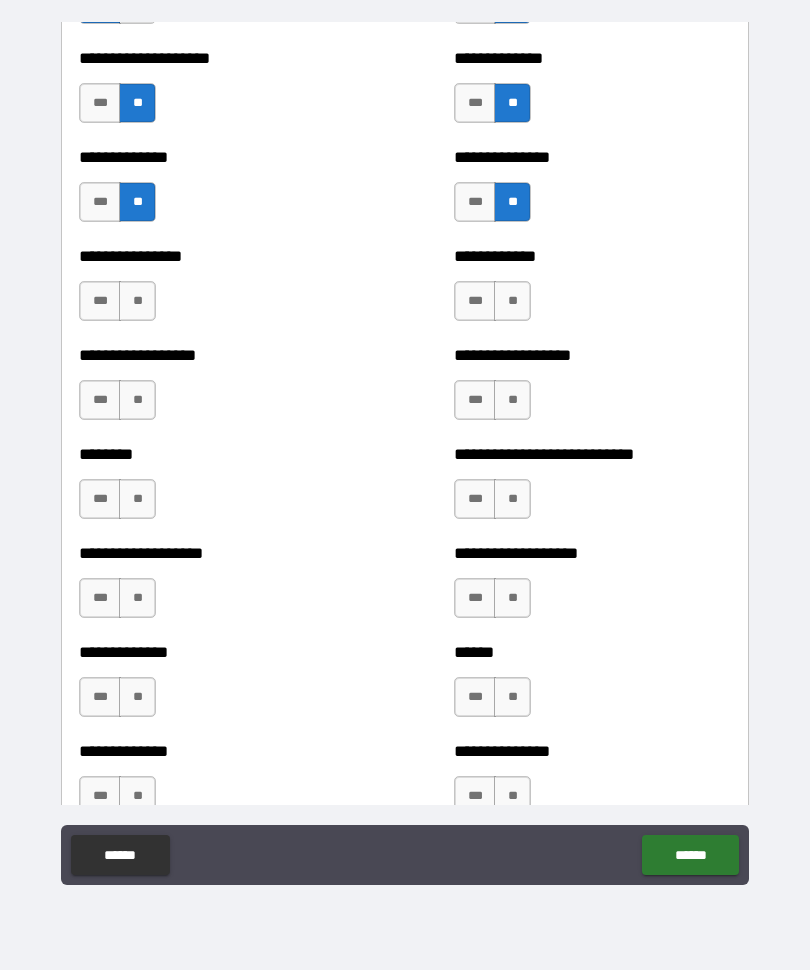 scroll, scrollTop: 4128, scrollLeft: 0, axis: vertical 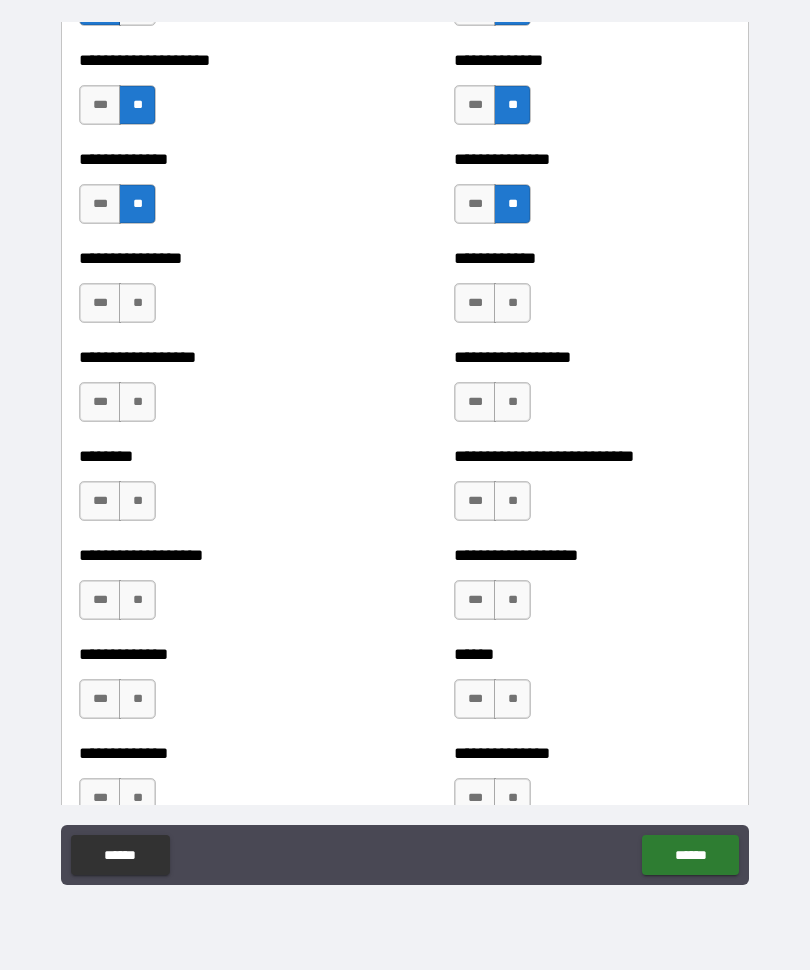 click on "**" at bounding box center (137, 304) 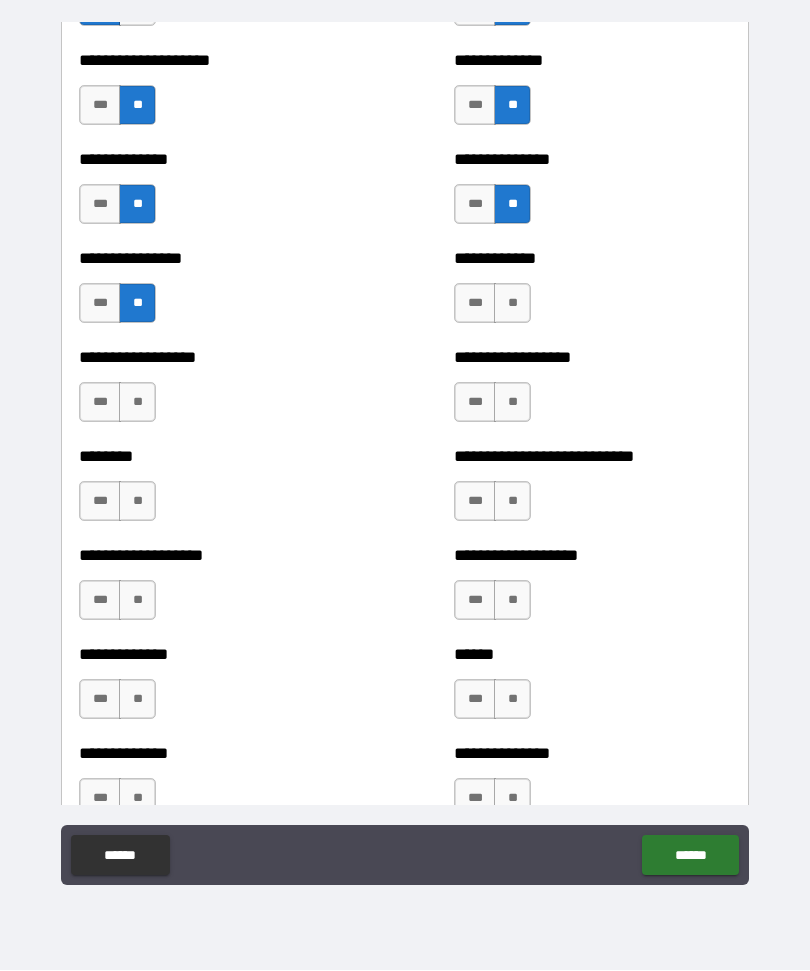 click on "**" at bounding box center (512, 304) 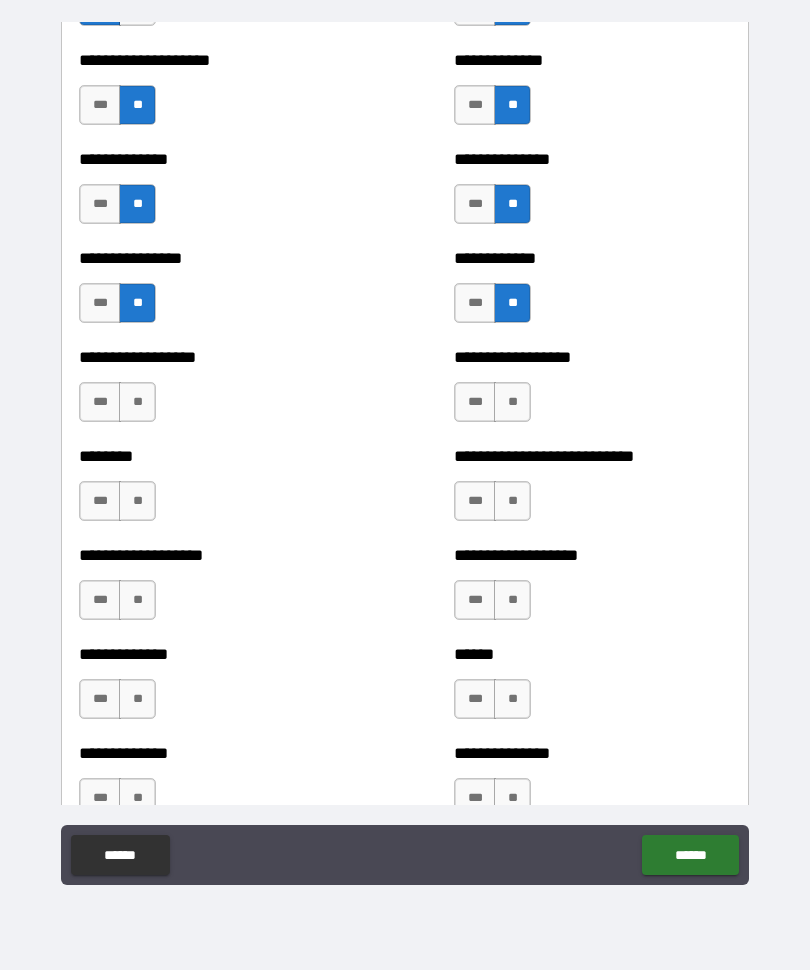 click on "**" at bounding box center [512, 403] 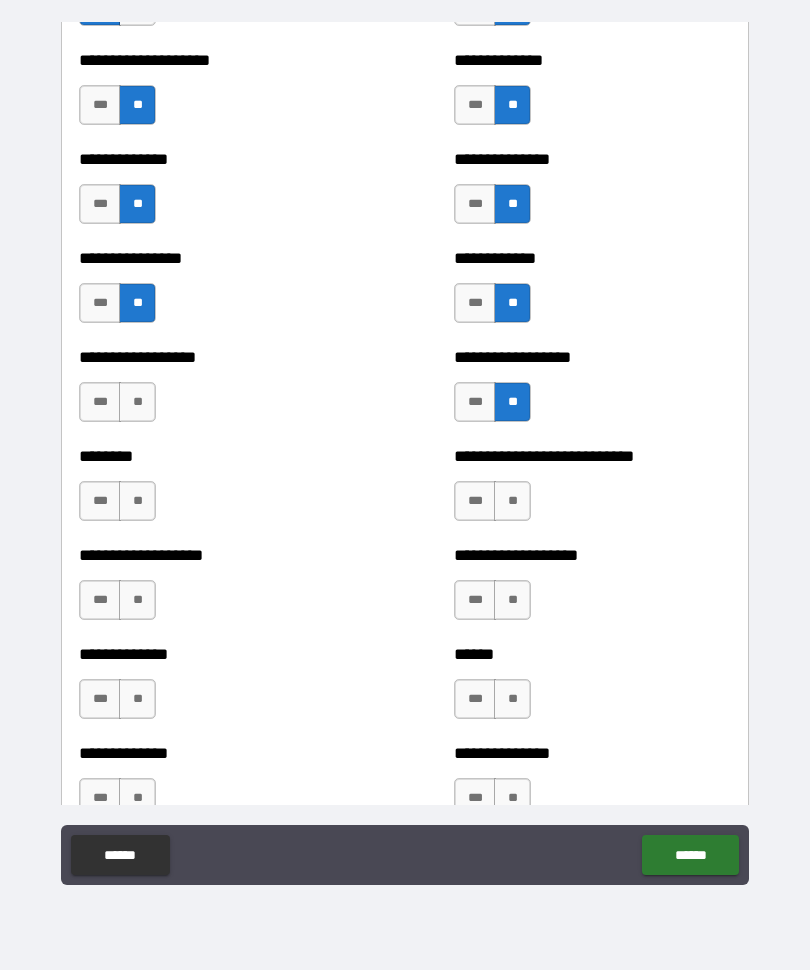 click on "**" at bounding box center (137, 403) 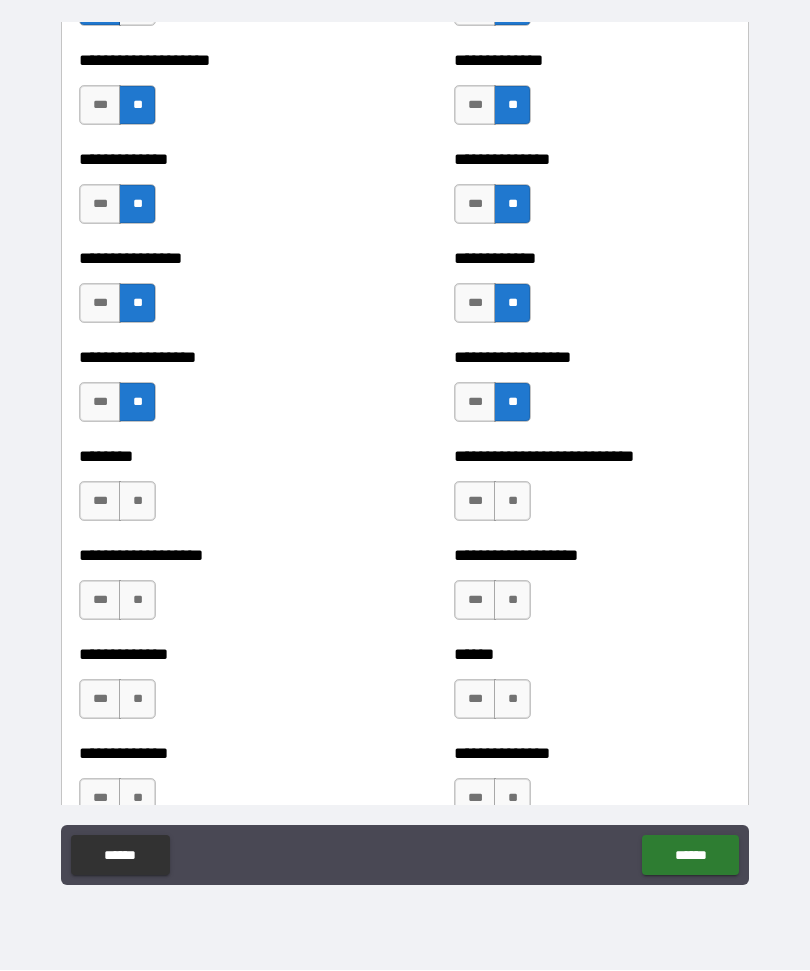 click on "**" at bounding box center (137, 502) 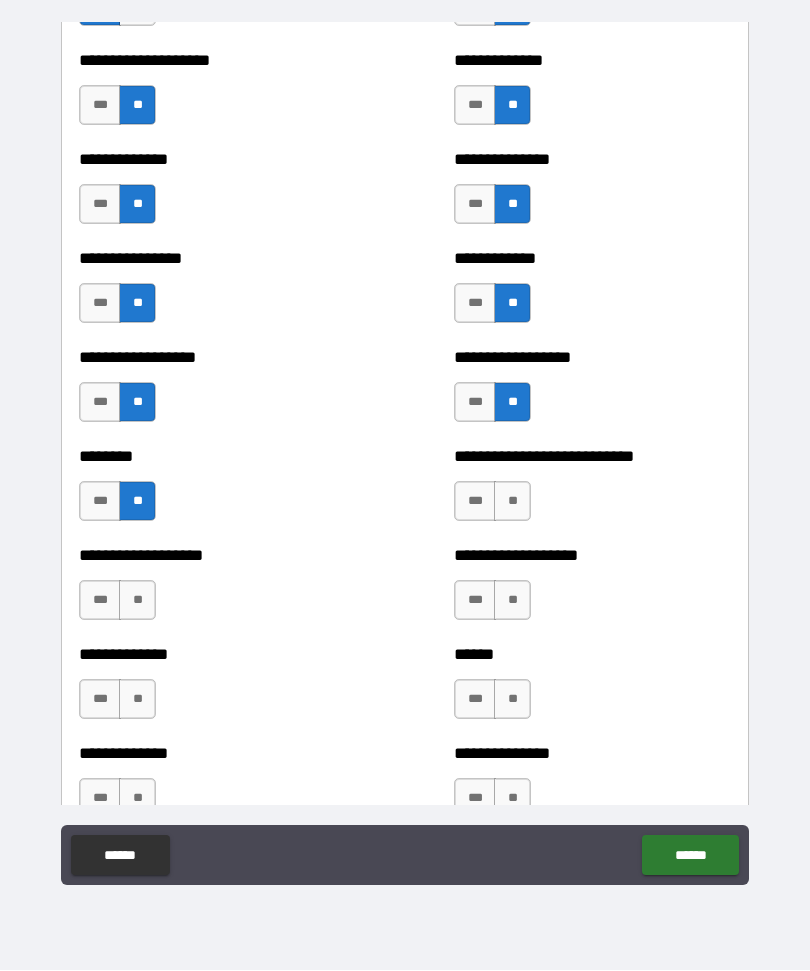 click on "**" at bounding box center [512, 502] 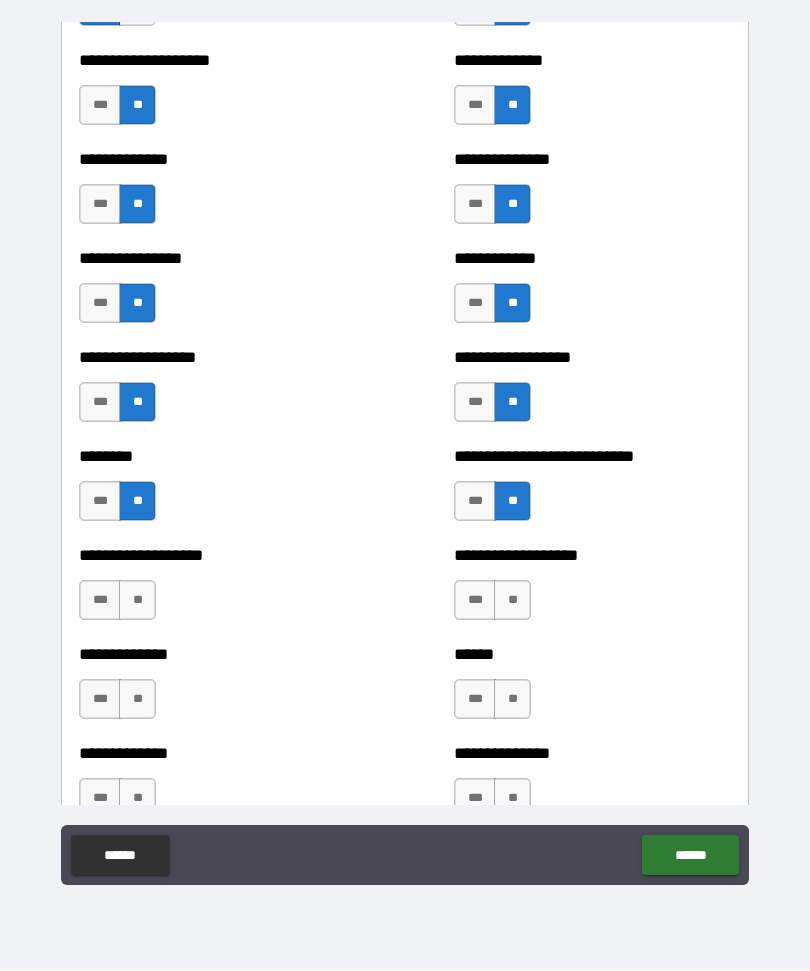 click on "**" at bounding box center (512, 601) 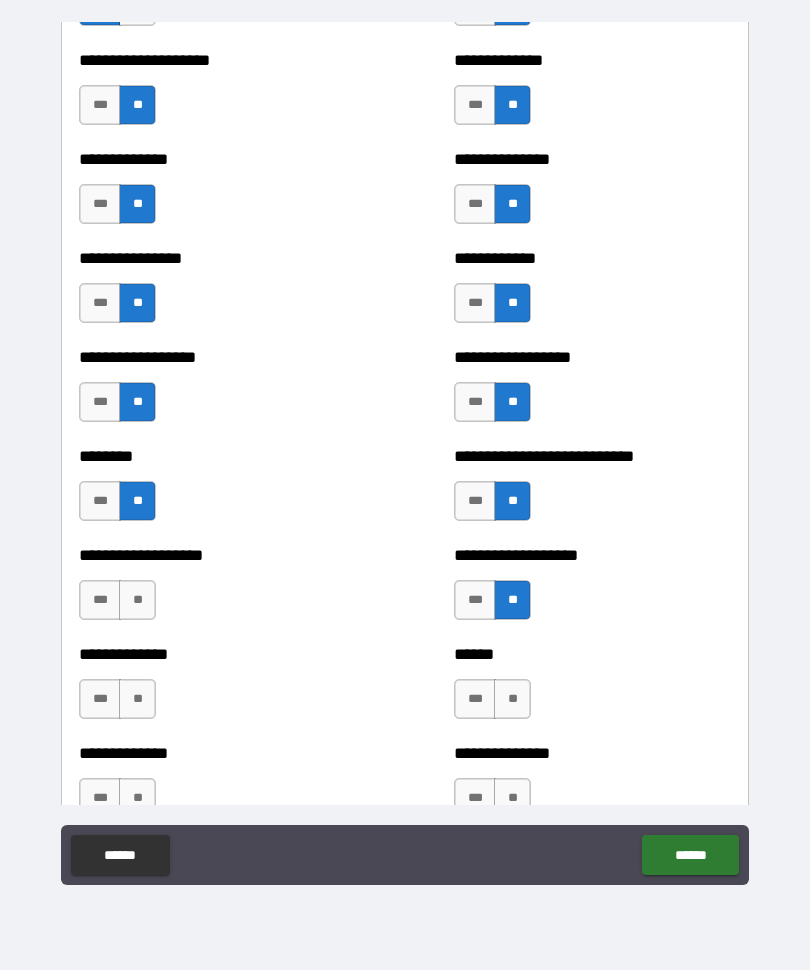 click on "**" at bounding box center [512, 700] 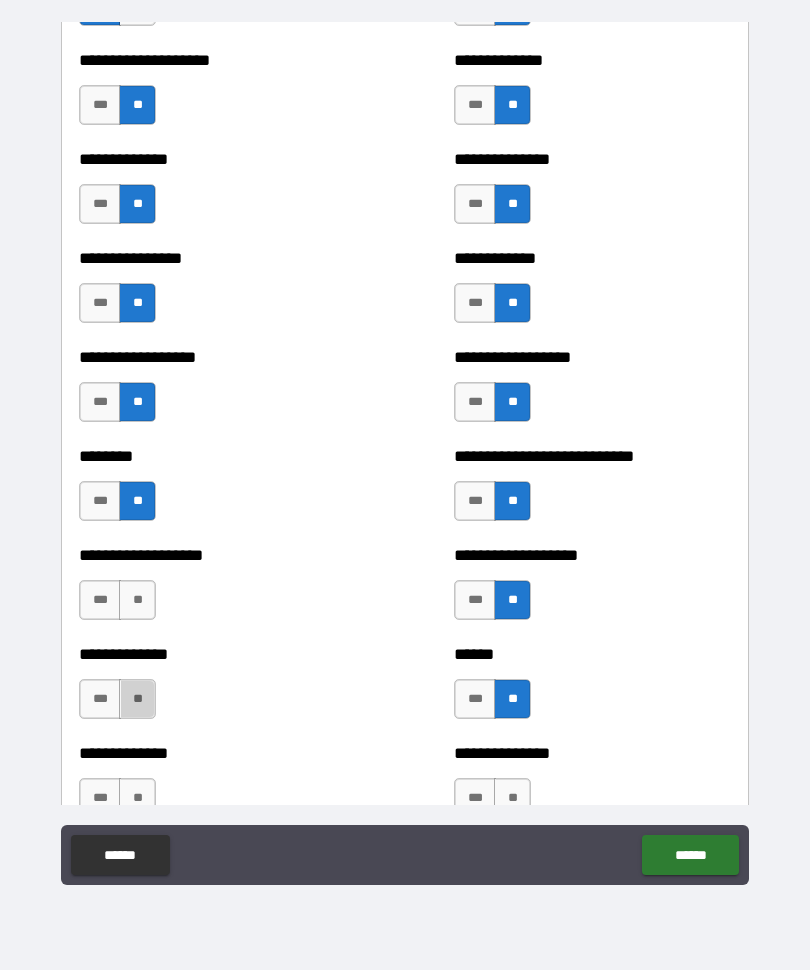 click on "**" at bounding box center (137, 700) 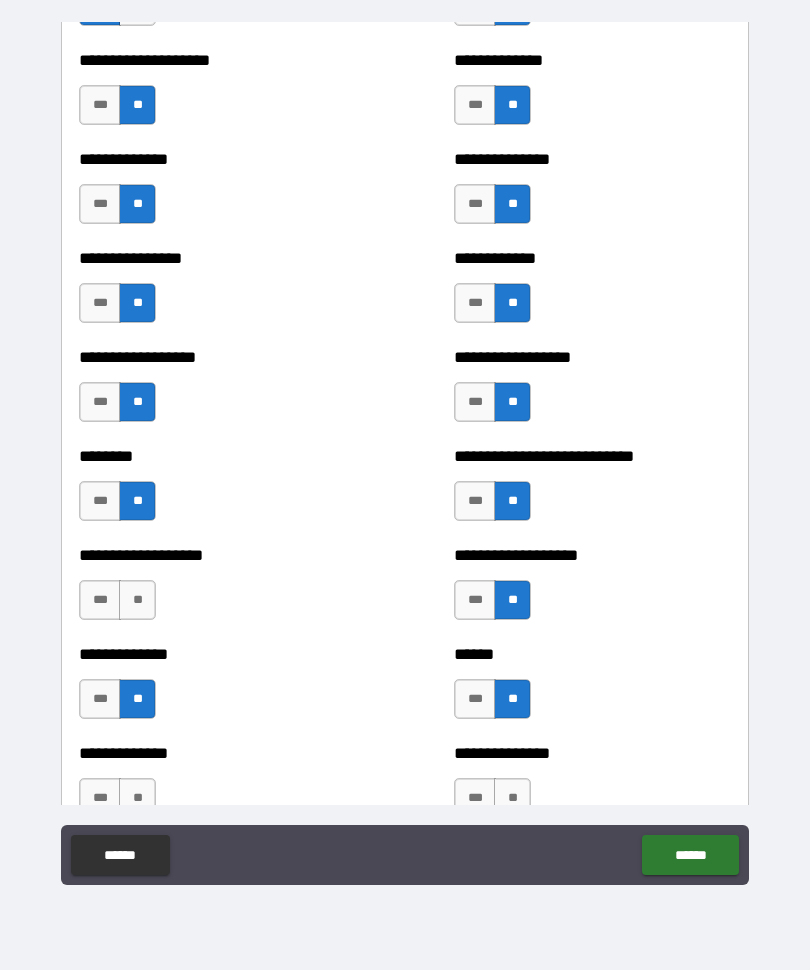 scroll, scrollTop: 4126, scrollLeft: 0, axis: vertical 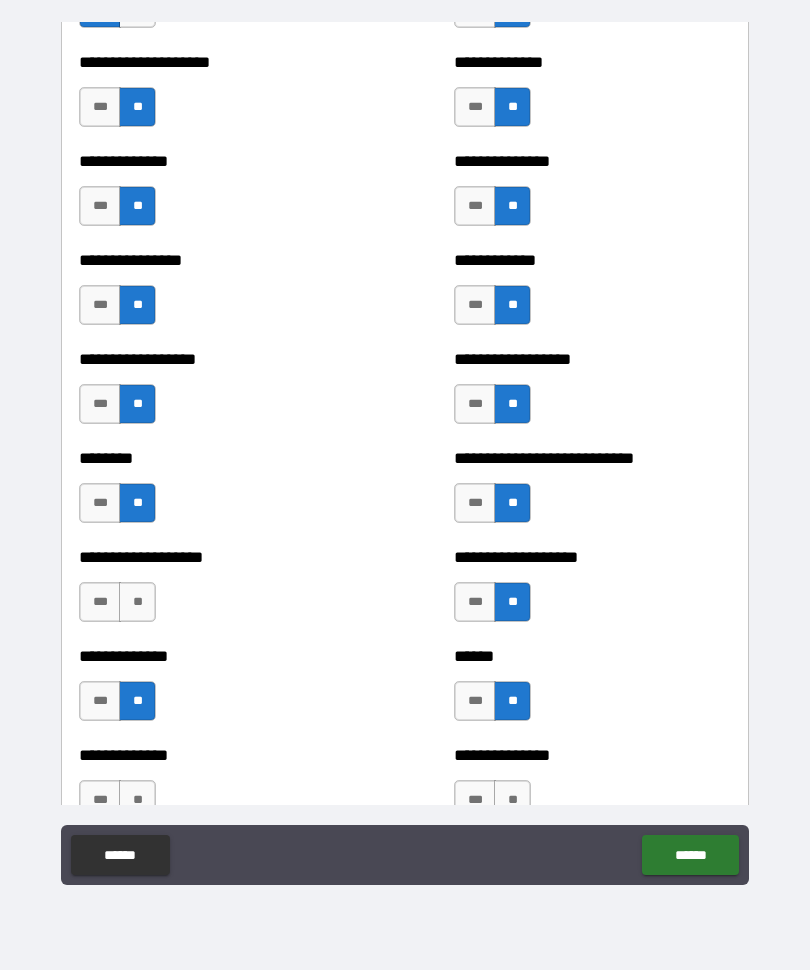 click on "**" at bounding box center (137, 603) 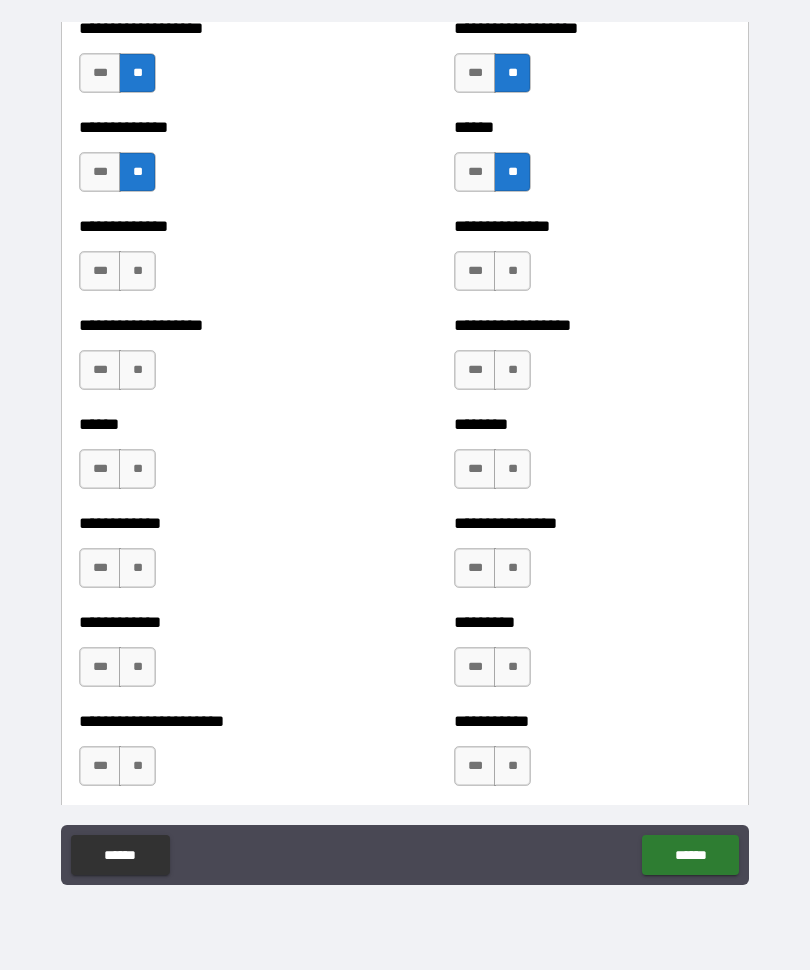scroll, scrollTop: 4656, scrollLeft: 0, axis: vertical 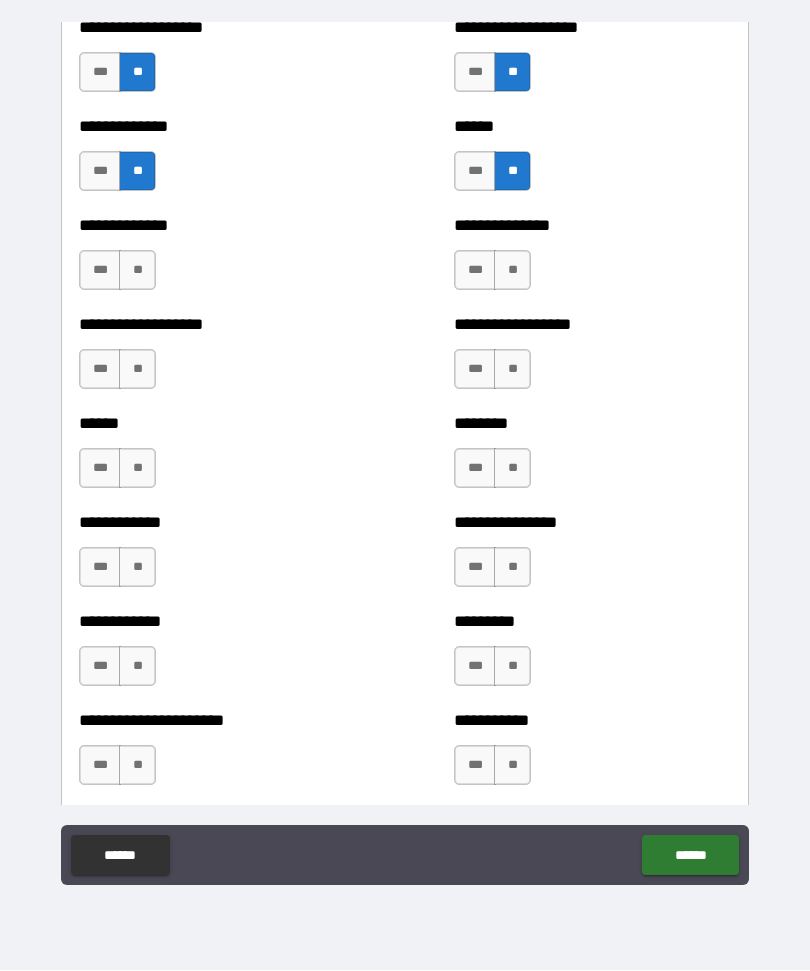 click on "**" at bounding box center [137, 271] 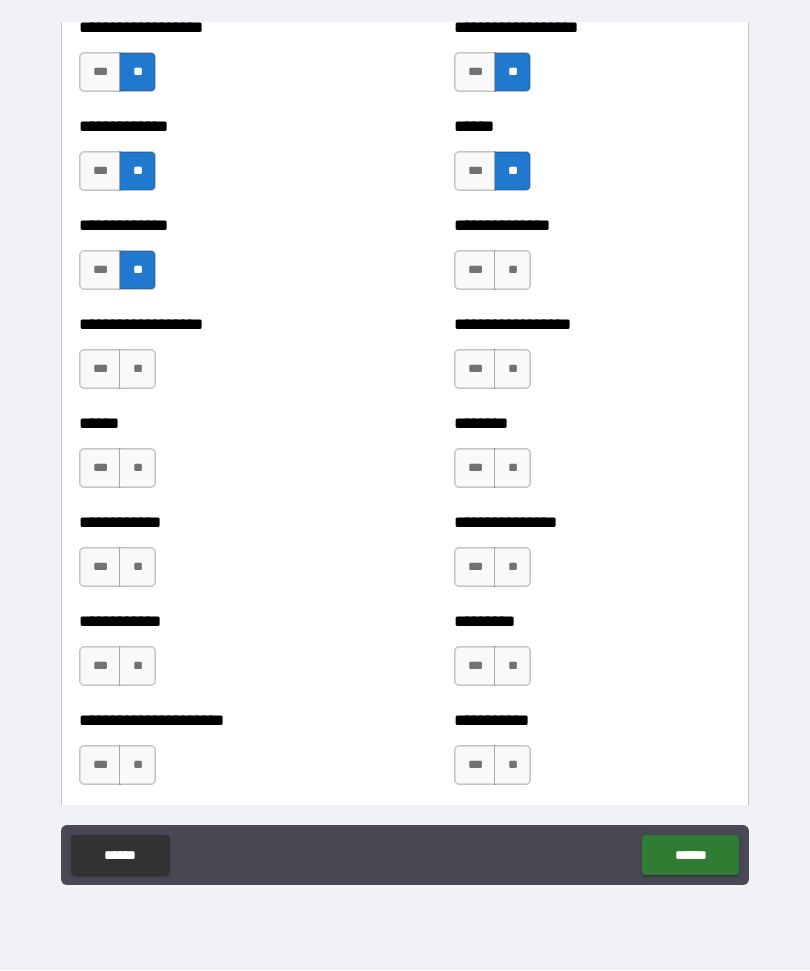 click on "**" at bounding box center (512, 271) 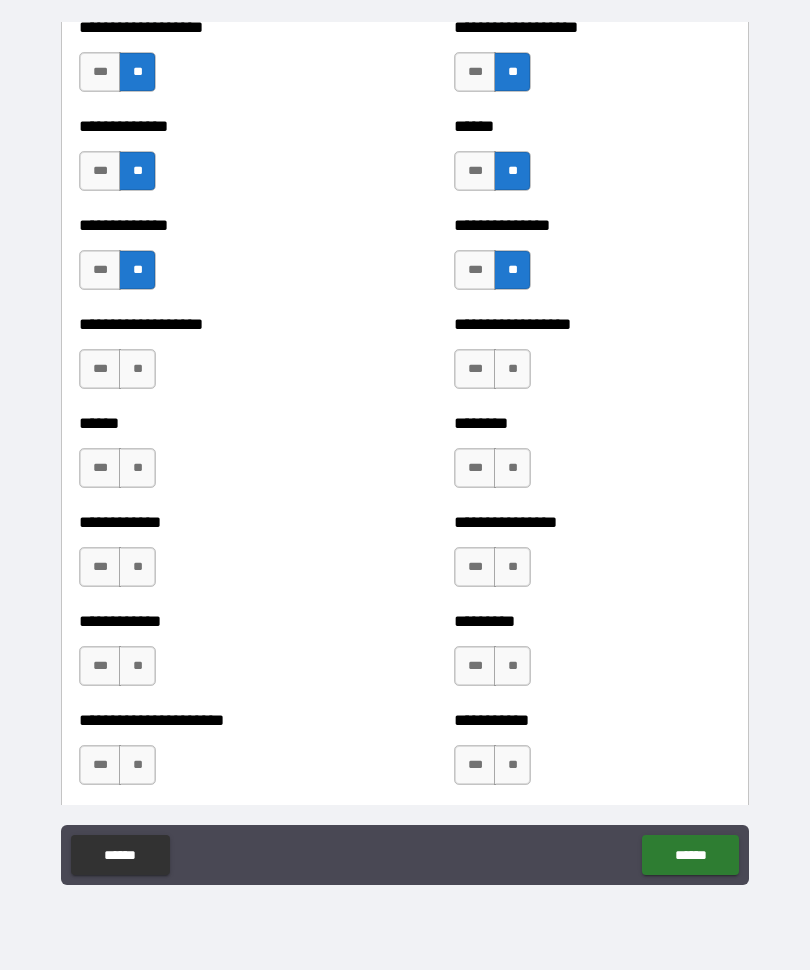 click on "**" at bounding box center (512, 370) 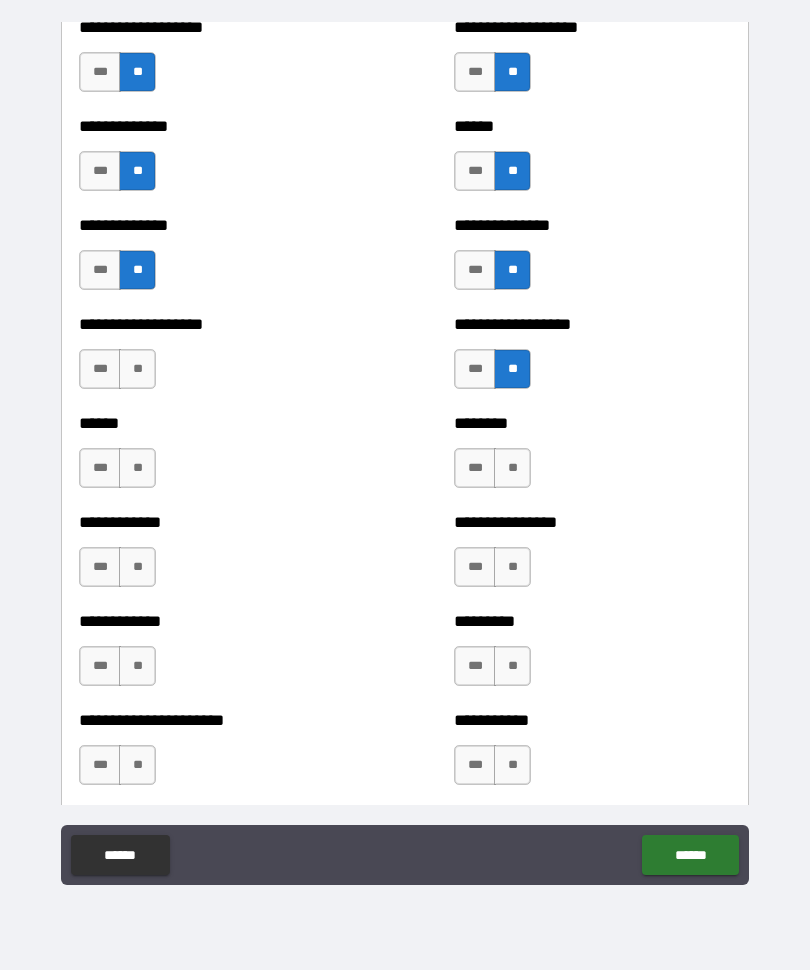 click on "**" at bounding box center (137, 370) 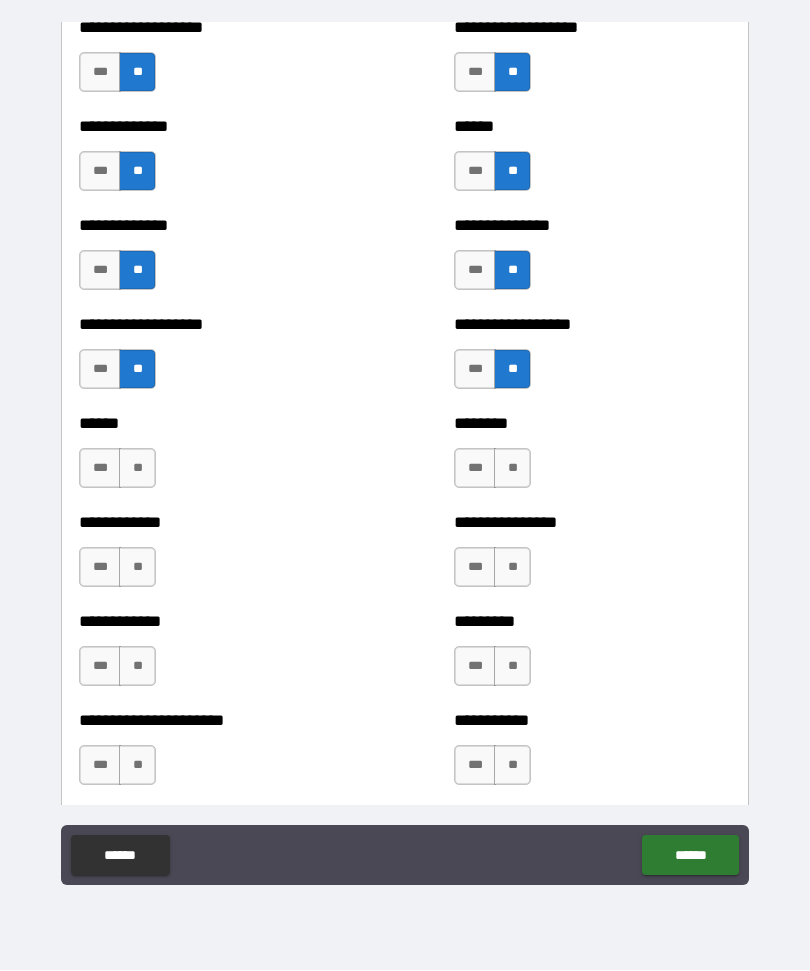 click on "**" at bounding box center [512, 469] 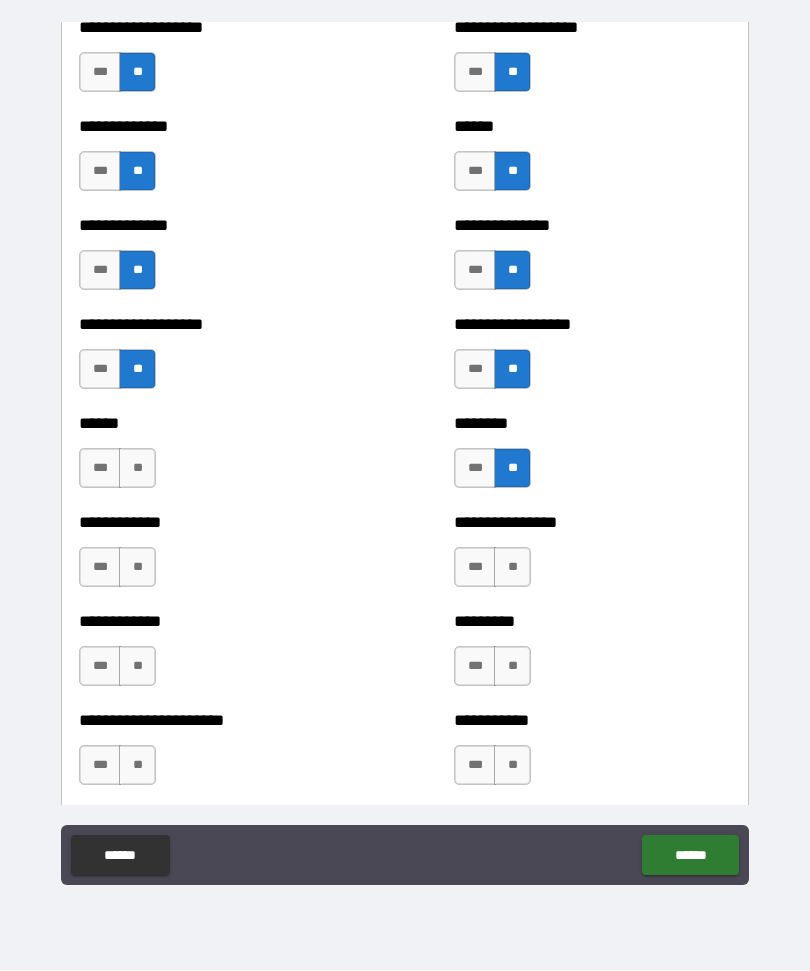 click on "*********" at bounding box center (592, 622) 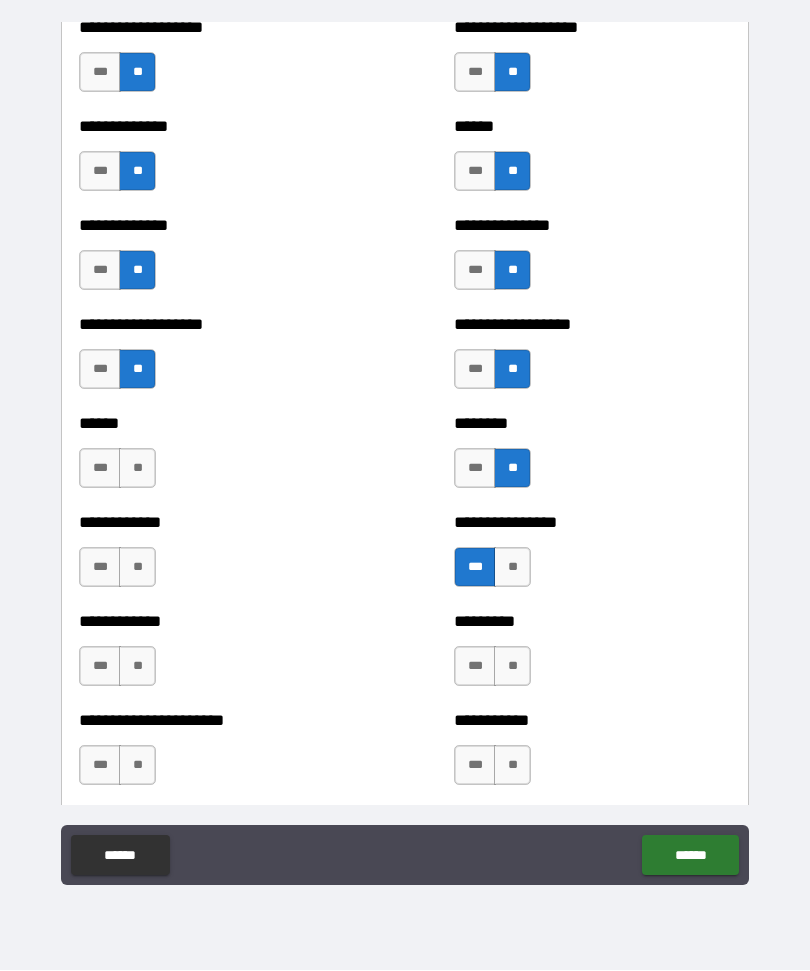 click on "**" at bounding box center [137, 568] 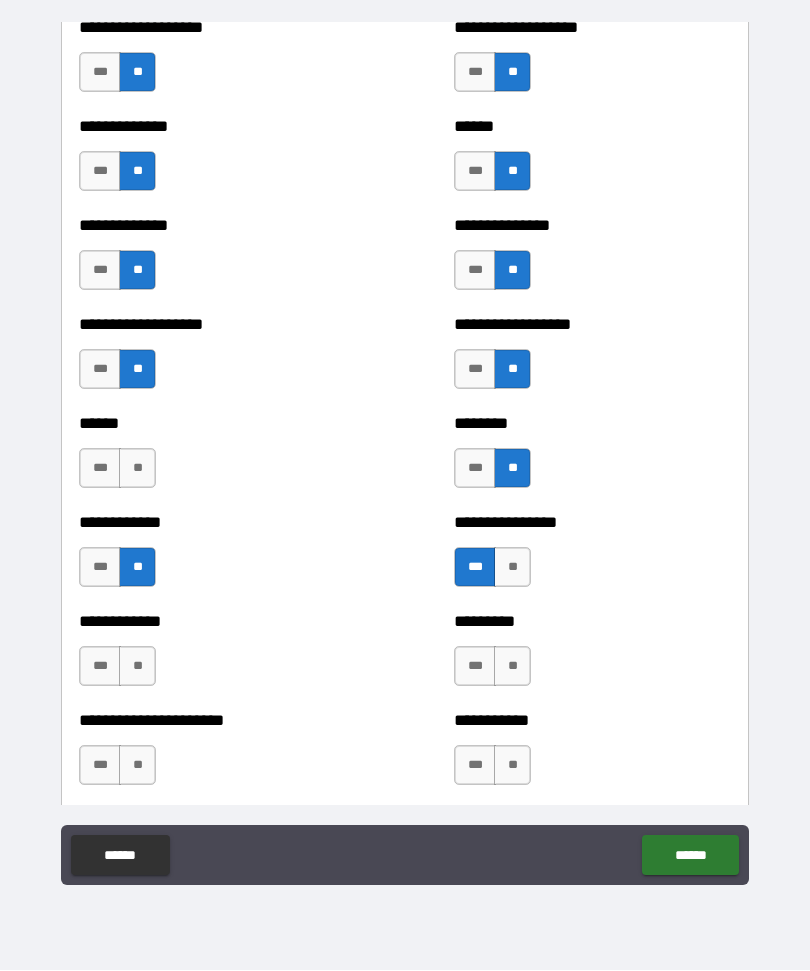 click on "**" at bounding box center (137, 667) 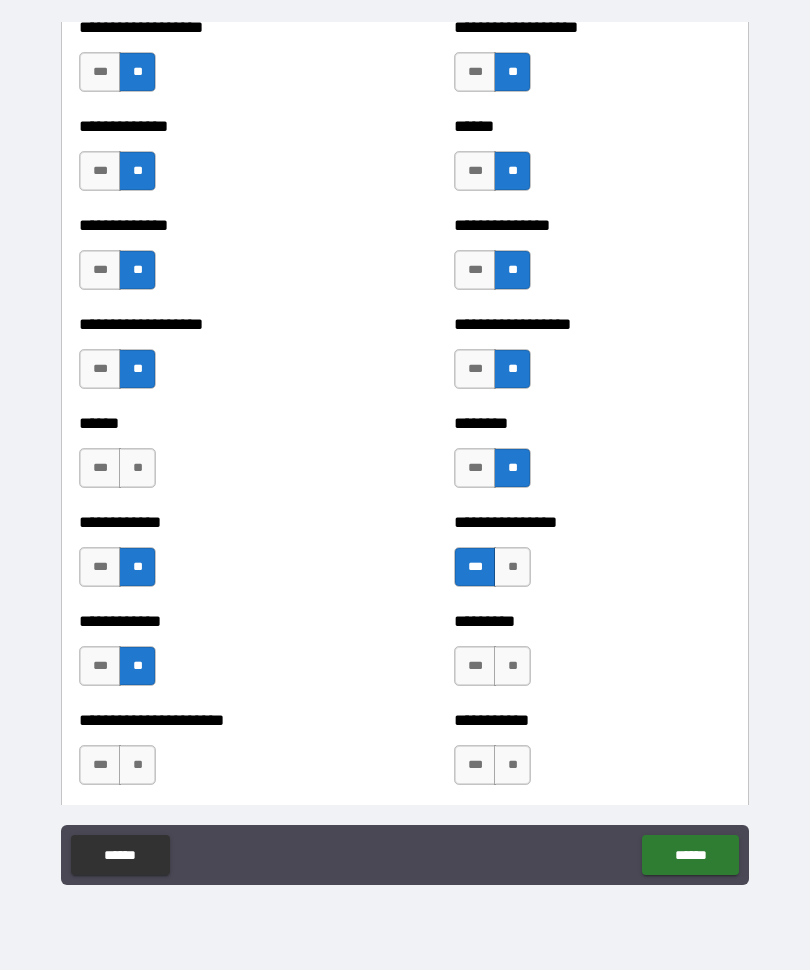 click on "**" at bounding box center (512, 667) 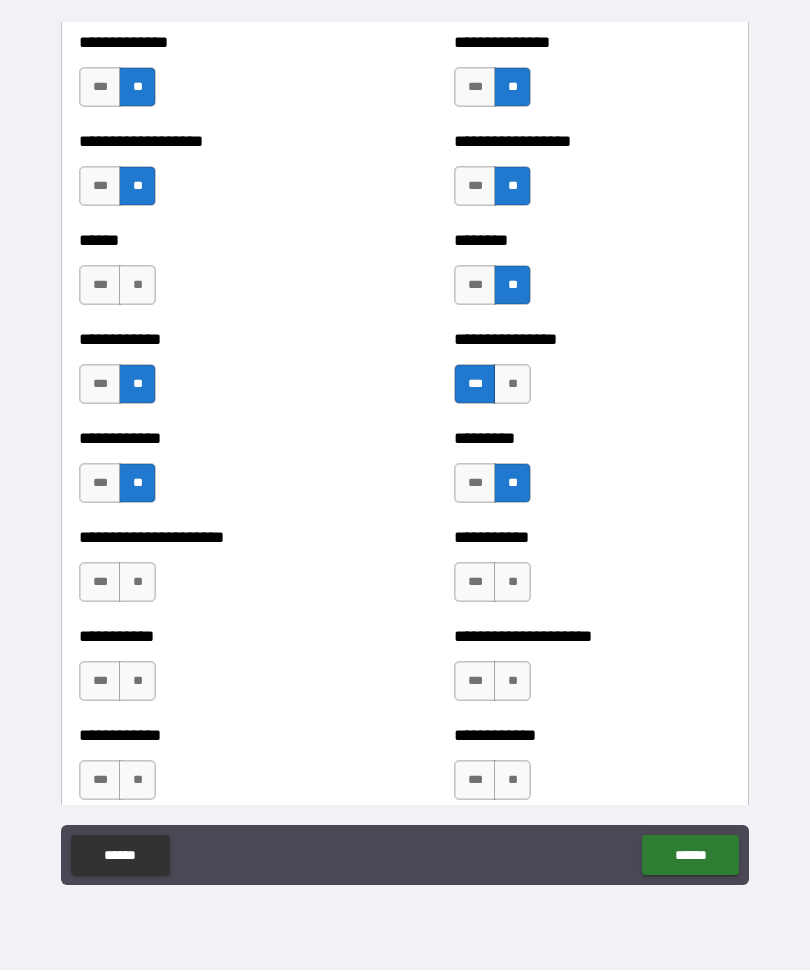 scroll, scrollTop: 4842, scrollLeft: 0, axis: vertical 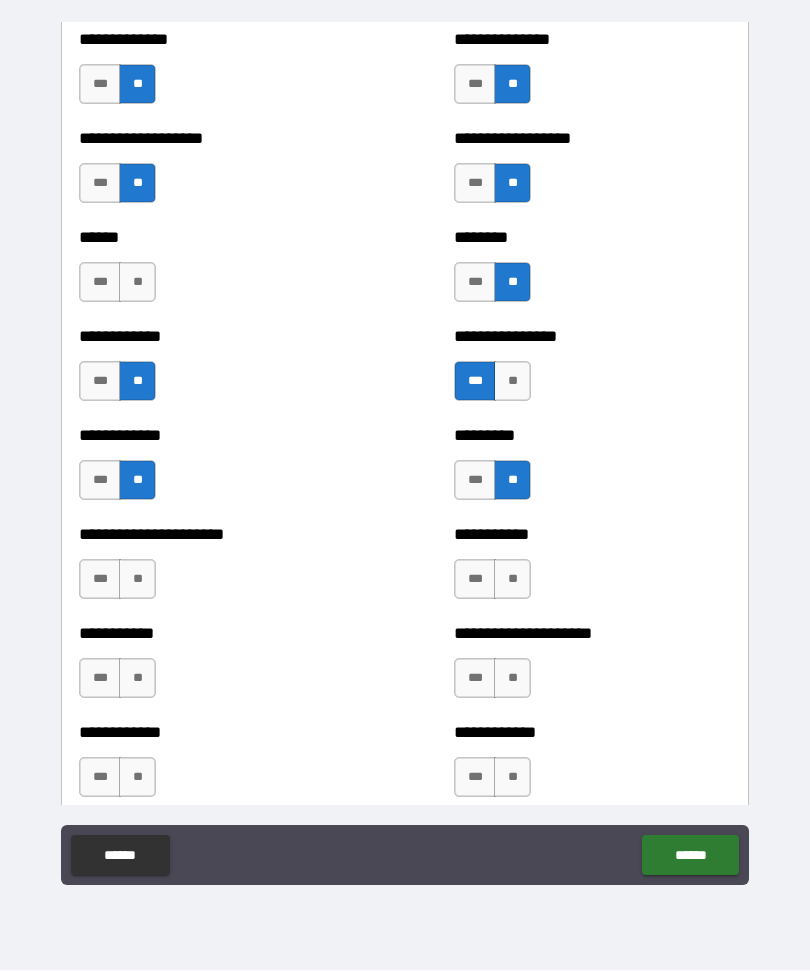click on "**" at bounding box center [512, 580] 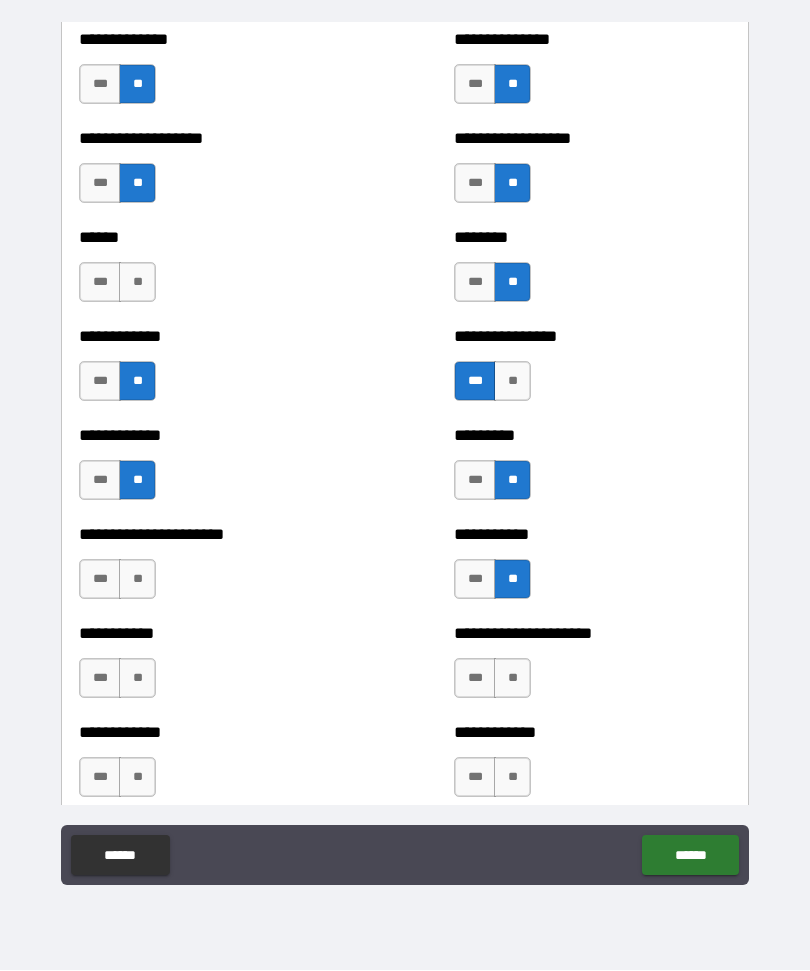 click on "**" at bounding box center (512, 679) 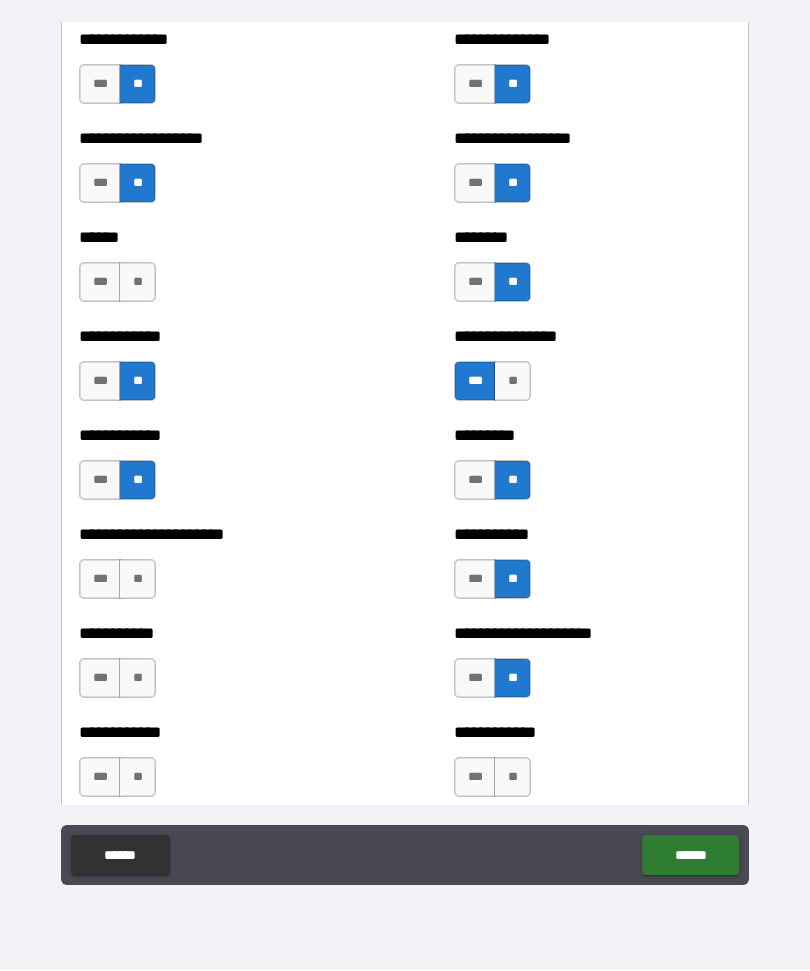 click on "**" at bounding box center (137, 679) 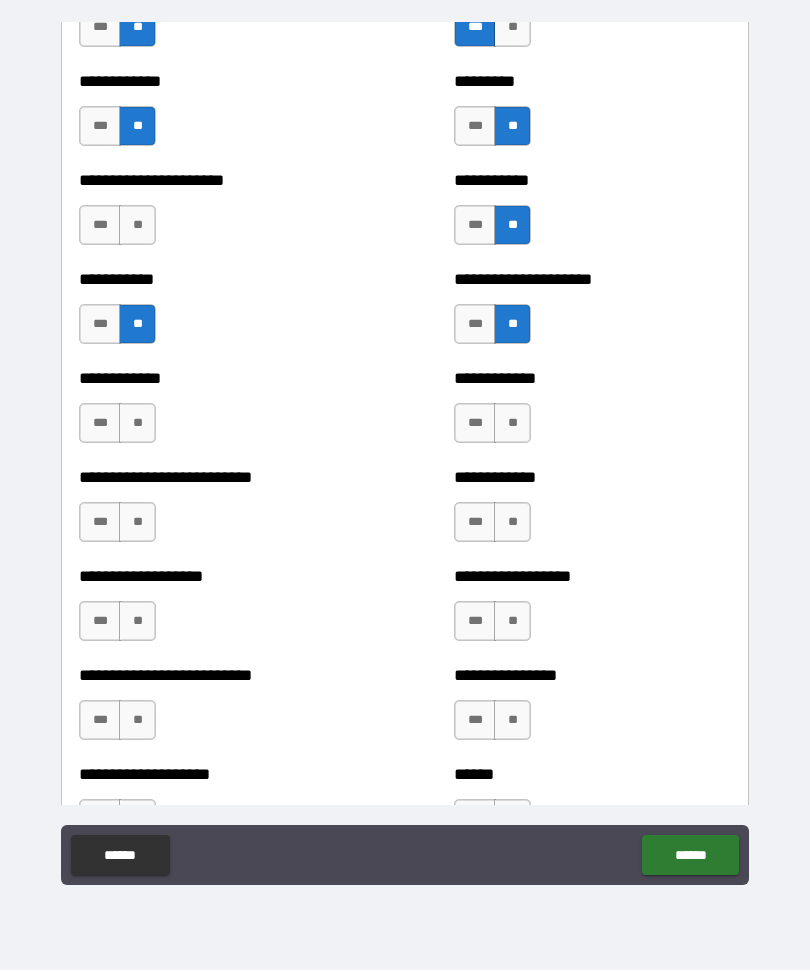 scroll, scrollTop: 5197, scrollLeft: 0, axis: vertical 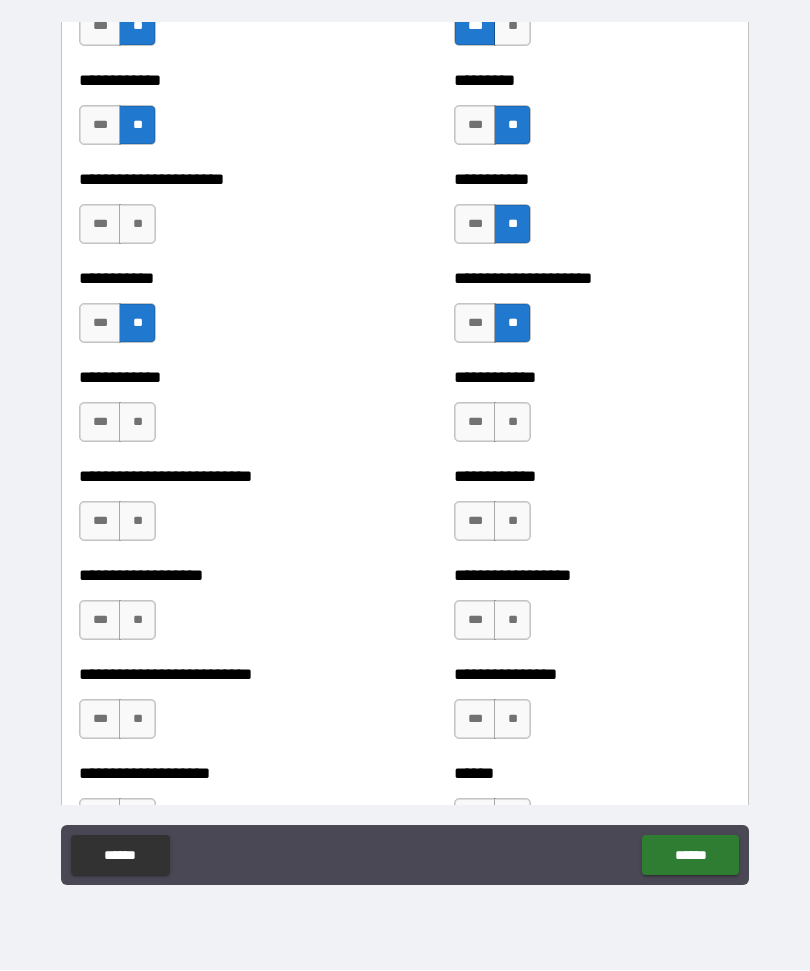 click on "**" at bounding box center (137, 423) 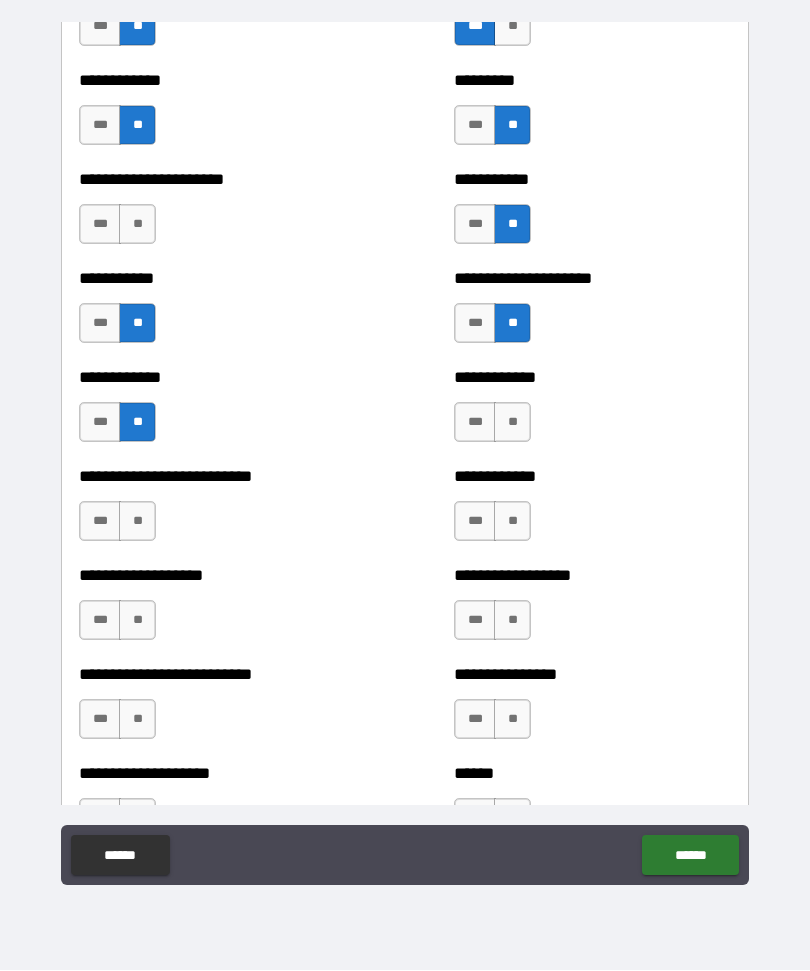 click on "**" at bounding box center [512, 423] 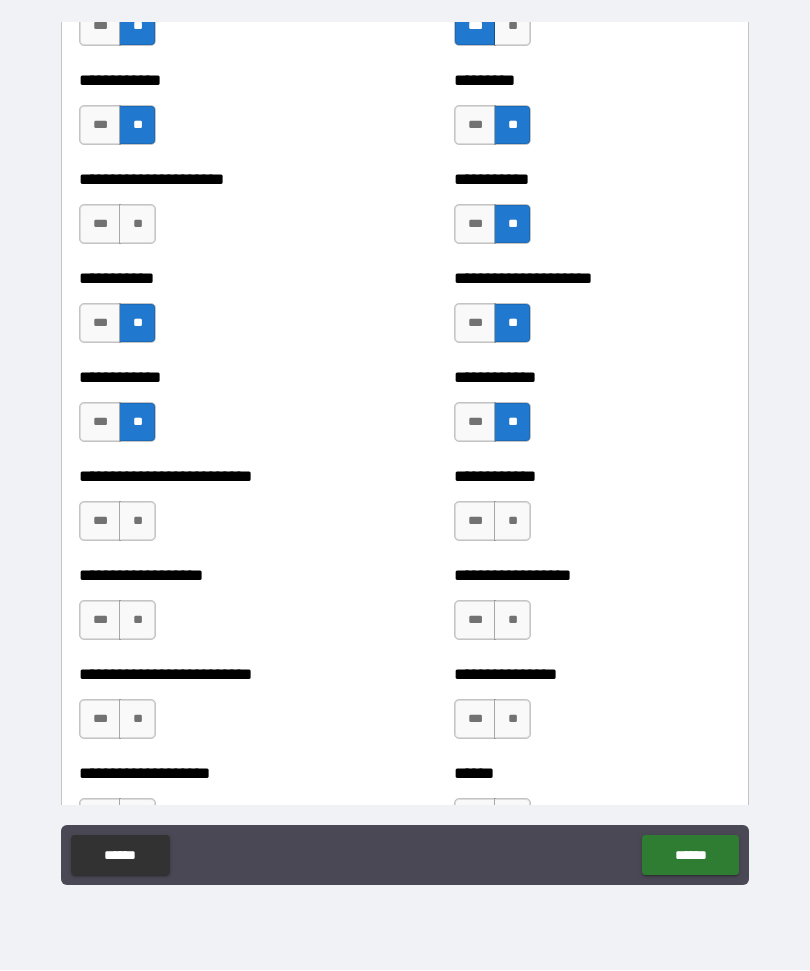 click on "**" at bounding box center (512, 522) 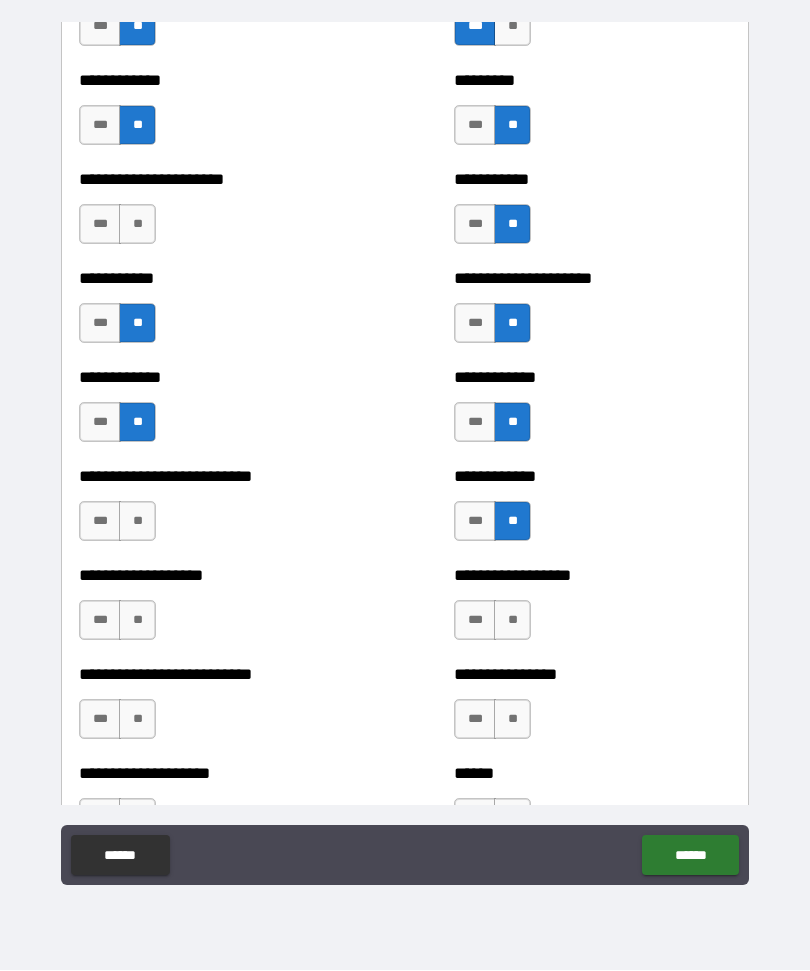 click on "***" at bounding box center (475, 621) 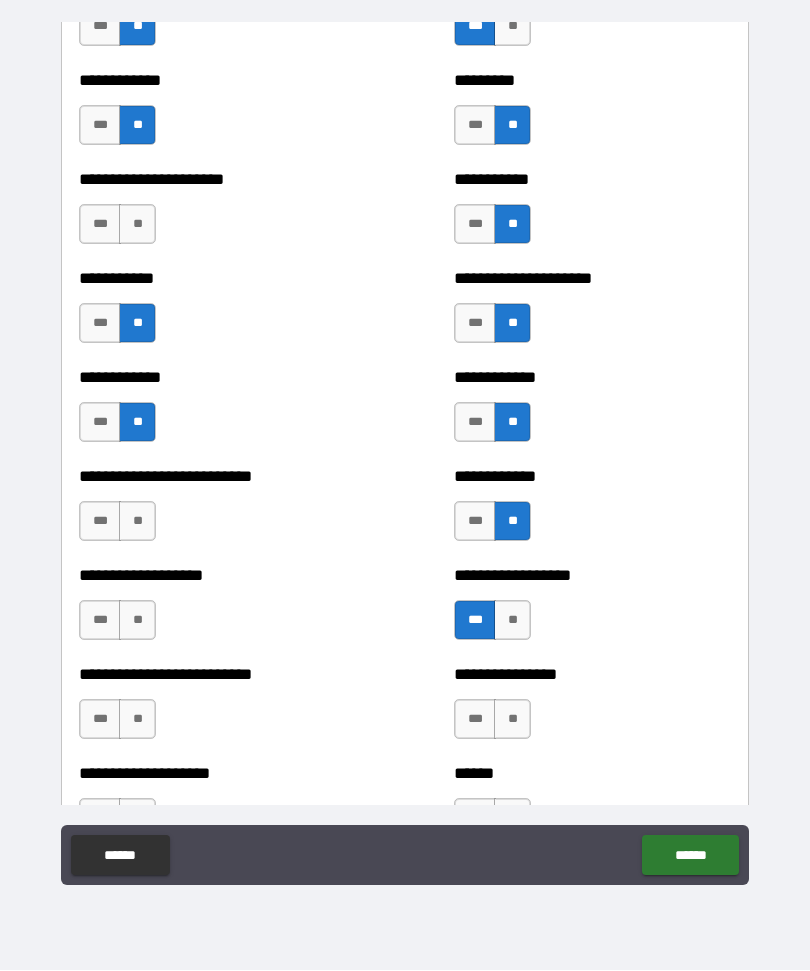 click on "***" at bounding box center [100, 621] 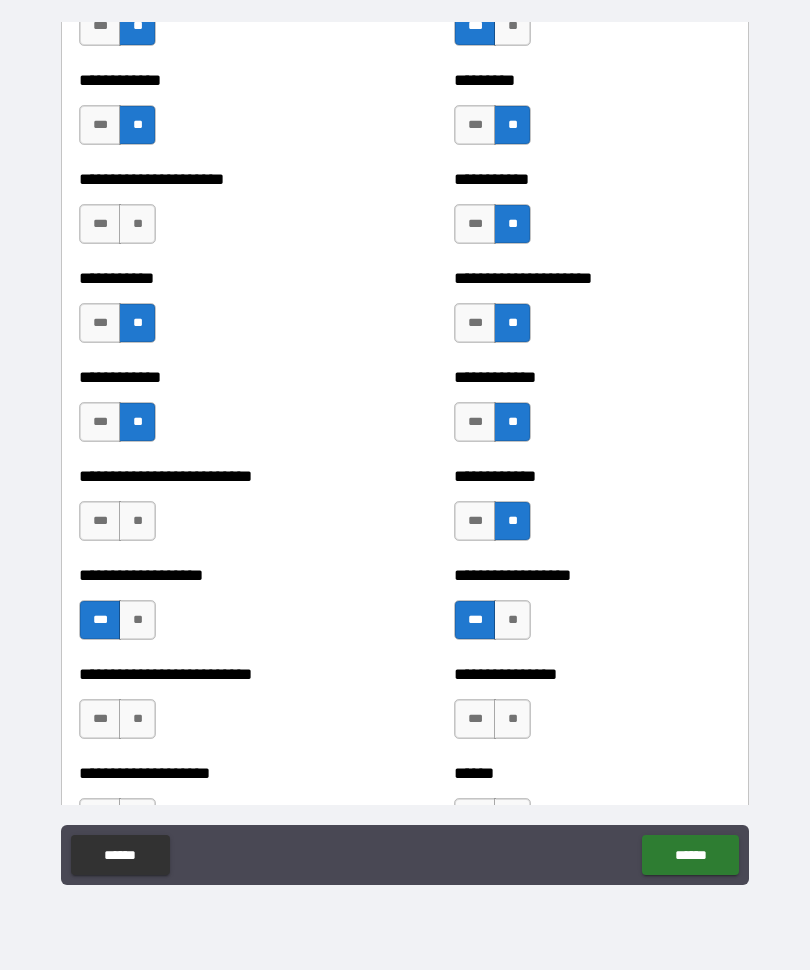 click on "**" at bounding box center [137, 522] 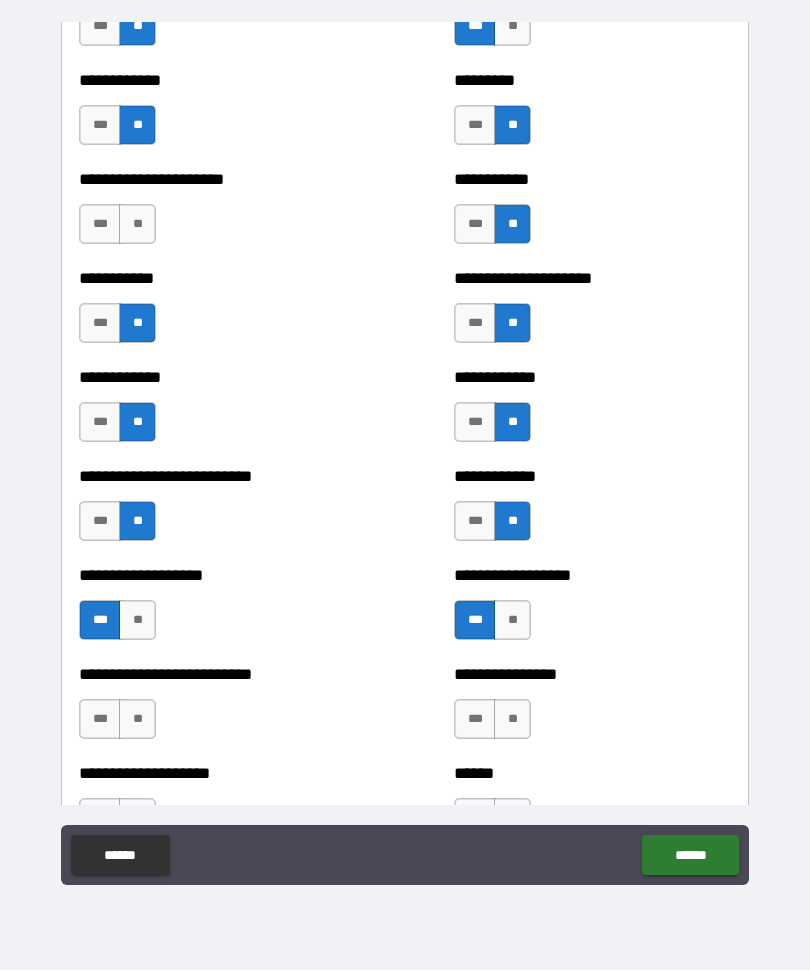 click on "**" at bounding box center (137, 720) 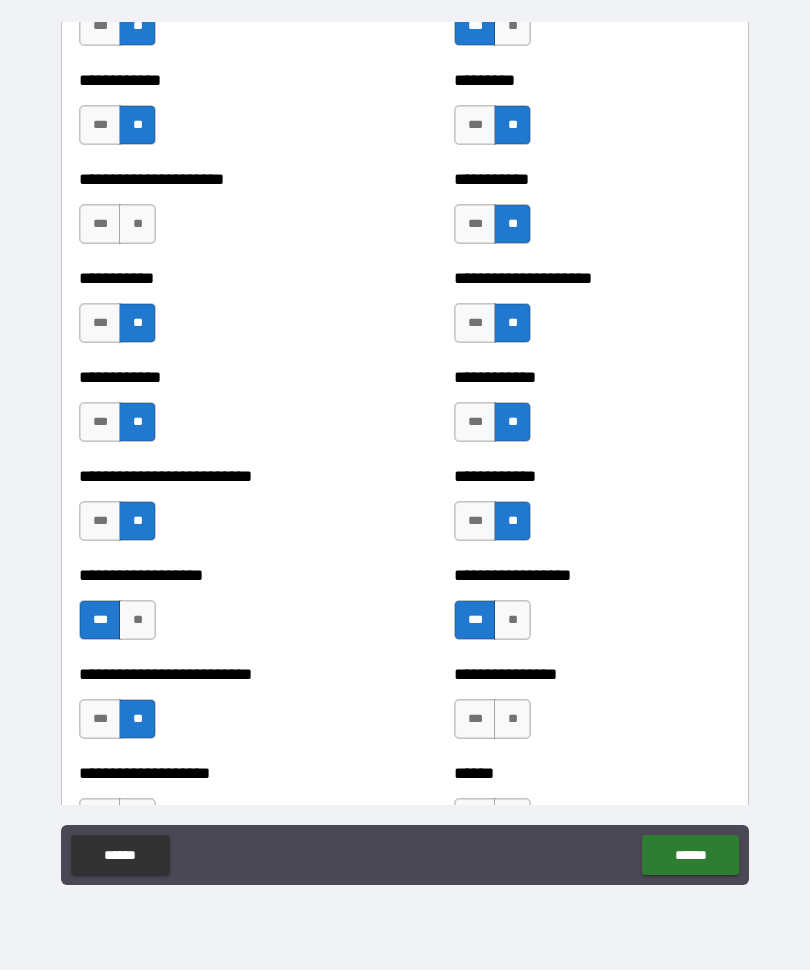 click on "**" at bounding box center [512, 720] 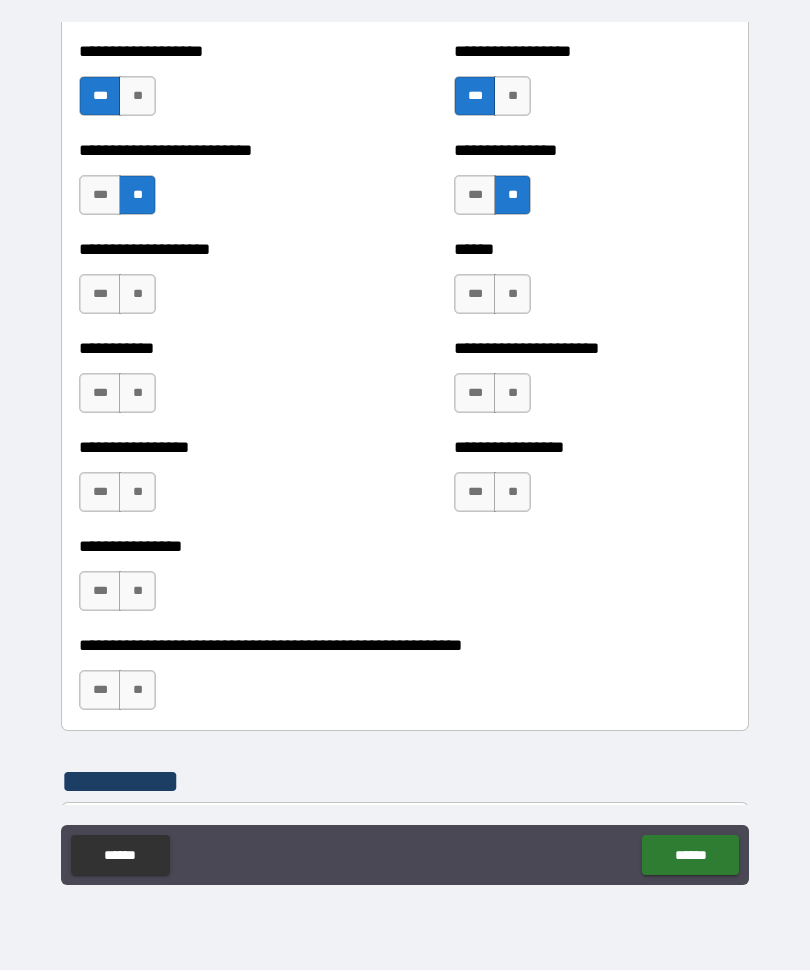 scroll, scrollTop: 5741, scrollLeft: 0, axis: vertical 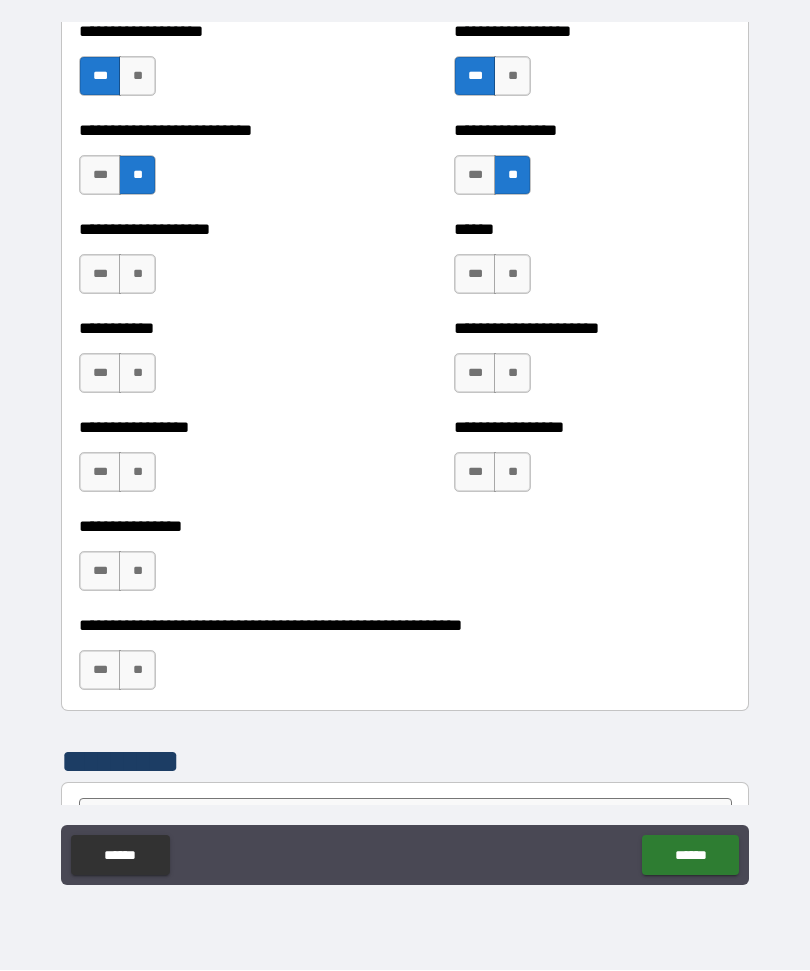 click on "**" at bounding box center (512, 275) 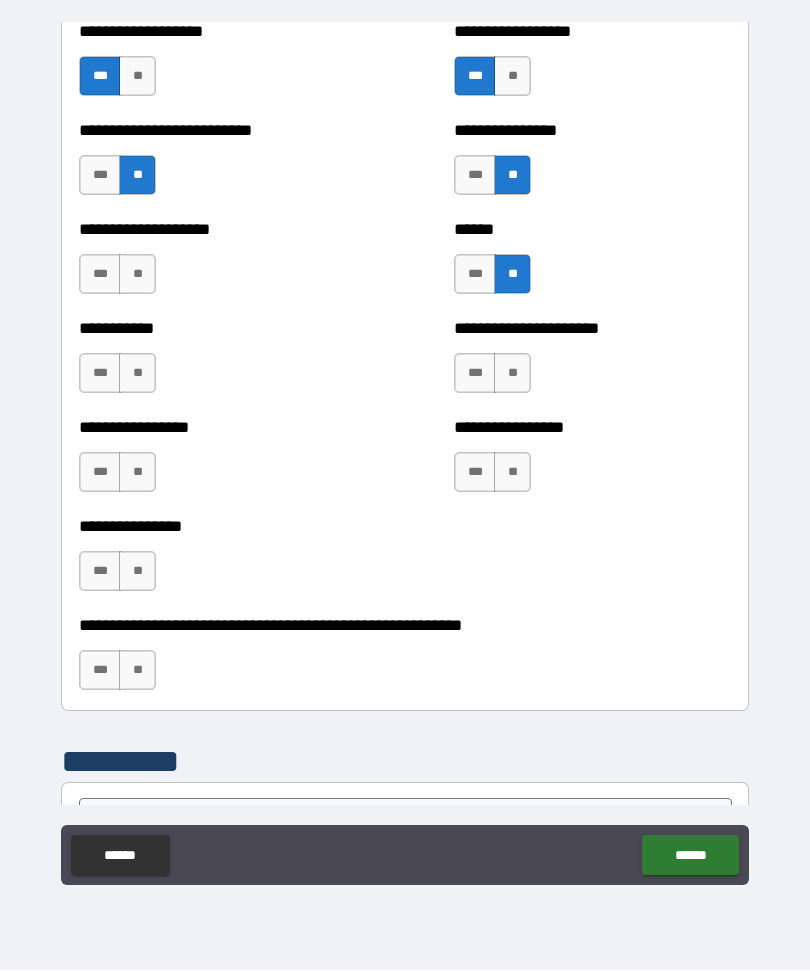 click on "**" at bounding box center (512, 374) 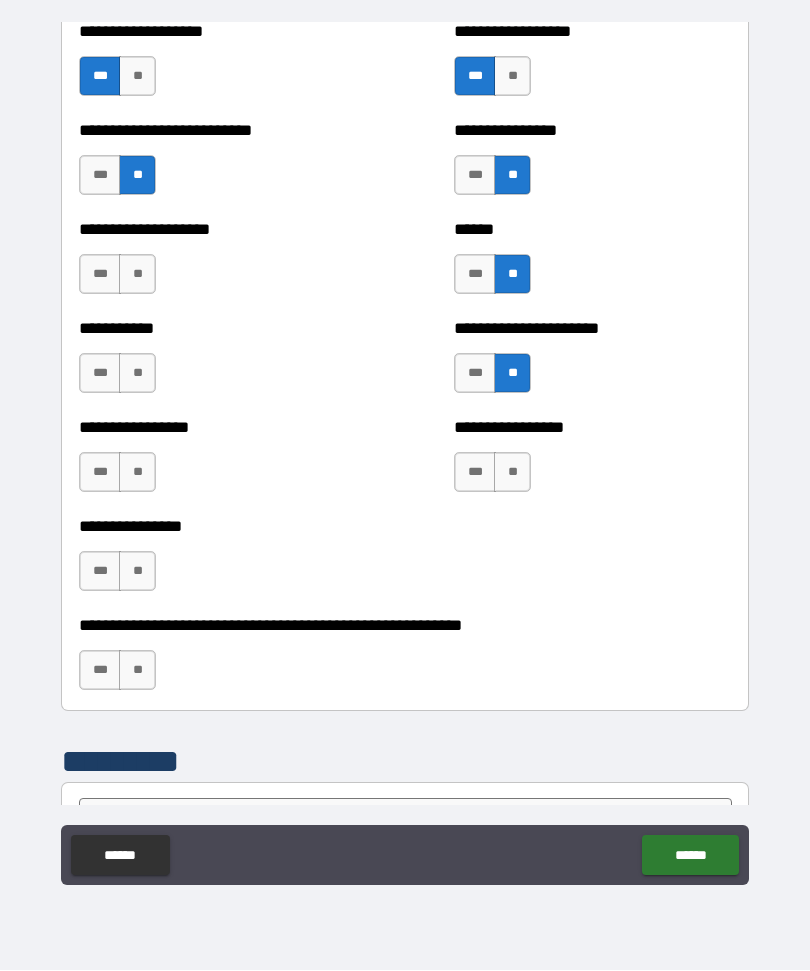 click on "**" at bounding box center [512, 473] 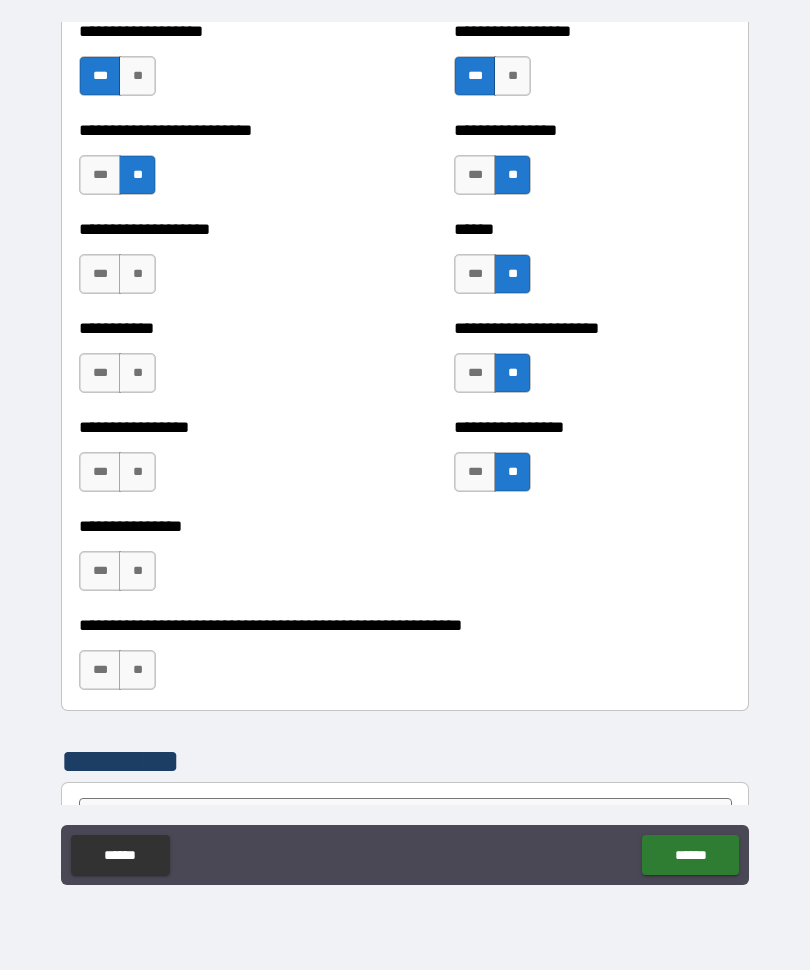 click on "**" at bounding box center (137, 473) 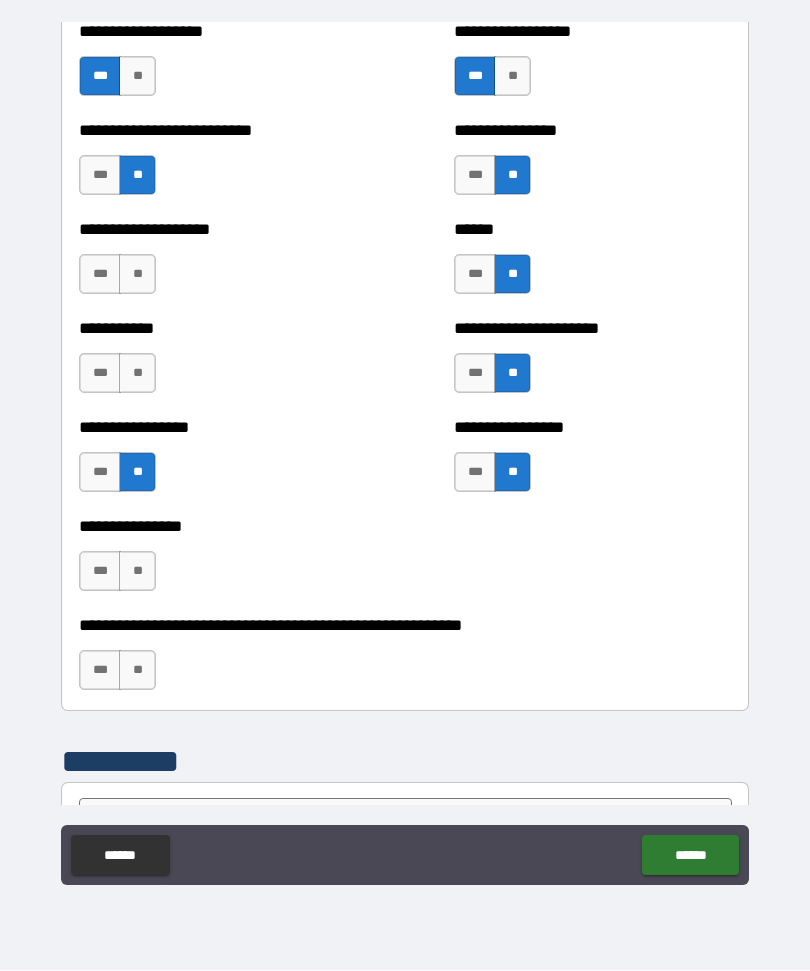 click on "**" at bounding box center (137, 572) 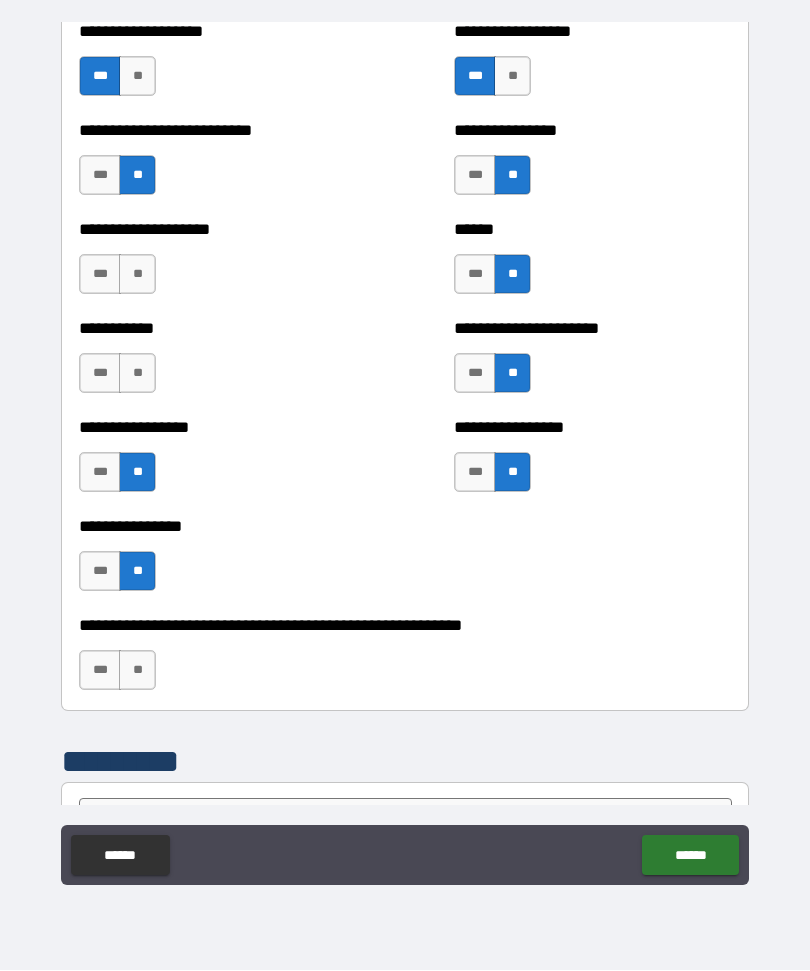 click on "**" at bounding box center (137, 671) 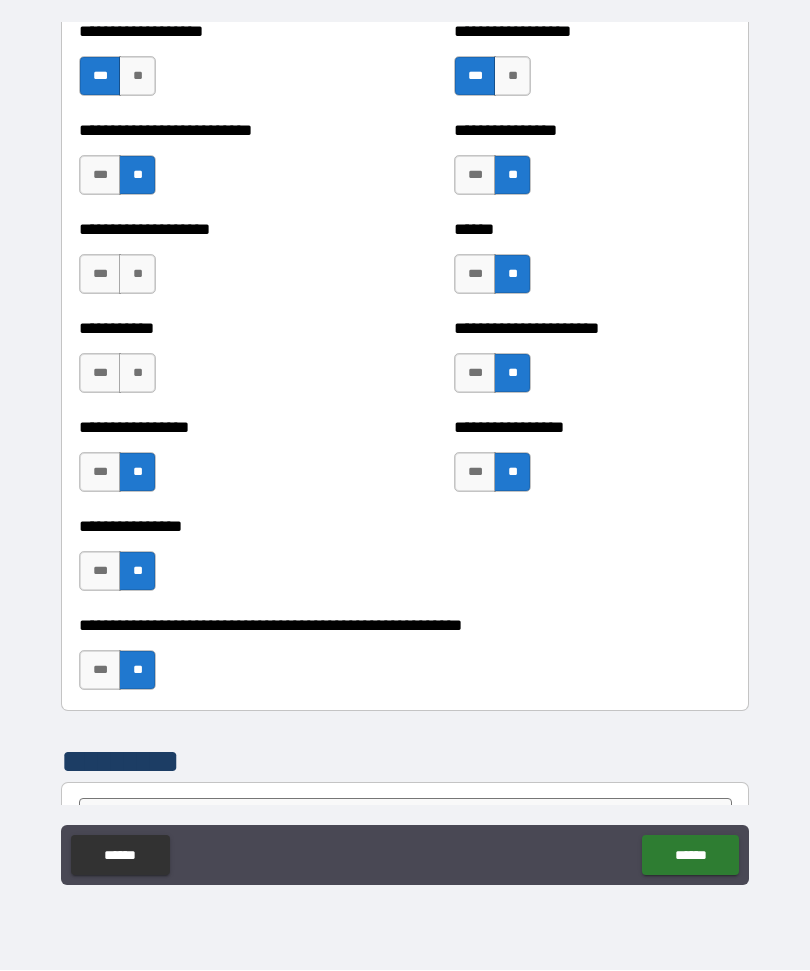 click on "**" at bounding box center (137, 374) 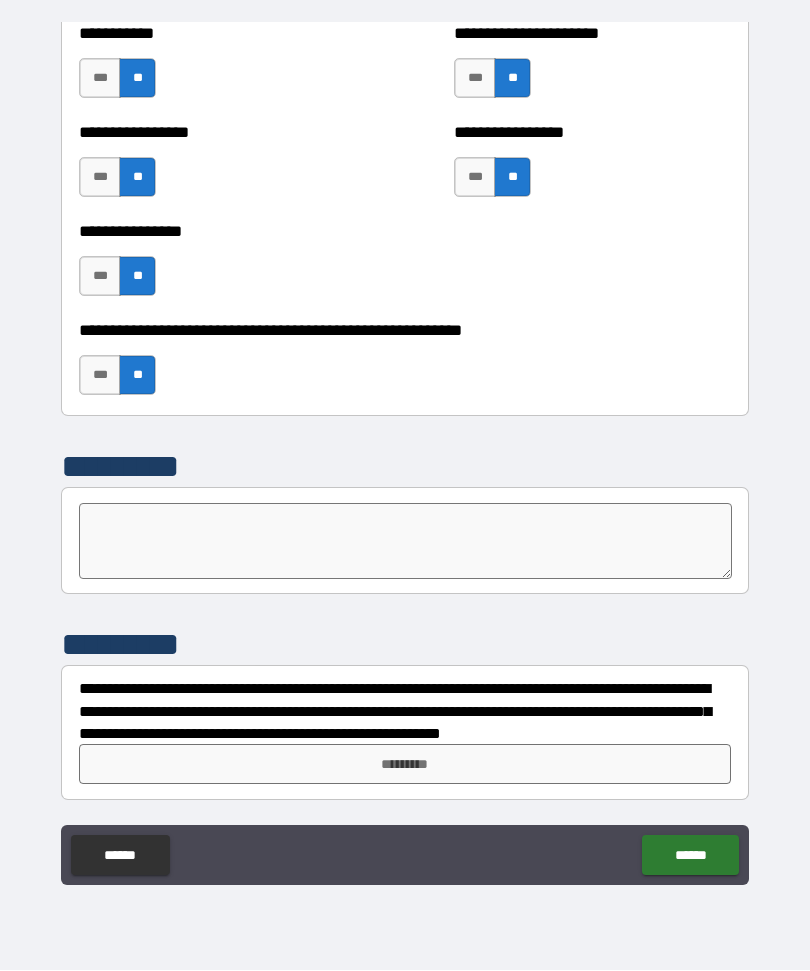 scroll, scrollTop: 6036, scrollLeft: 0, axis: vertical 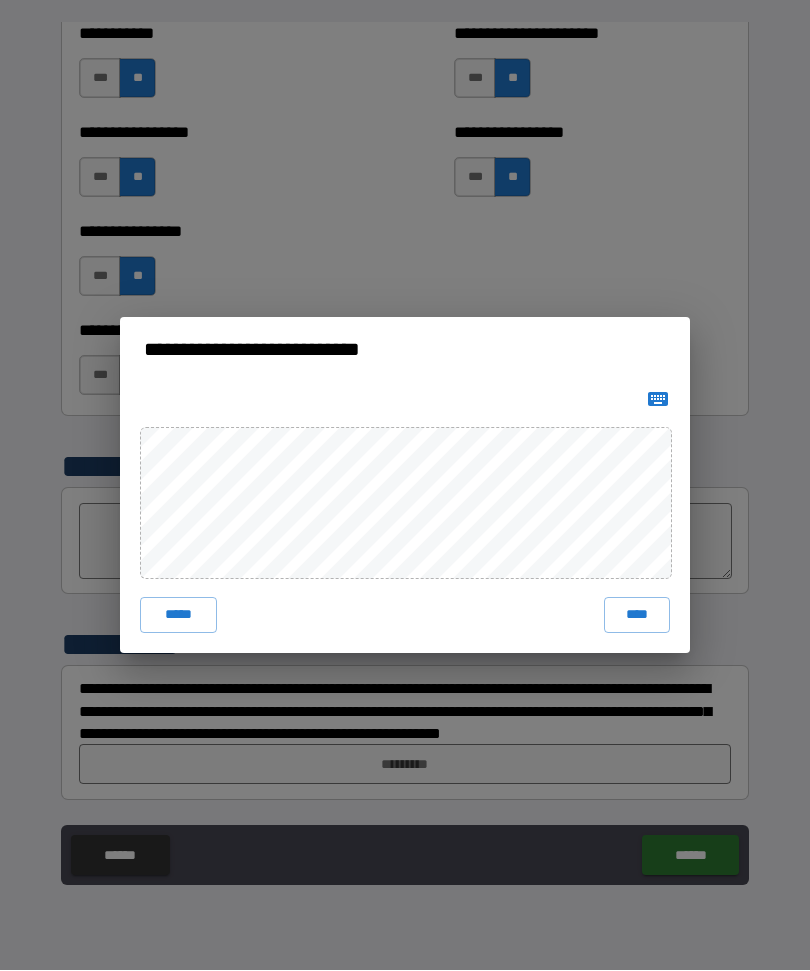 click on "****" at bounding box center [637, 616] 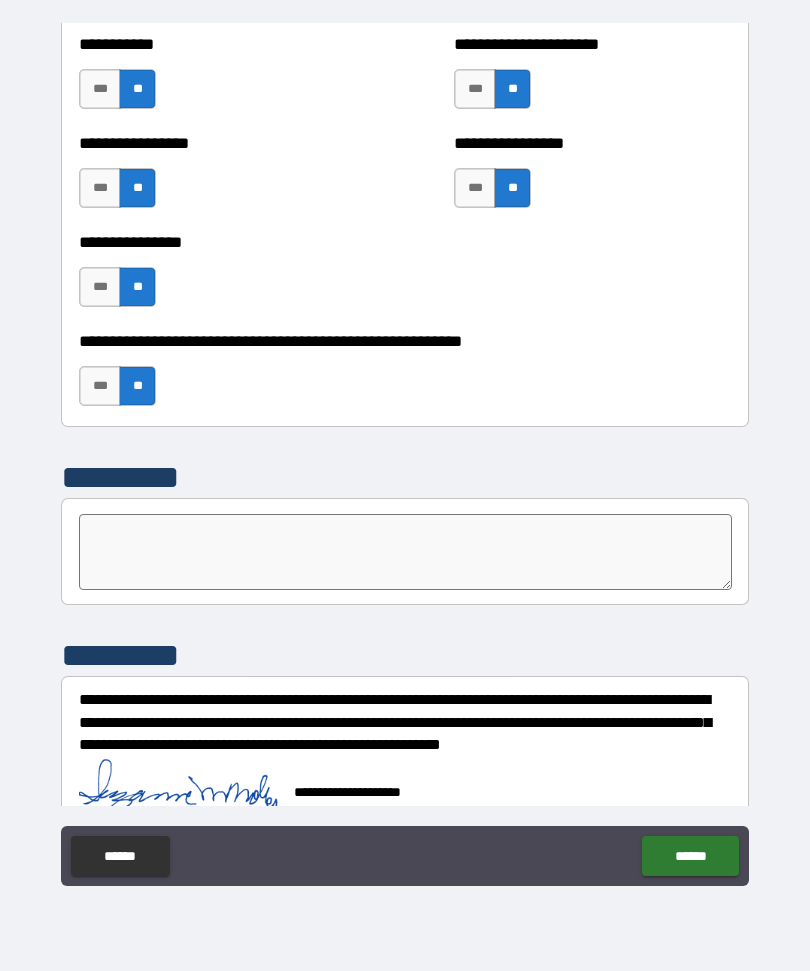 click on "******" at bounding box center (690, 856) 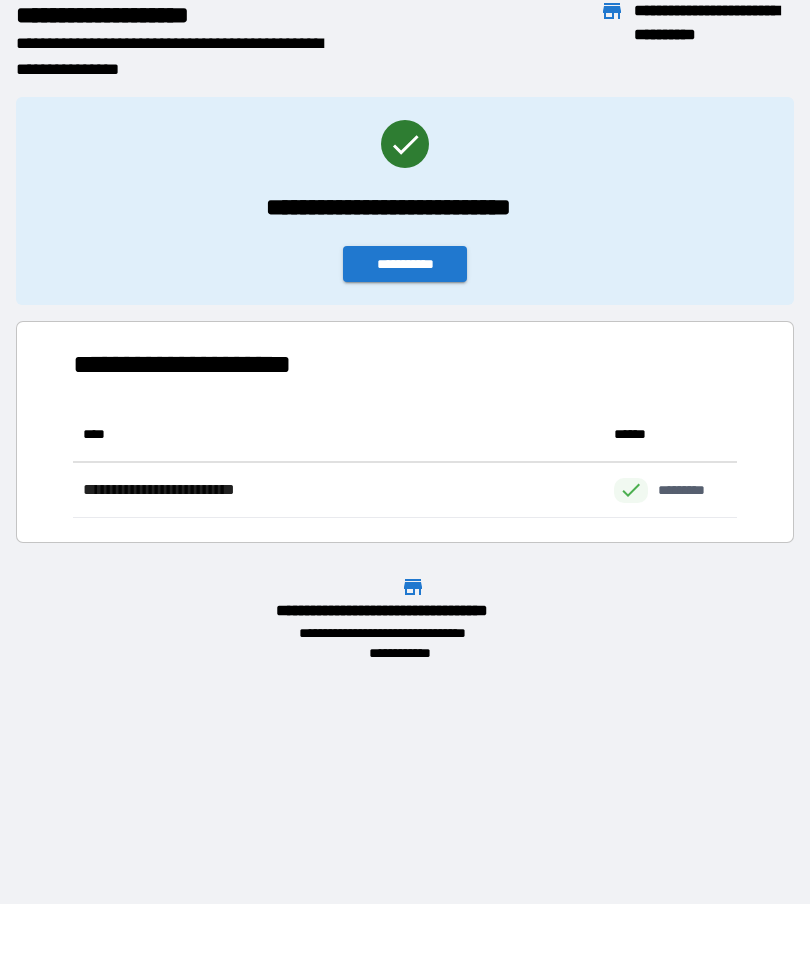 scroll, scrollTop: 1, scrollLeft: 1, axis: both 